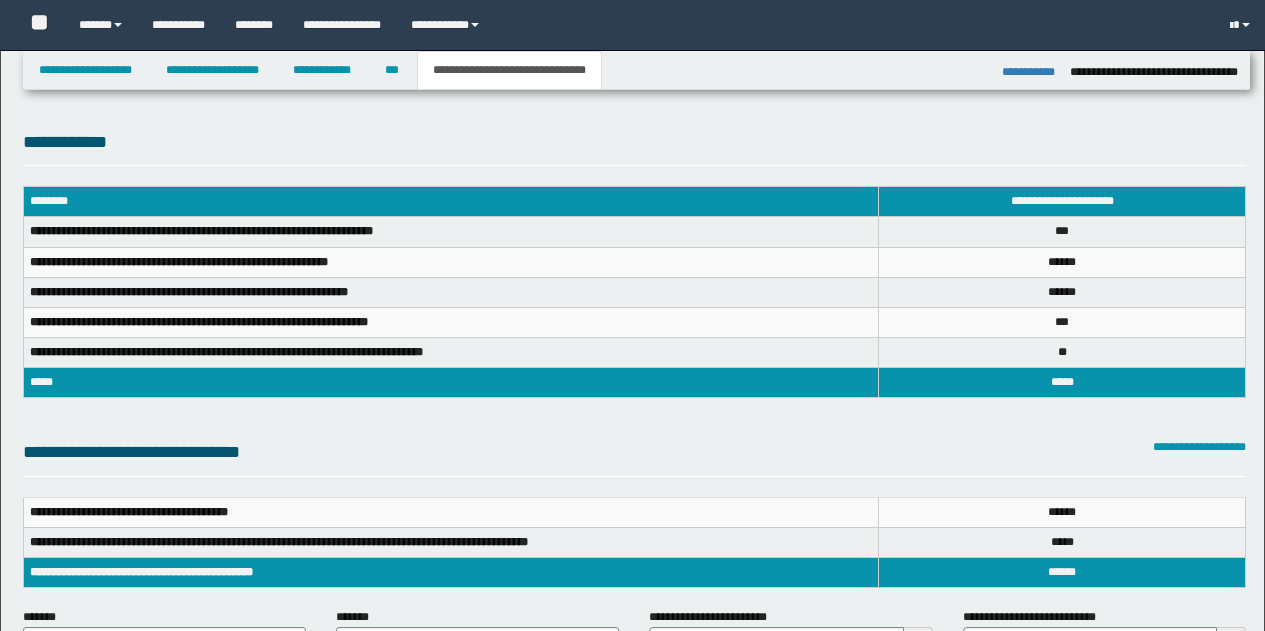 select on "*" 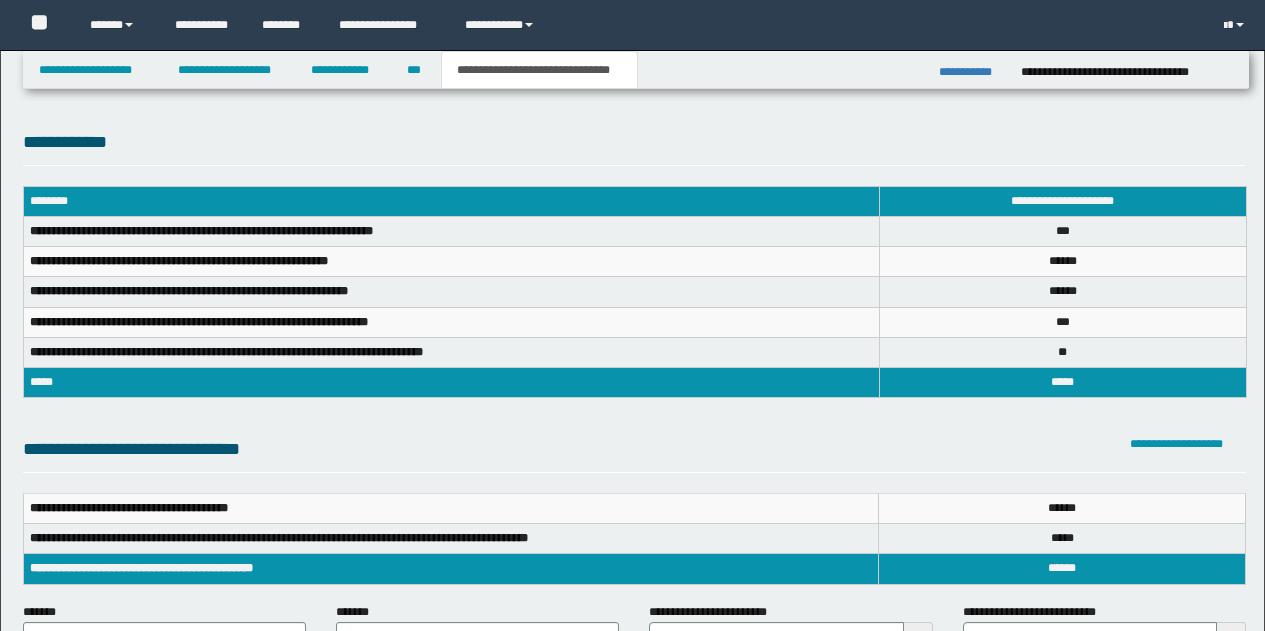 scroll, scrollTop: 267, scrollLeft: 0, axis: vertical 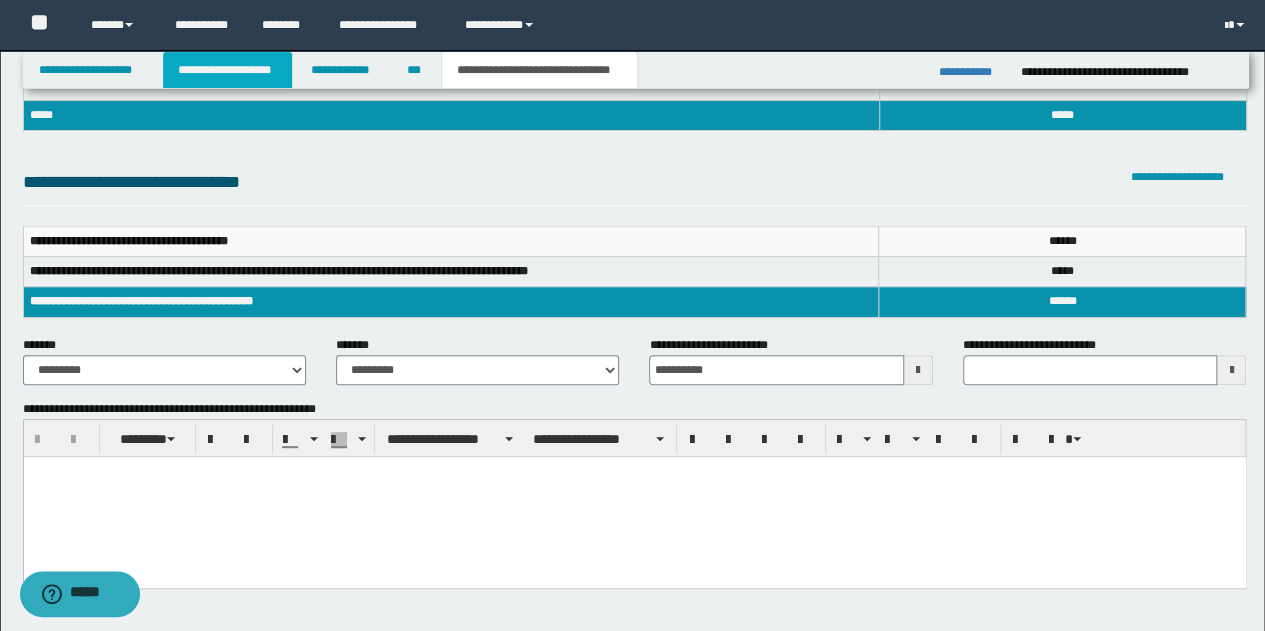 click on "**********" at bounding box center (227, 70) 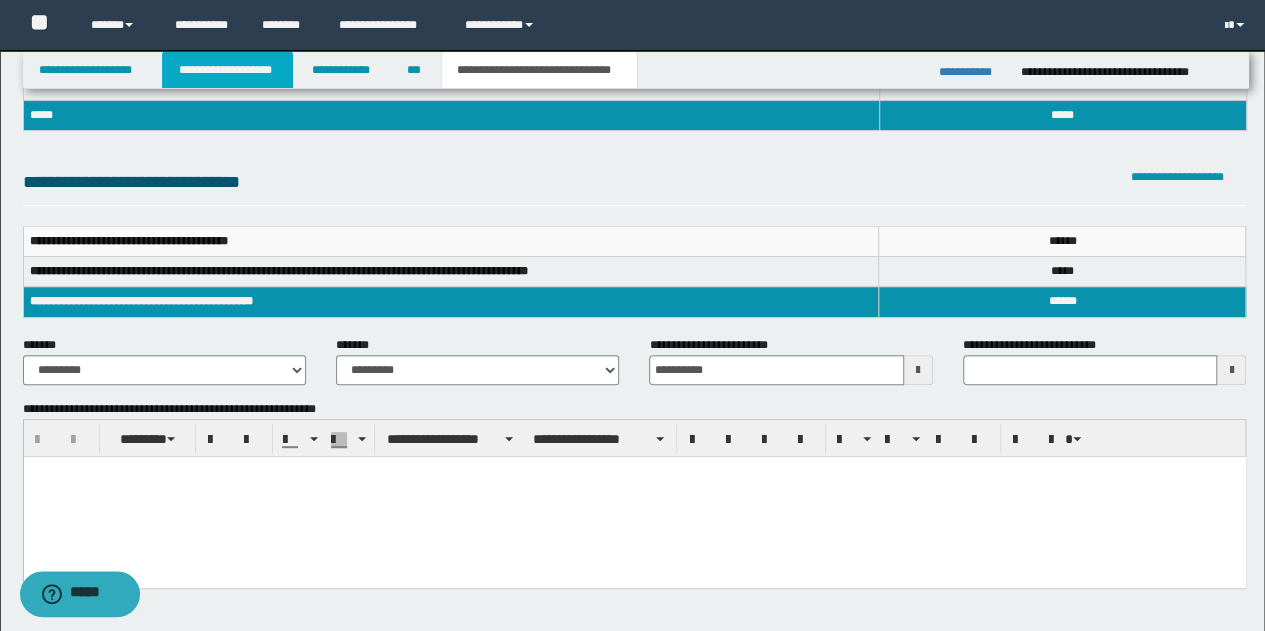 scroll, scrollTop: 298, scrollLeft: 0, axis: vertical 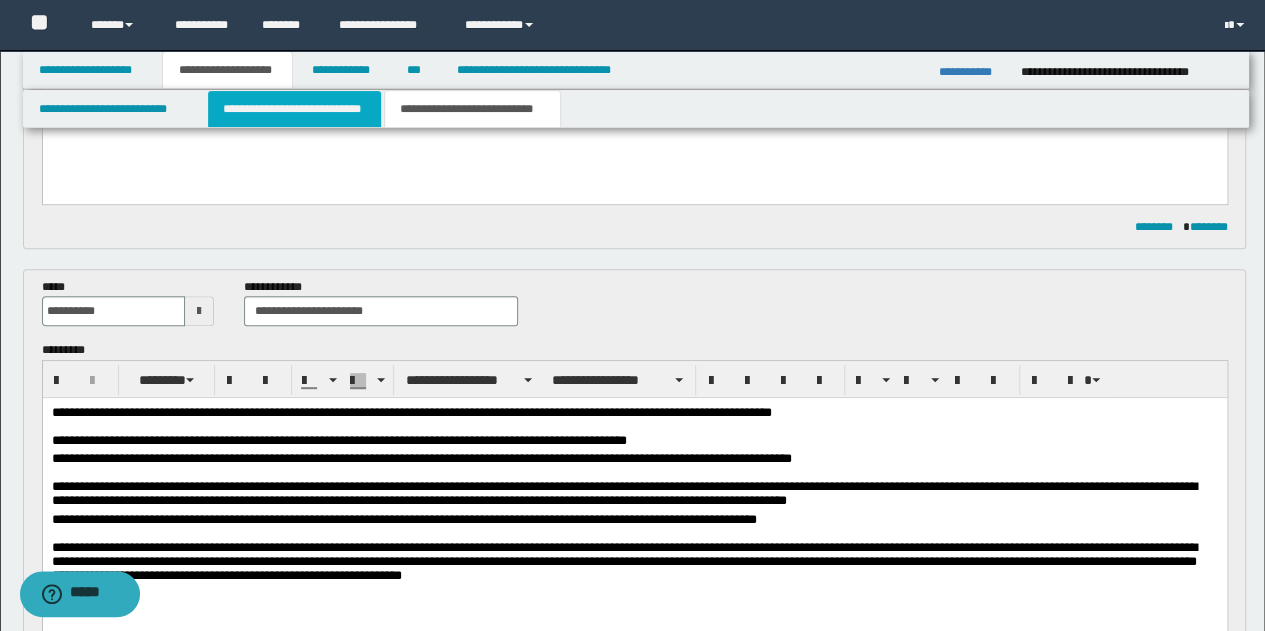 click on "**********" at bounding box center (294, 109) 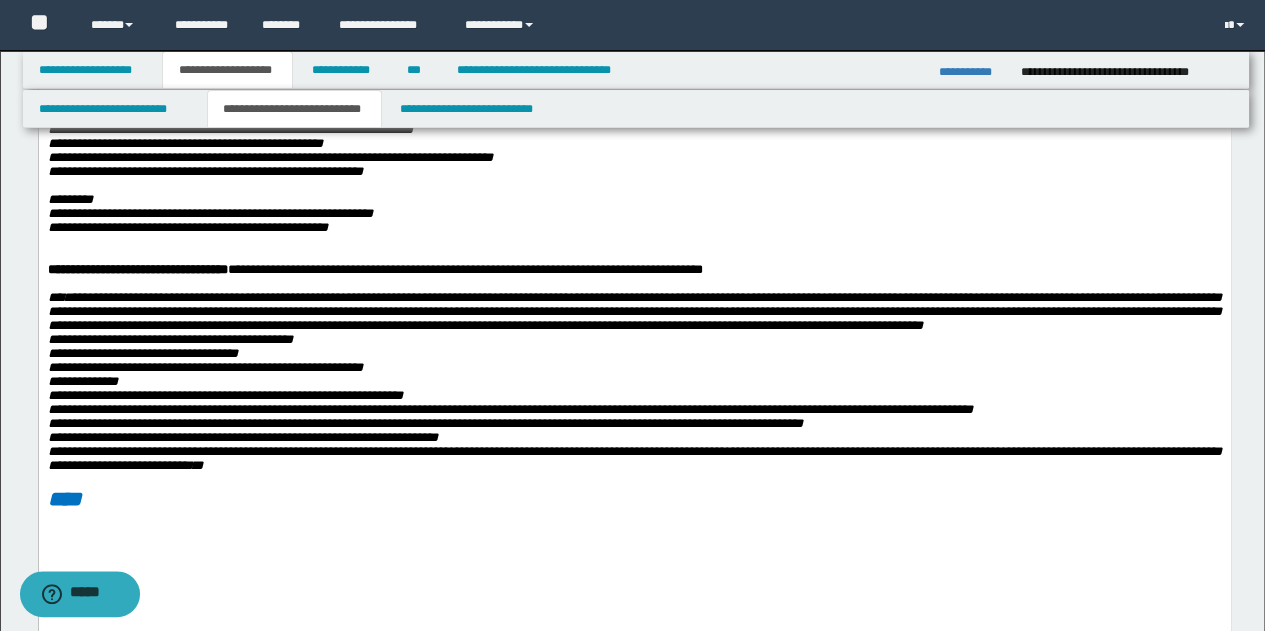 scroll, scrollTop: 498, scrollLeft: 0, axis: vertical 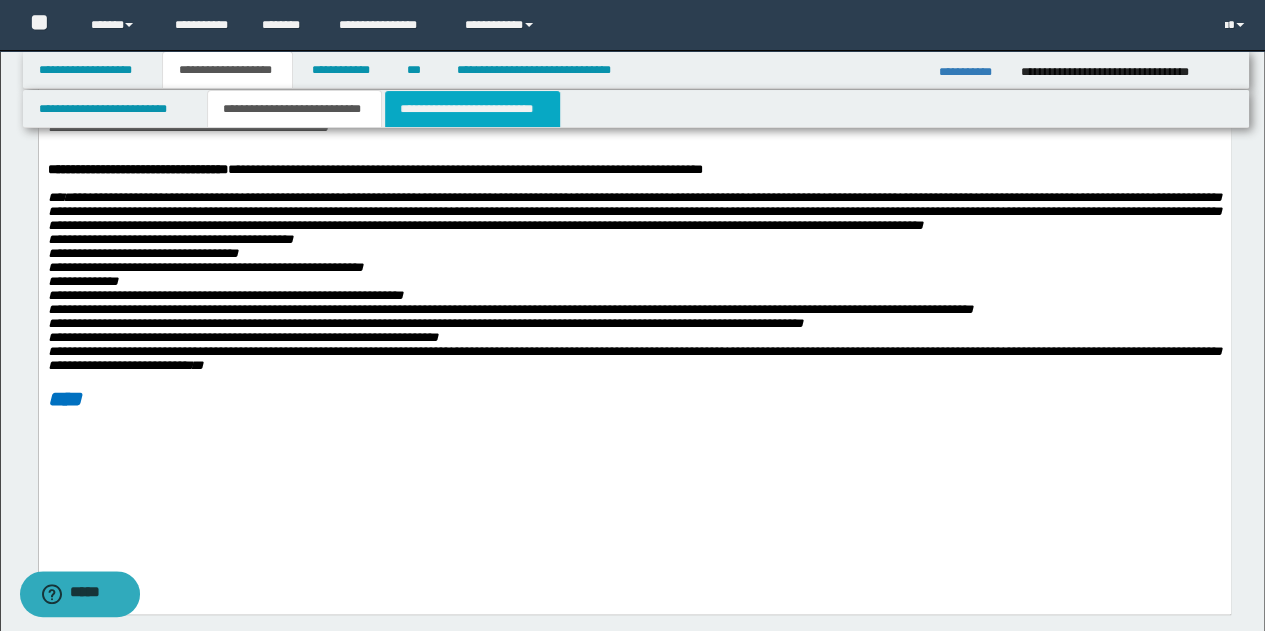 click on "**********" at bounding box center (472, 109) 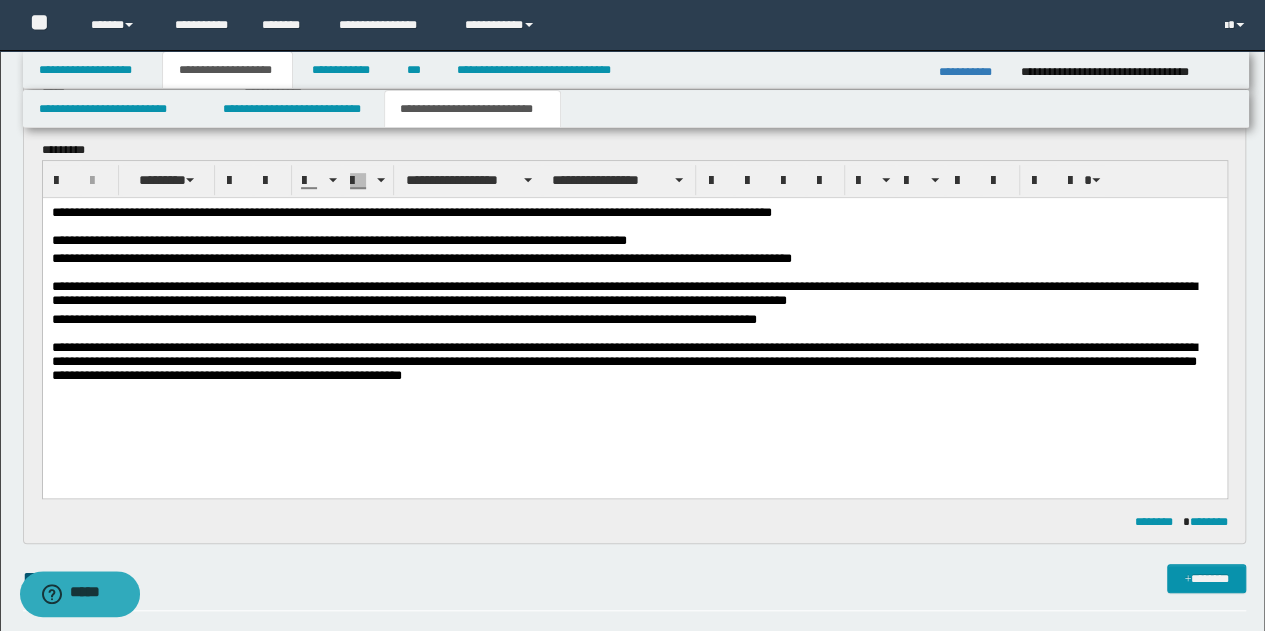 scroll, scrollTop: 98, scrollLeft: 0, axis: vertical 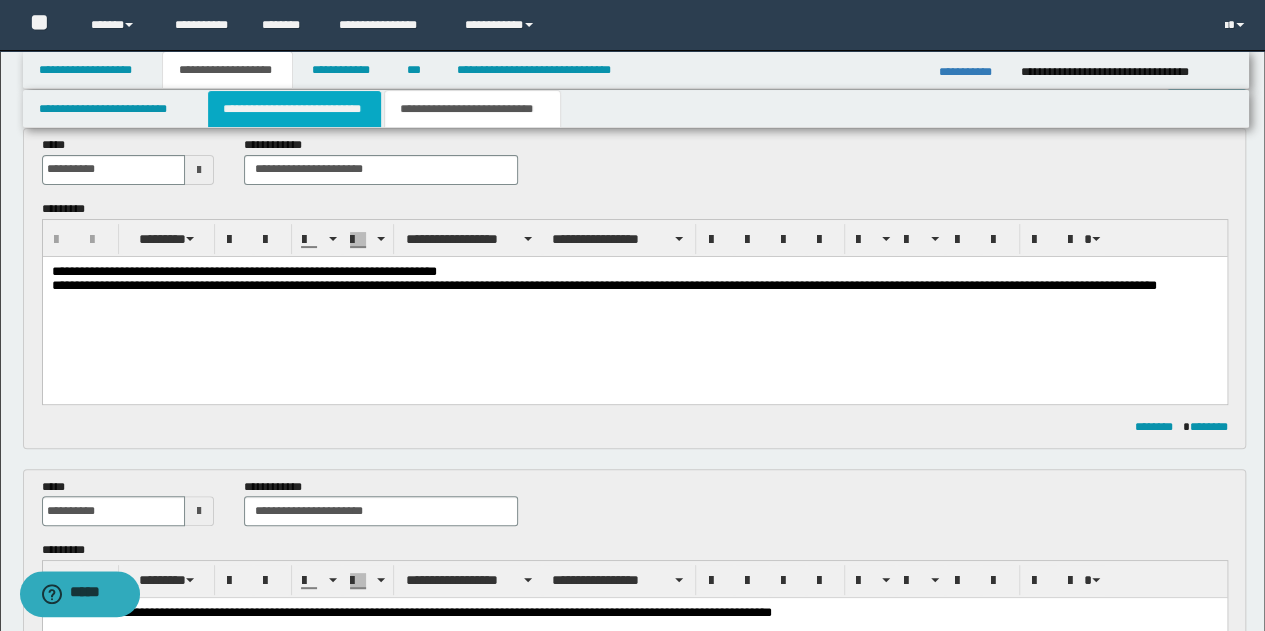 click on "**********" at bounding box center (294, 109) 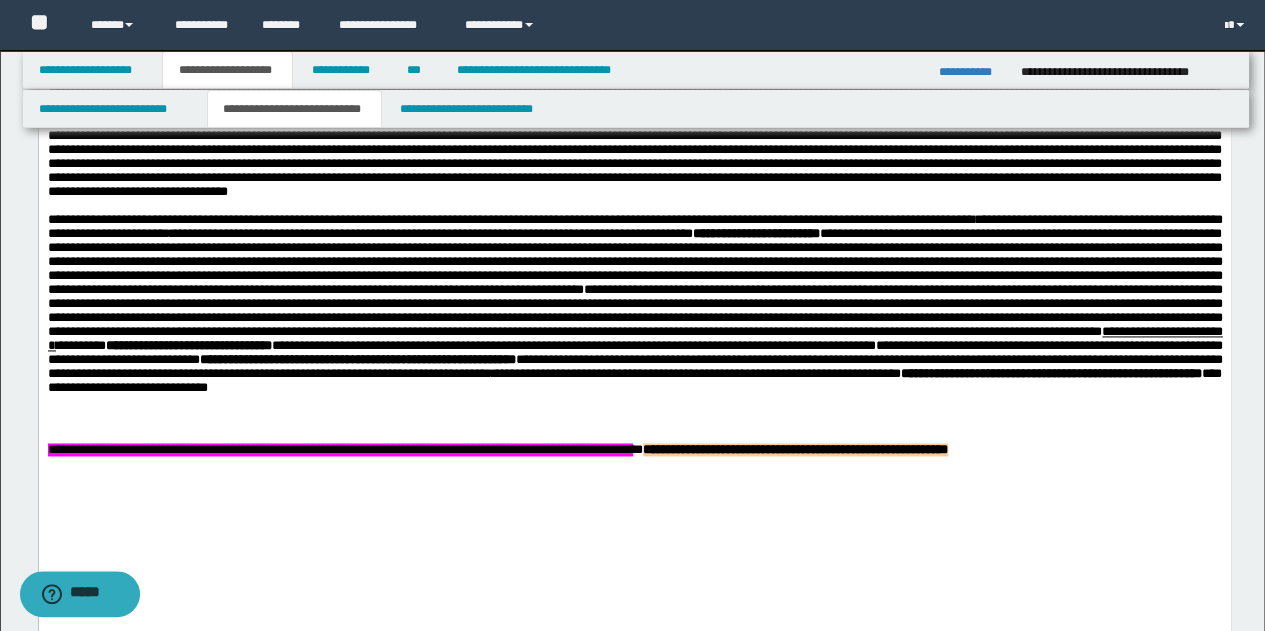 scroll, scrollTop: 1298, scrollLeft: 0, axis: vertical 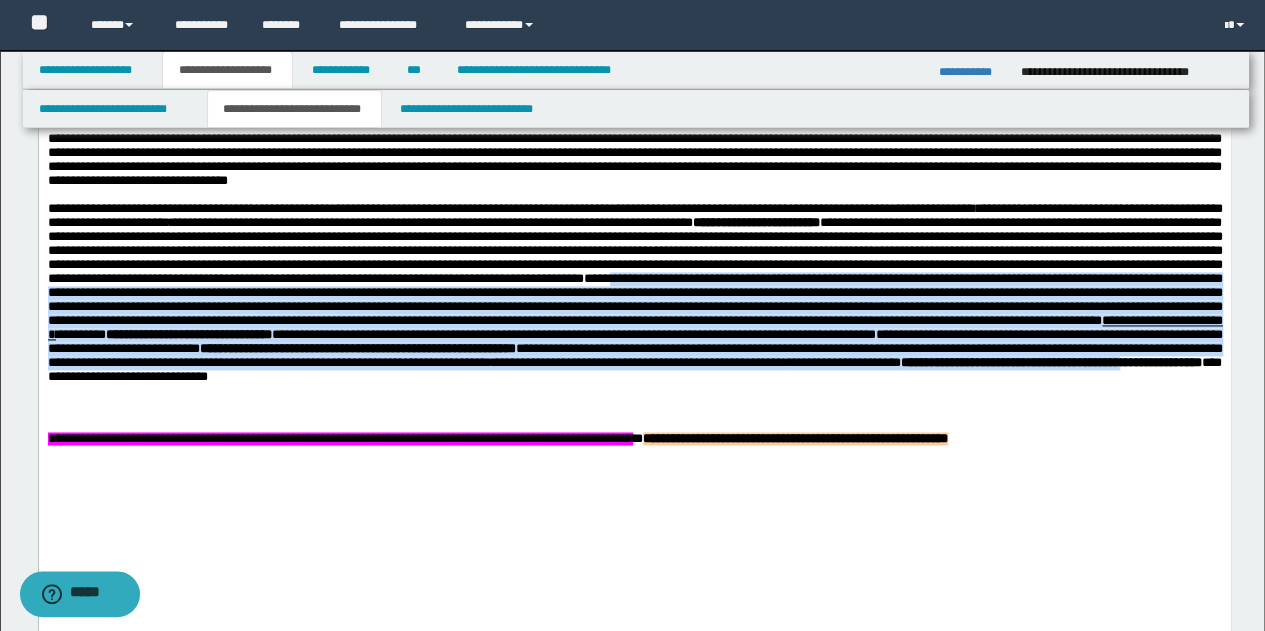 drag, startPoint x: 1121, startPoint y: 328, endPoint x: 1231, endPoint y: 429, distance: 149.33519 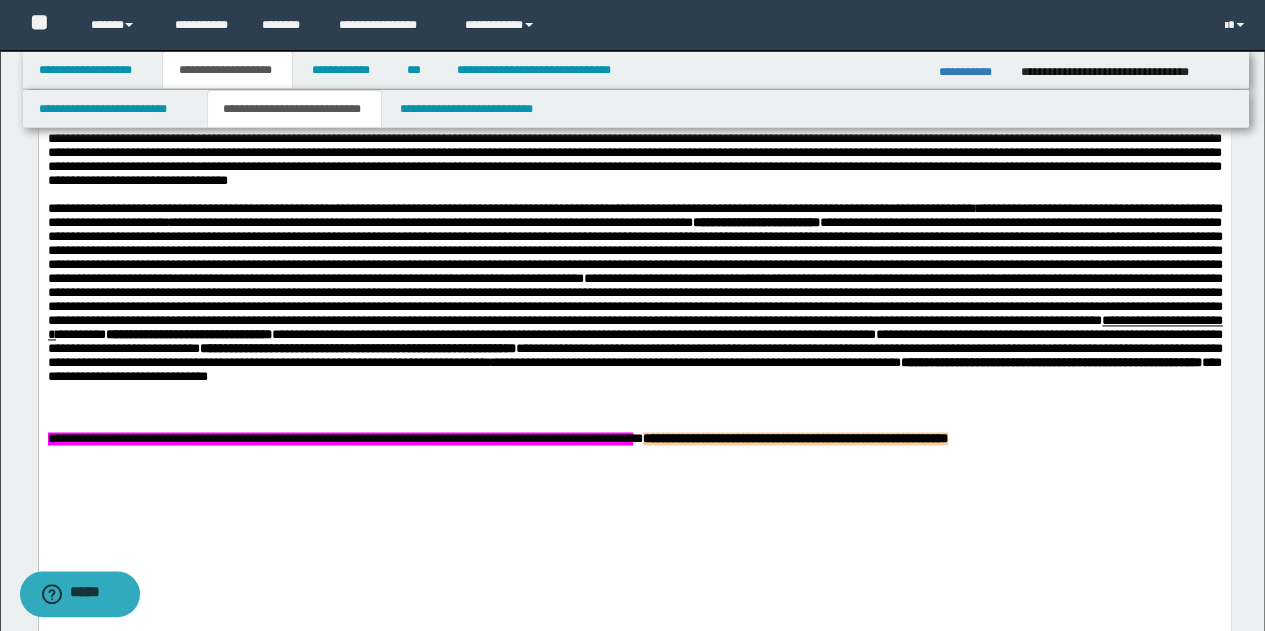 click at bounding box center [634, 467] 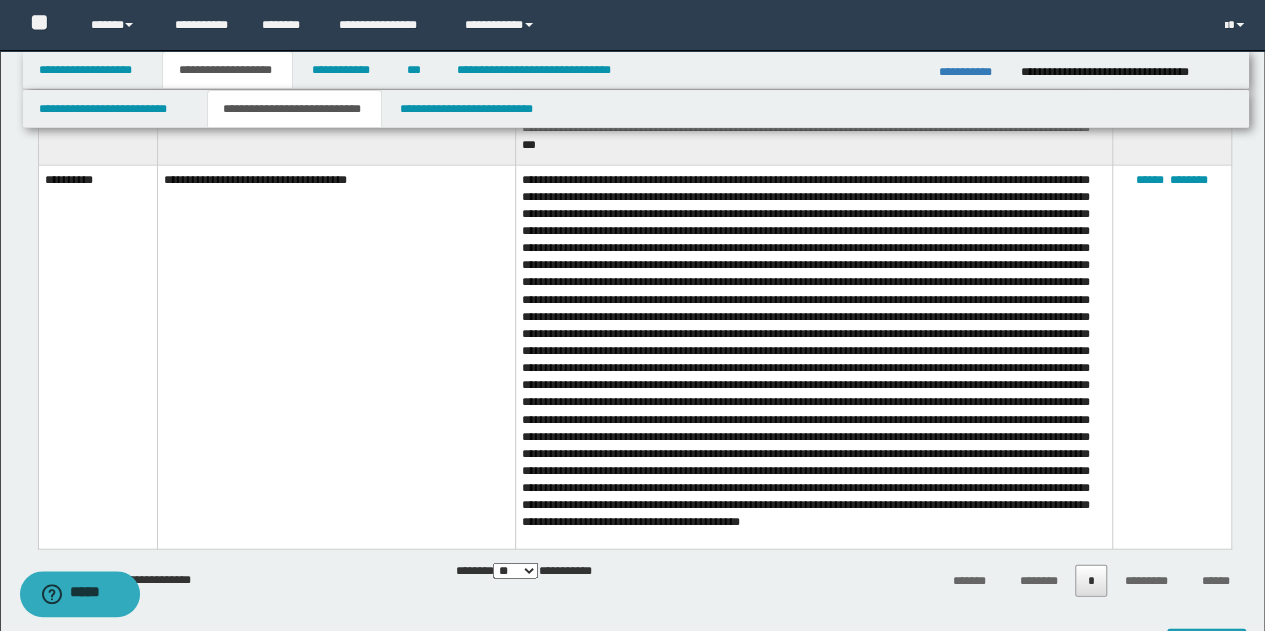 scroll, scrollTop: 2098, scrollLeft: 0, axis: vertical 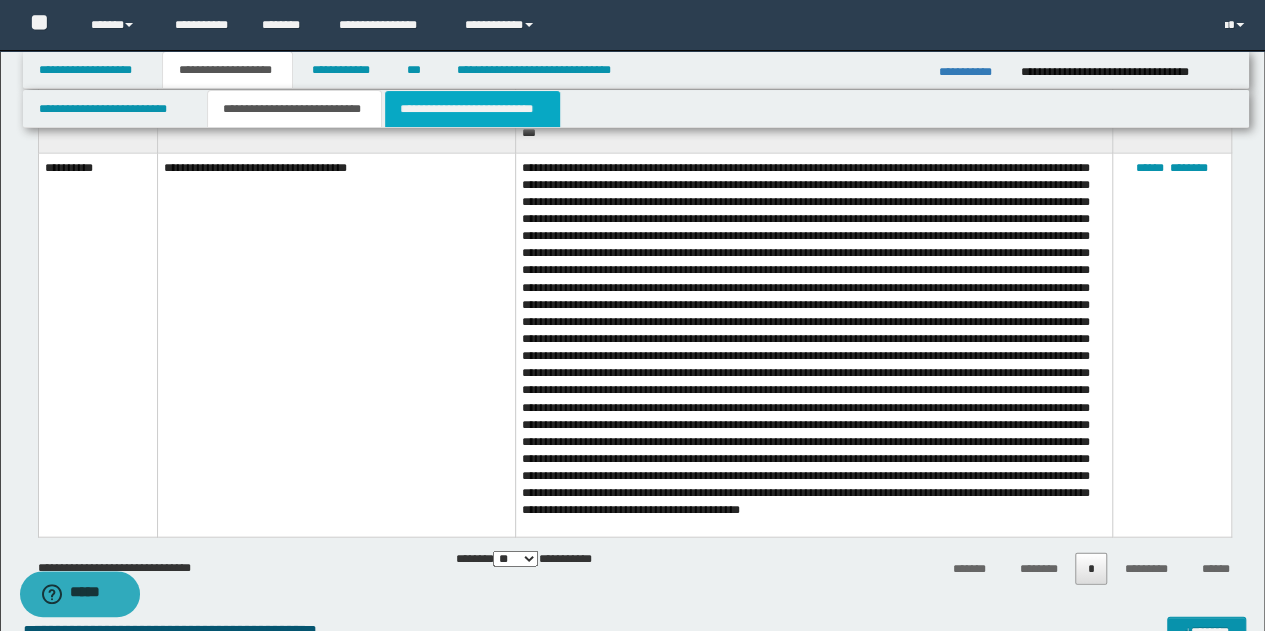 click on "**********" at bounding box center [472, 109] 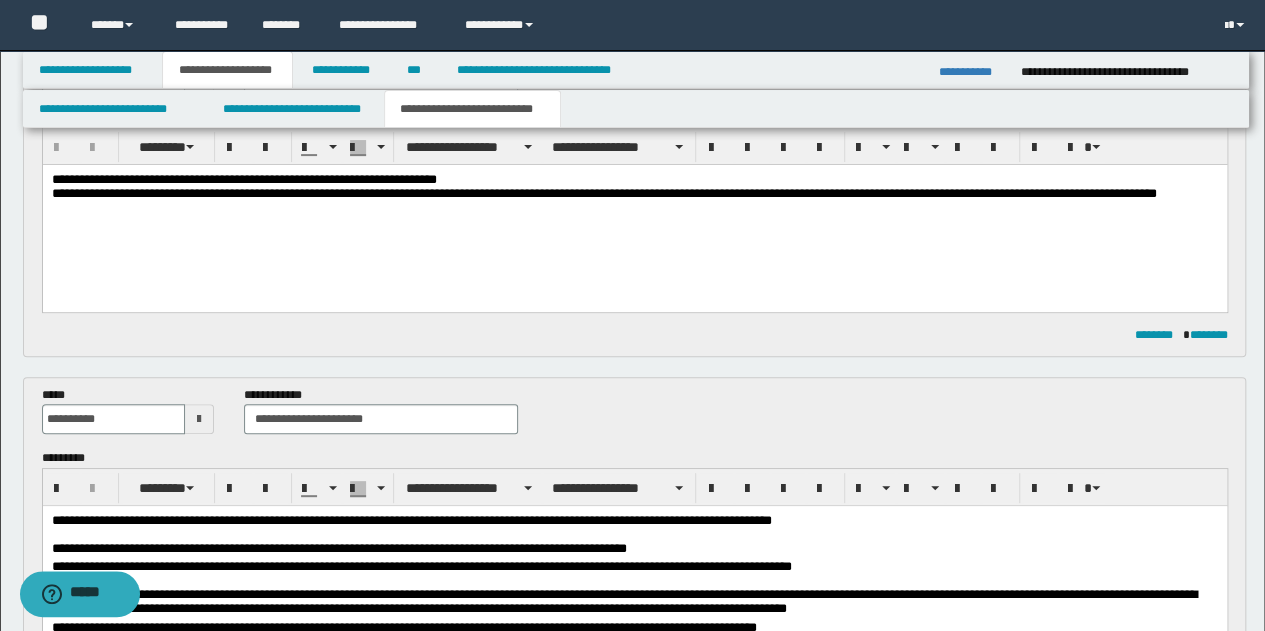 scroll, scrollTop: 0, scrollLeft: 0, axis: both 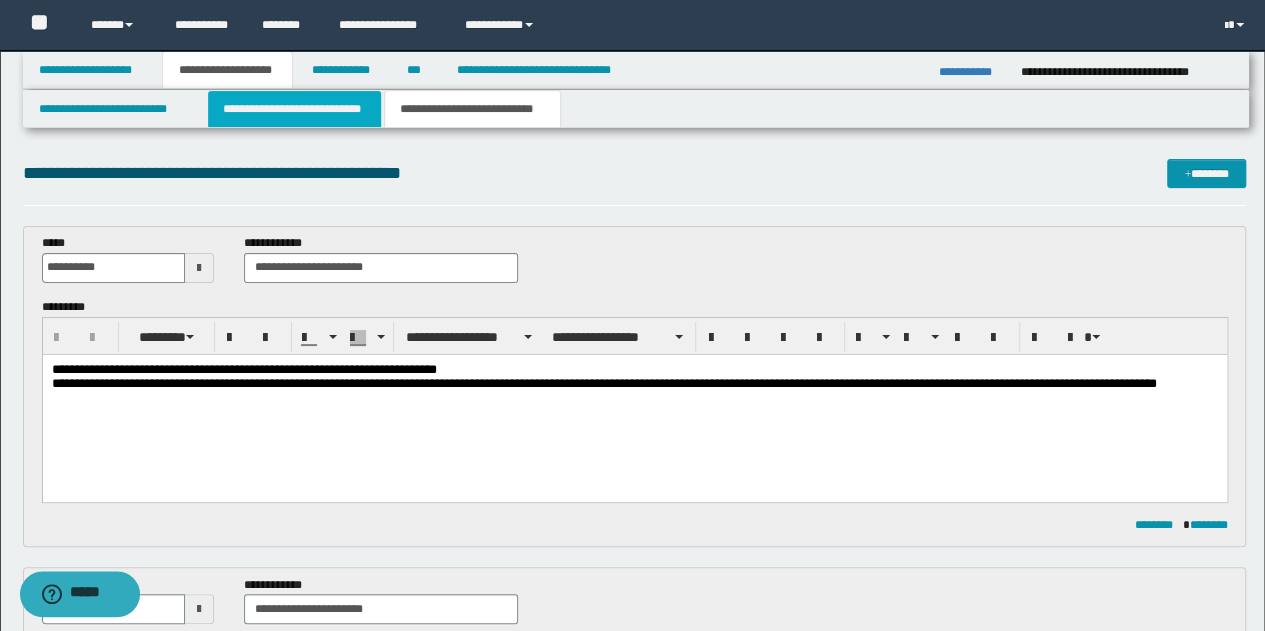 click on "**********" at bounding box center (294, 109) 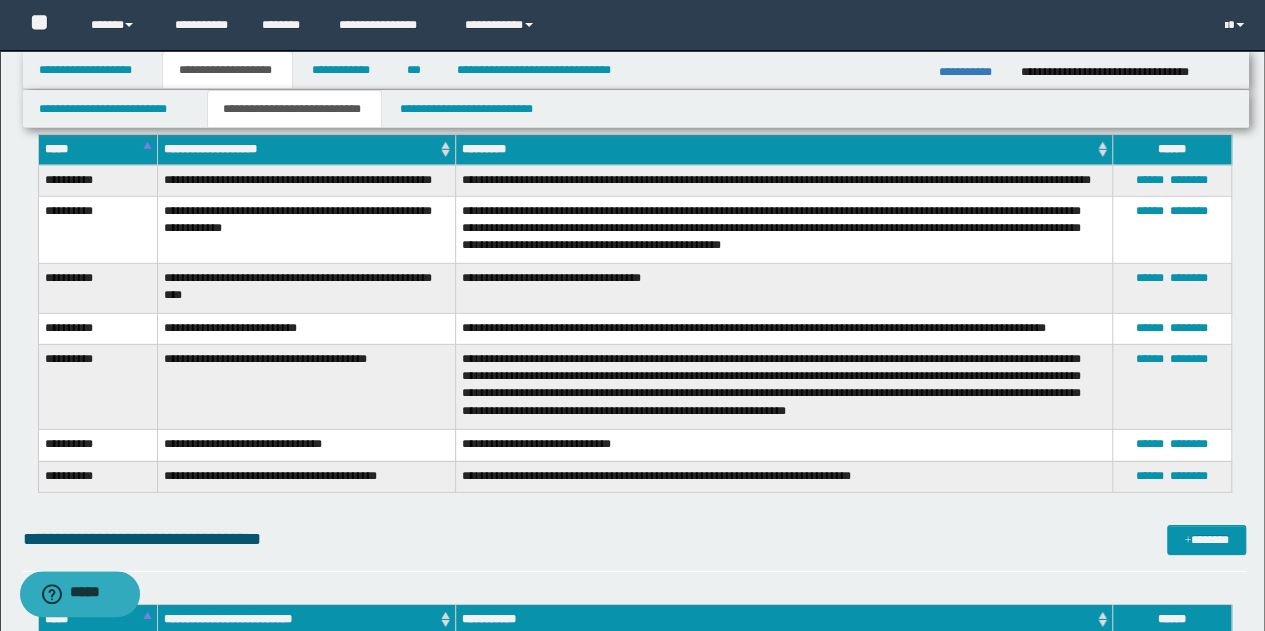 scroll, scrollTop: 2800, scrollLeft: 0, axis: vertical 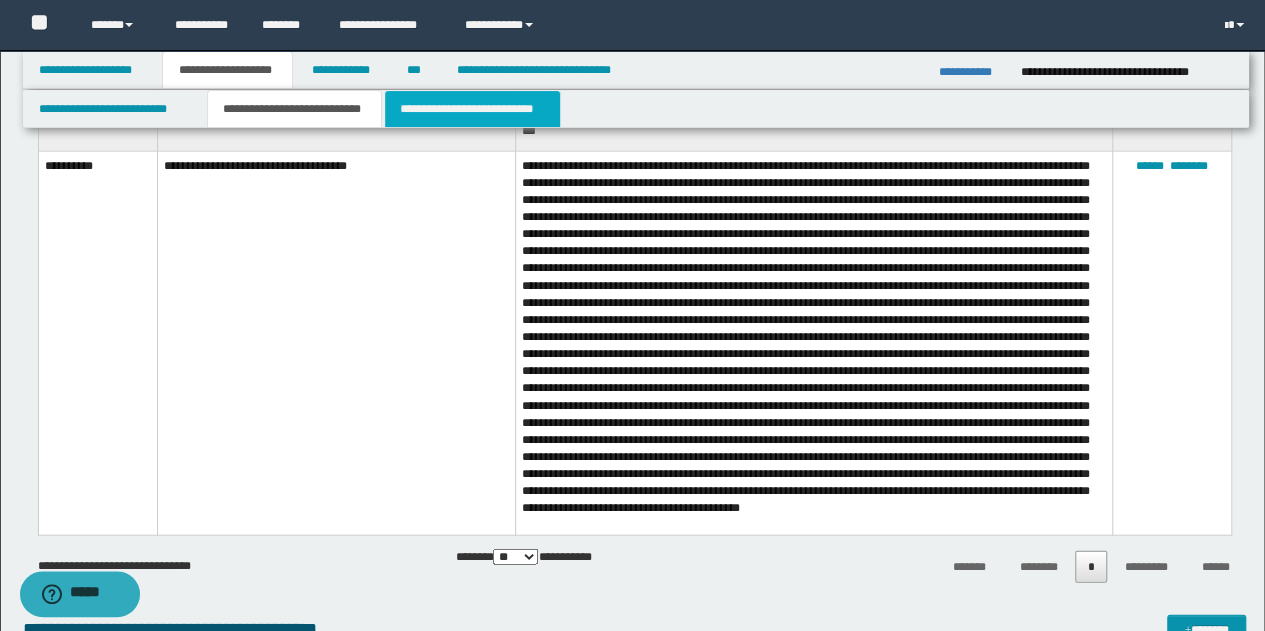 click on "**********" at bounding box center [472, 109] 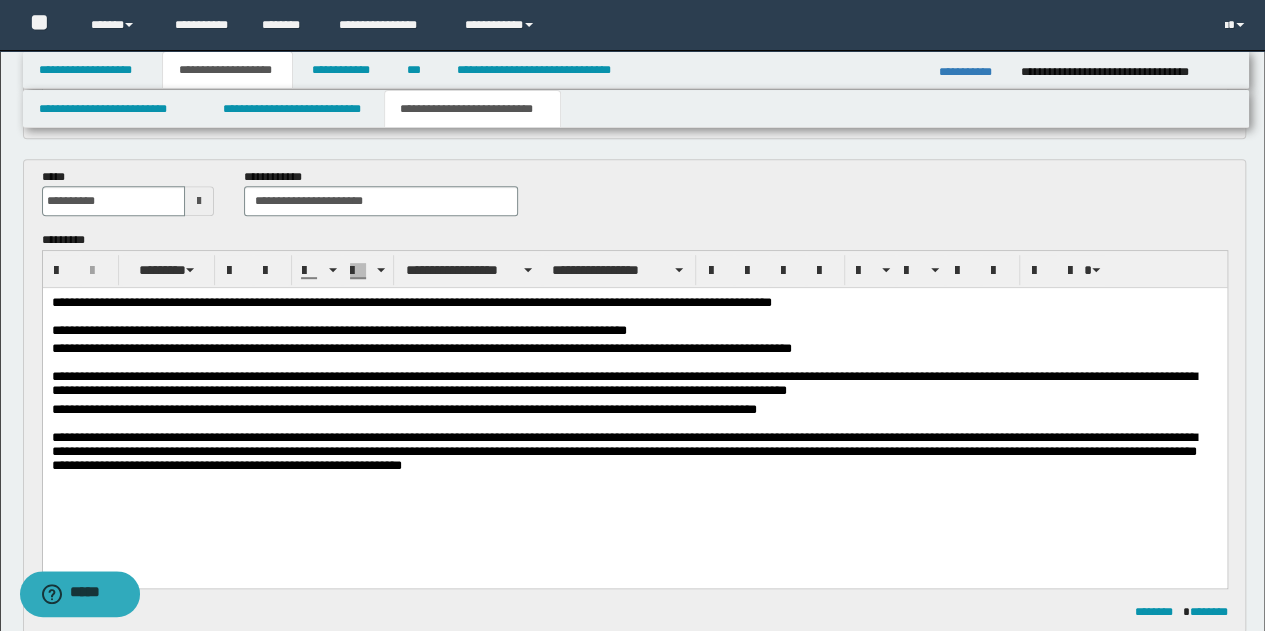 scroll, scrollTop: 376, scrollLeft: 0, axis: vertical 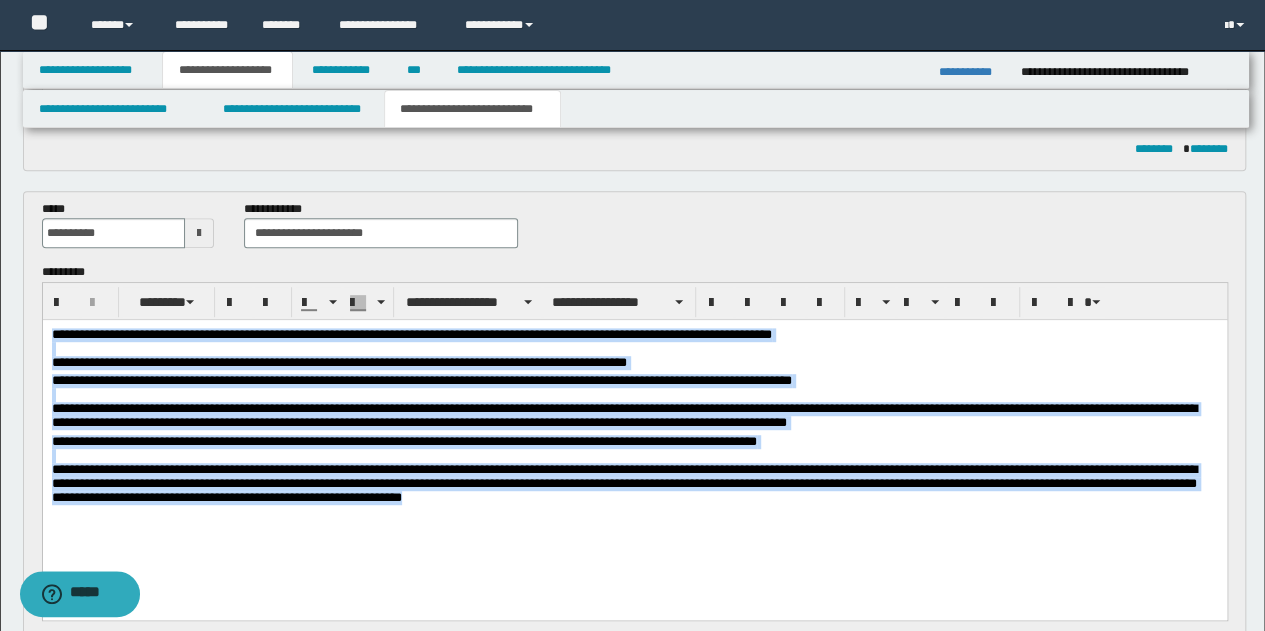 drag, startPoint x: 51, startPoint y: 338, endPoint x: 551, endPoint y: 536, distance: 537.7769 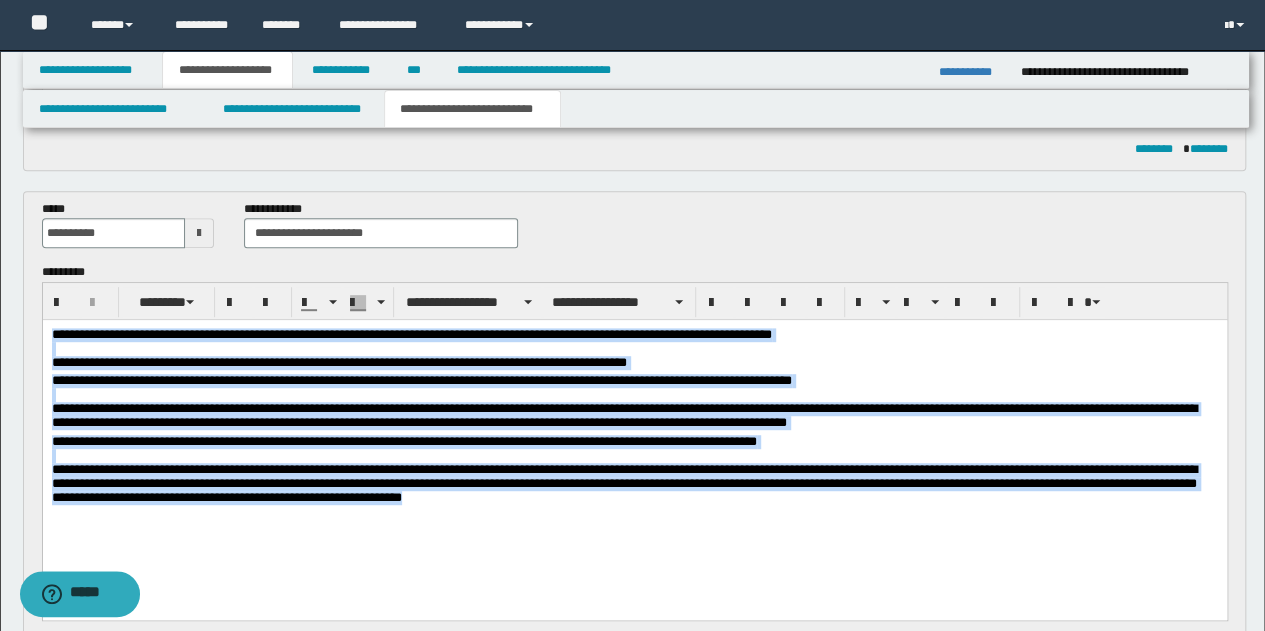 click on "**********" at bounding box center (634, 445) 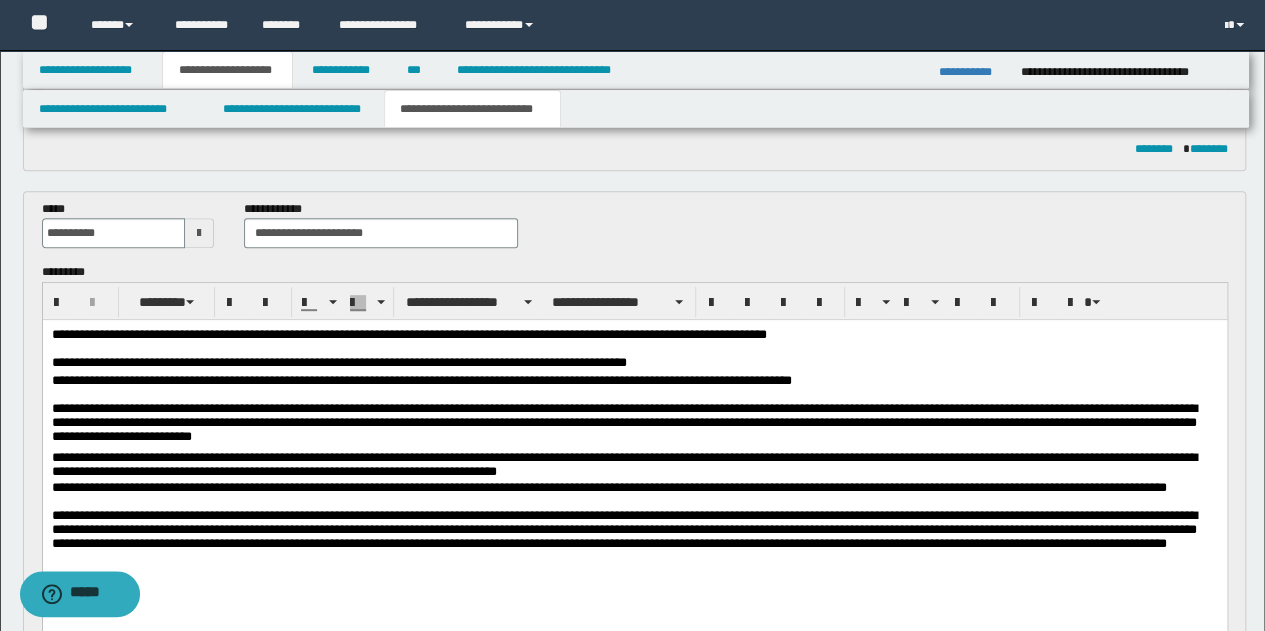click on "**********" at bounding box center [634, 483] 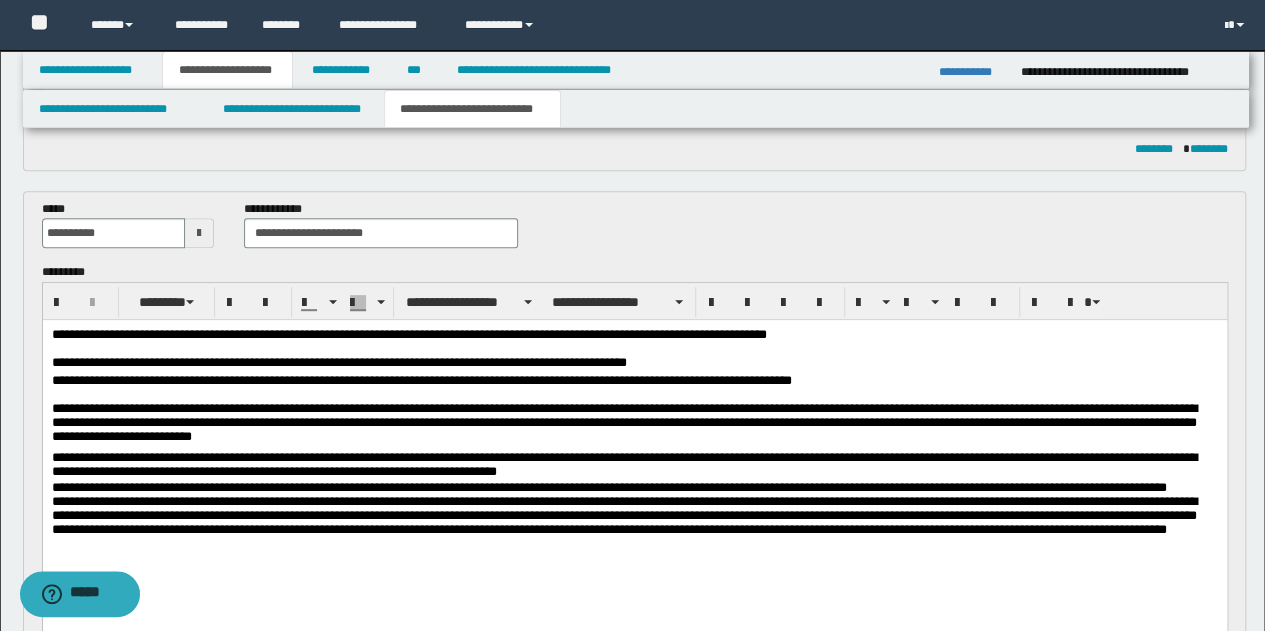 click on "**********" at bounding box center [634, 412] 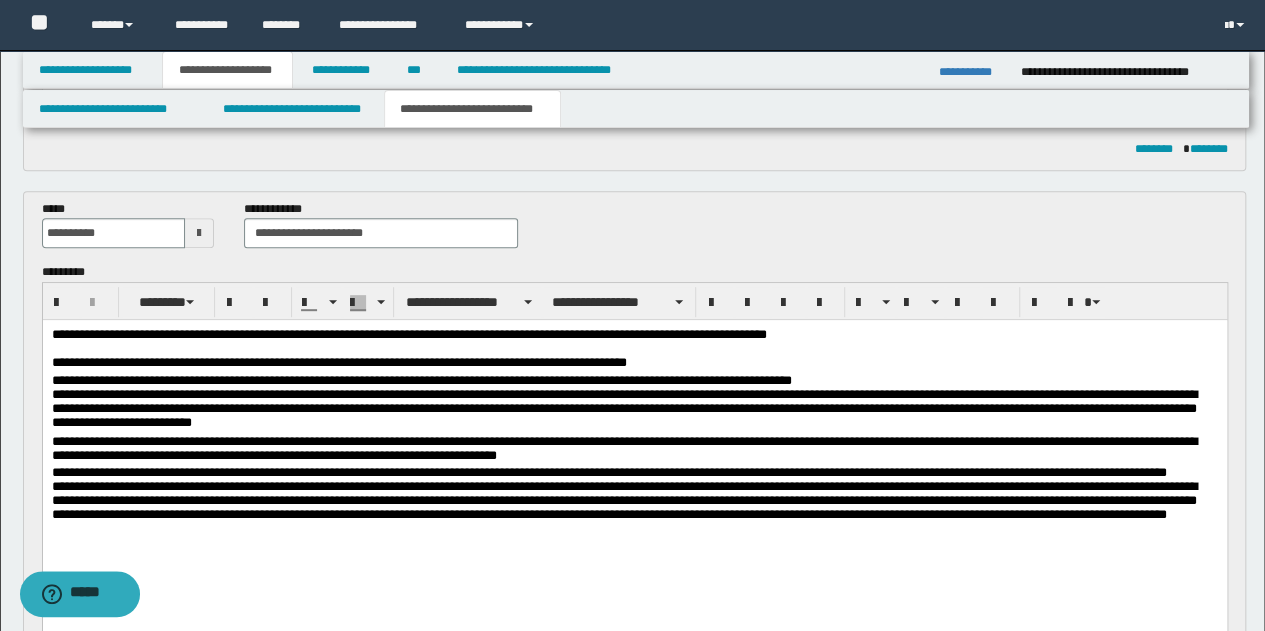 click on "**********" at bounding box center [634, 351] 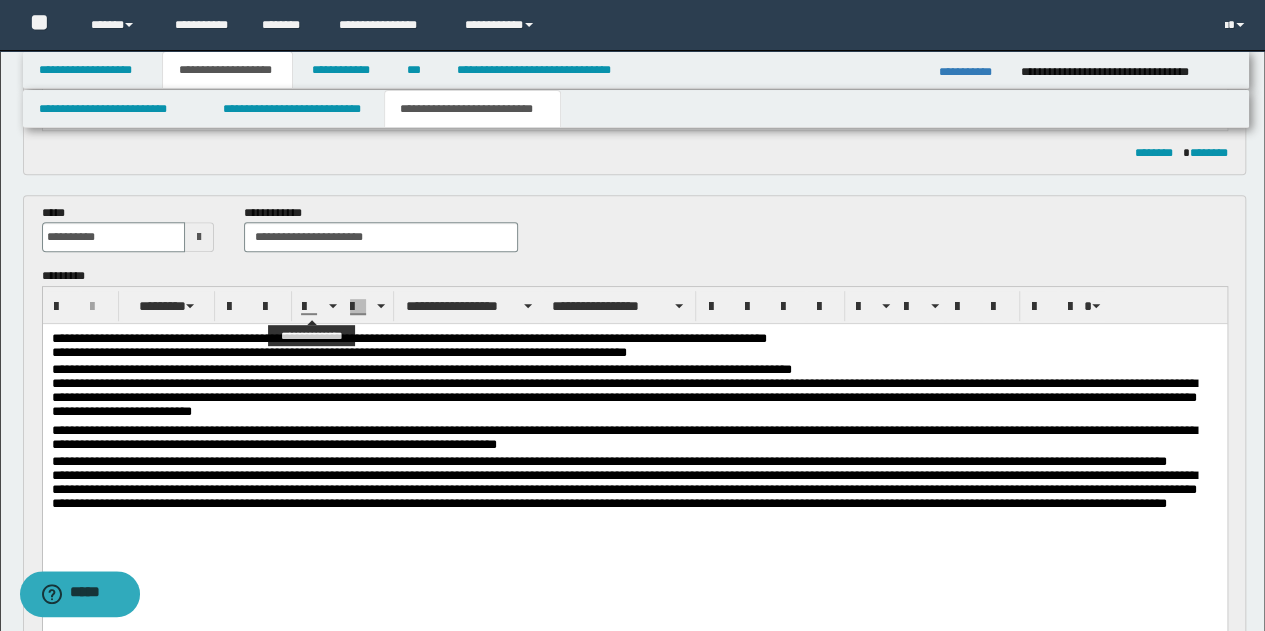 scroll, scrollTop: 376, scrollLeft: 0, axis: vertical 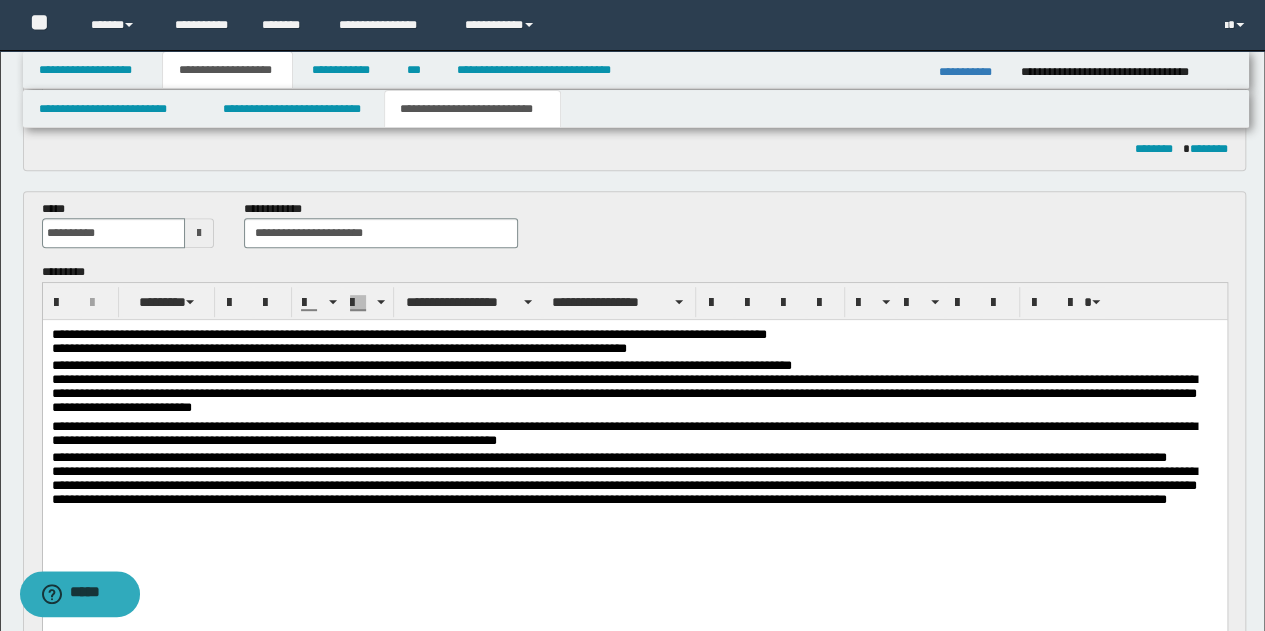click on "**********" at bounding box center (634, 343) 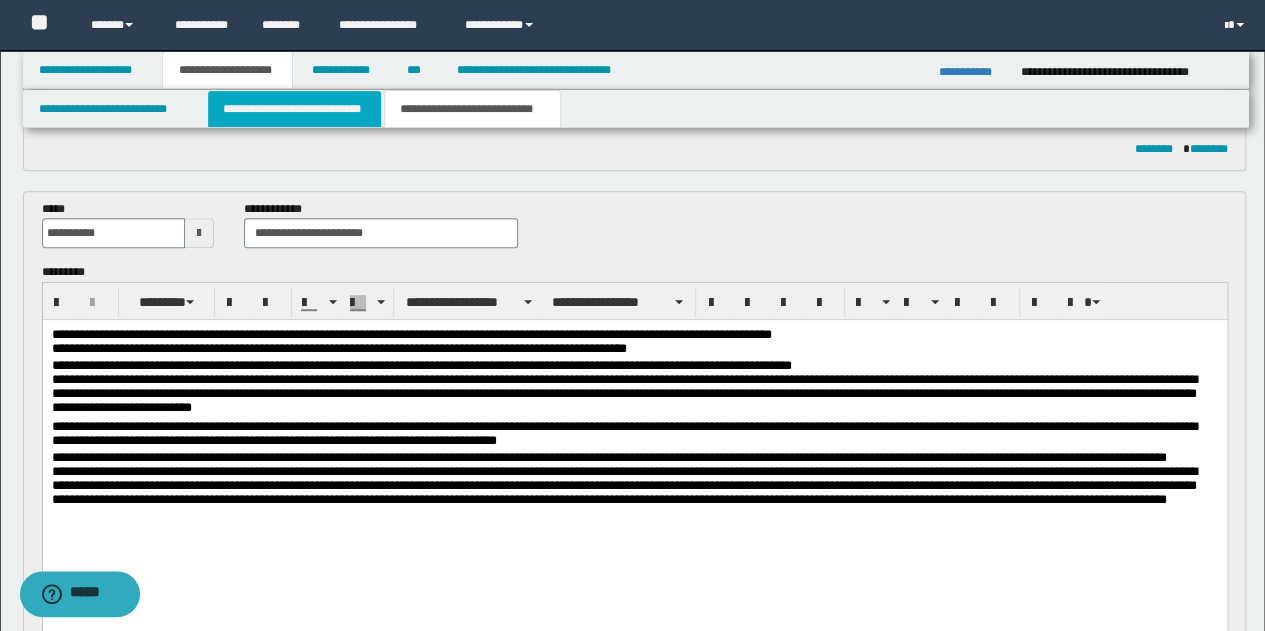 click on "**********" at bounding box center (294, 109) 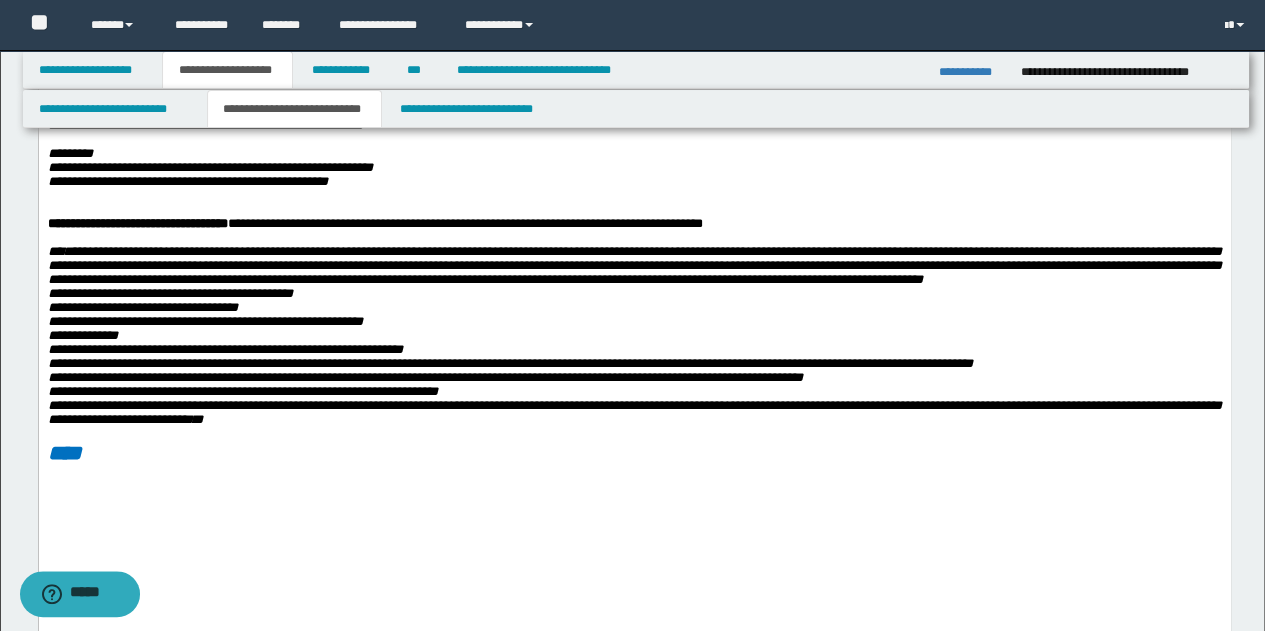 scroll, scrollTop: 476, scrollLeft: 0, axis: vertical 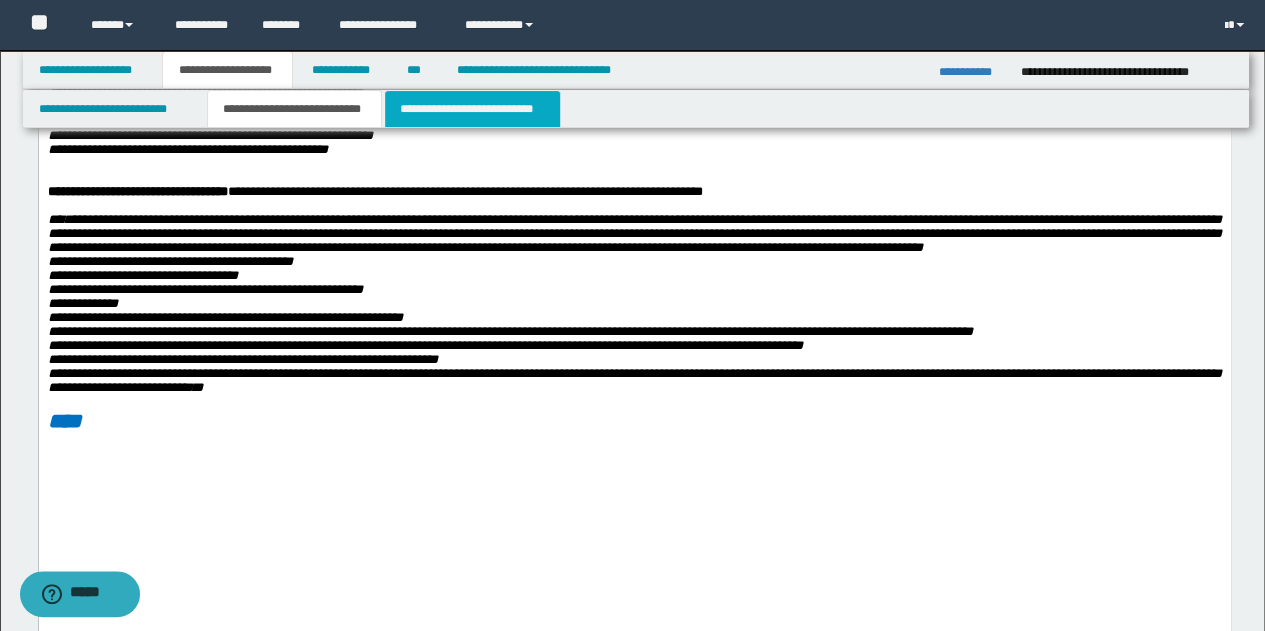 click on "**********" at bounding box center (472, 109) 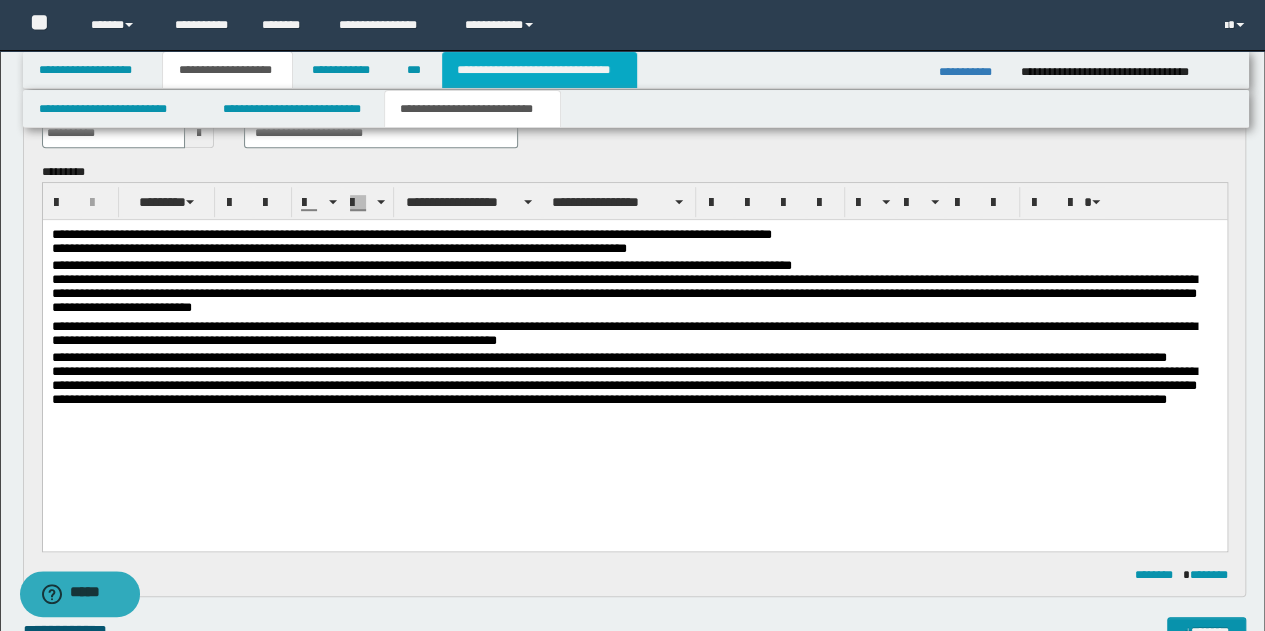 click on "**********" at bounding box center (539, 70) 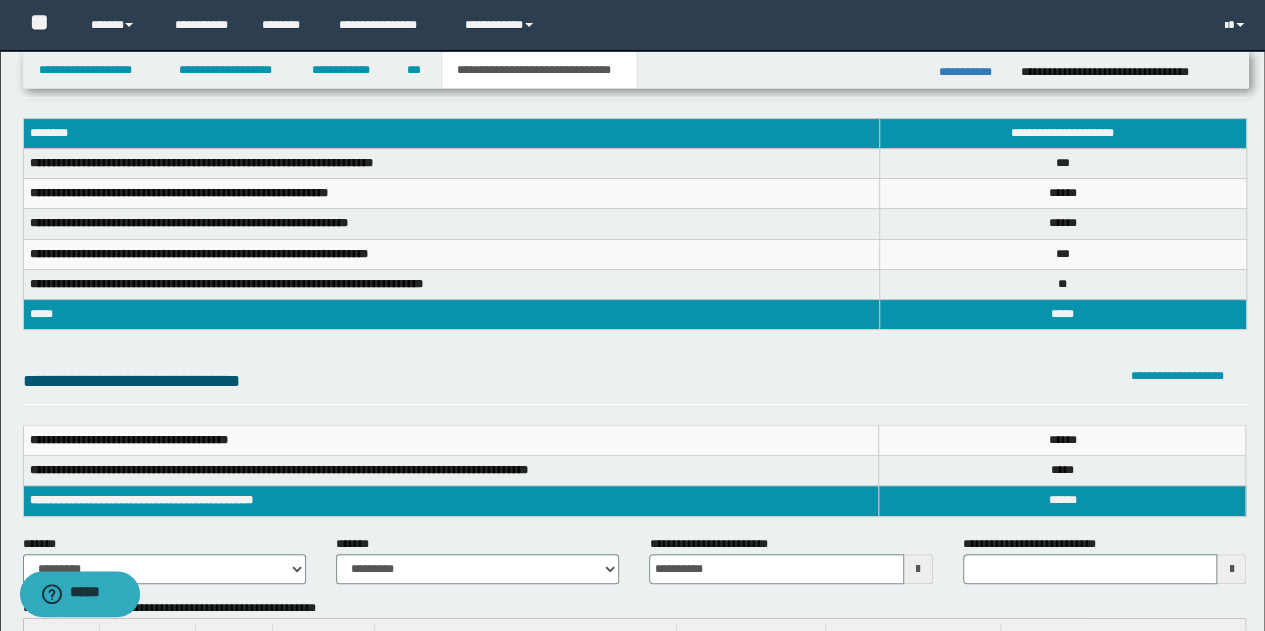 scroll, scrollTop: 100, scrollLeft: 0, axis: vertical 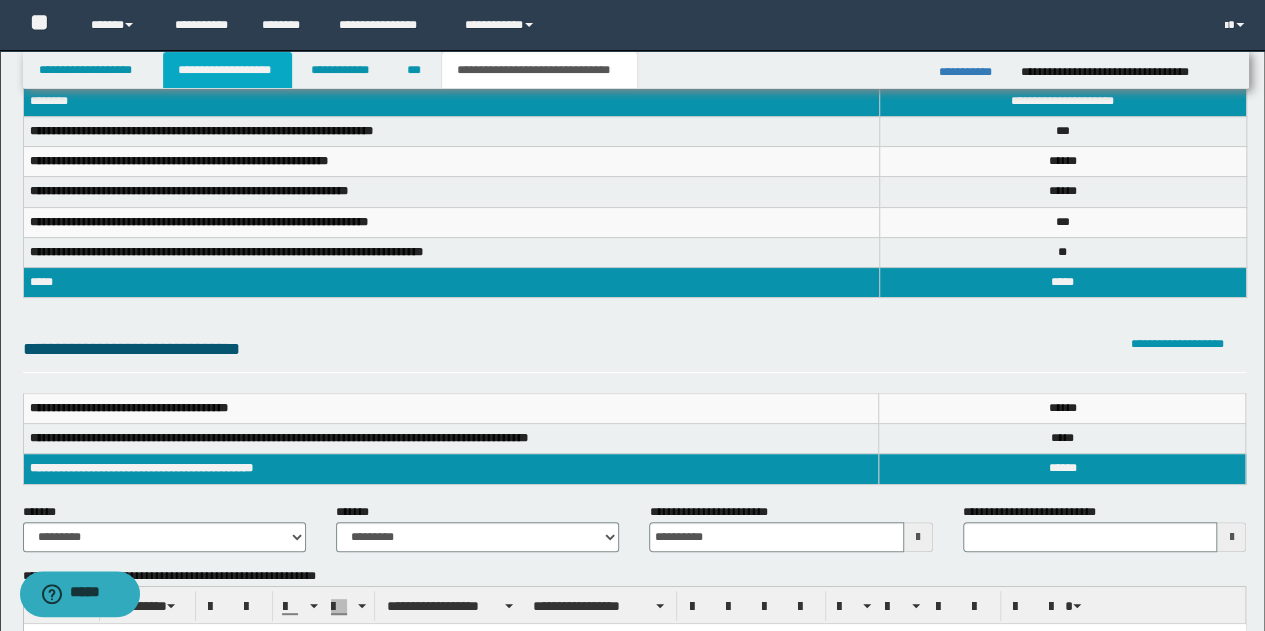 click on "**********" at bounding box center (227, 70) 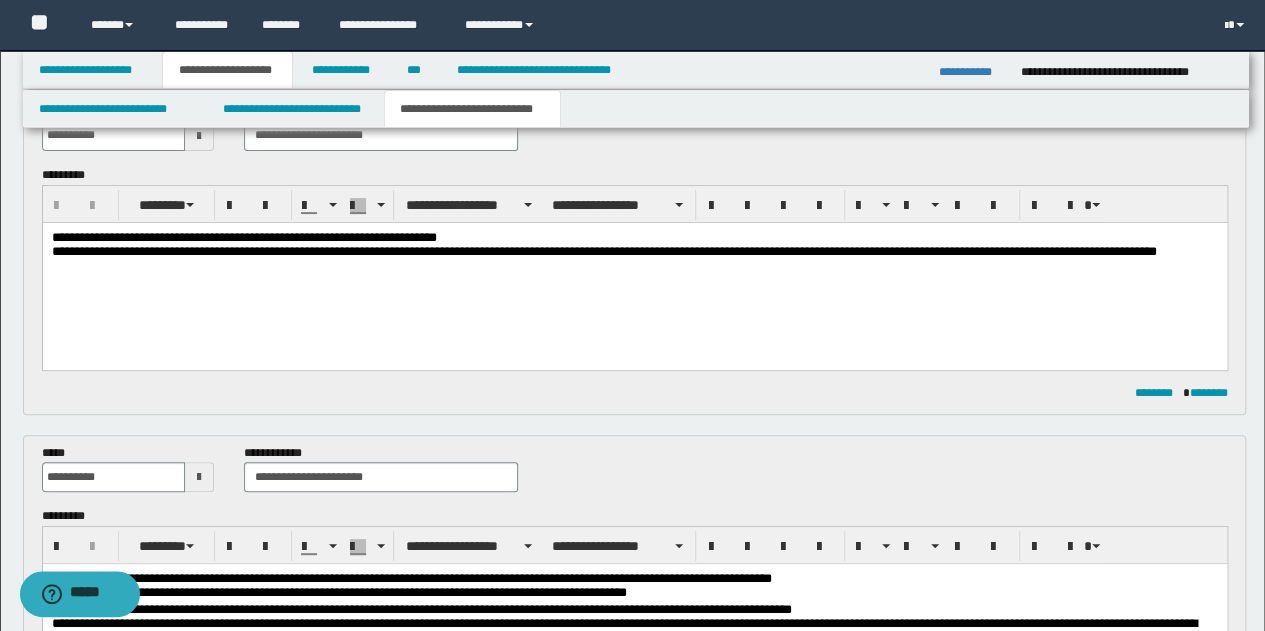 scroll, scrollTop: 130, scrollLeft: 0, axis: vertical 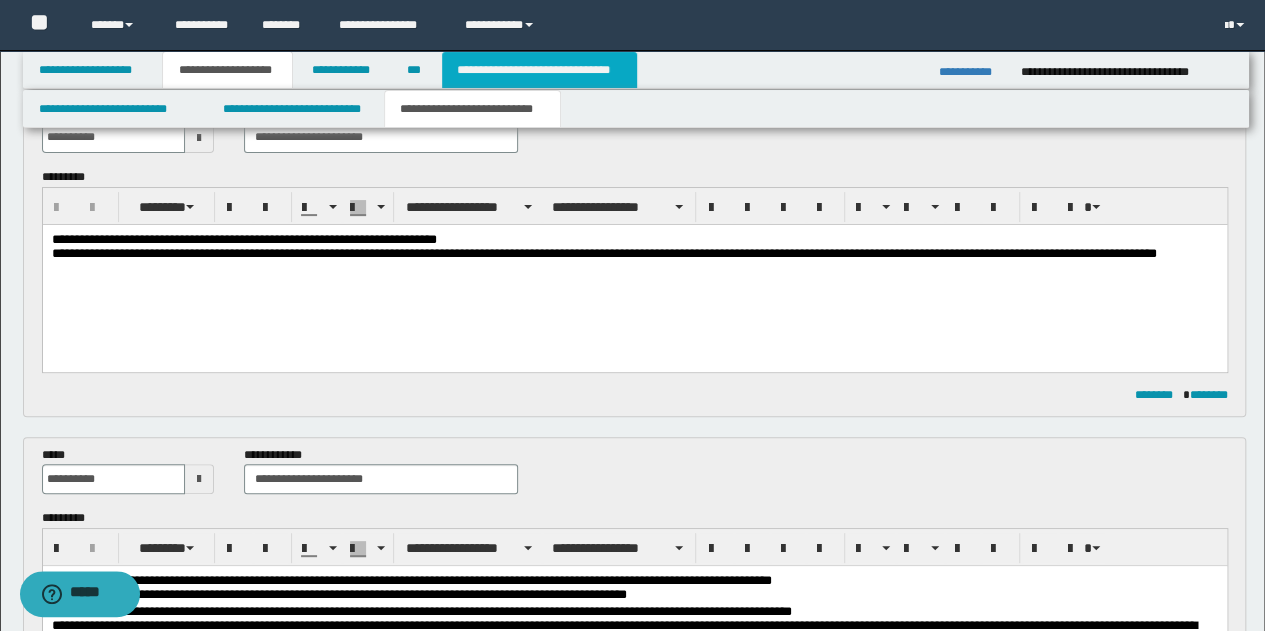 click on "**********" at bounding box center (539, 70) 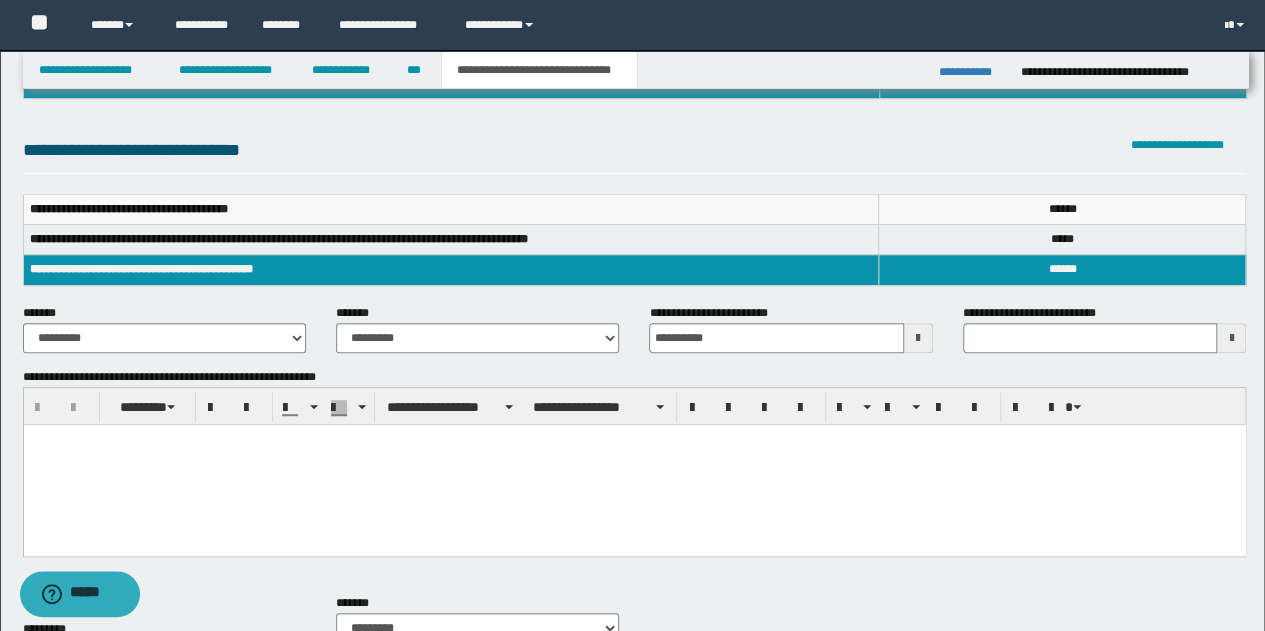 scroll, scrollTop: 300, scrollLeft: 0, axis: vertical 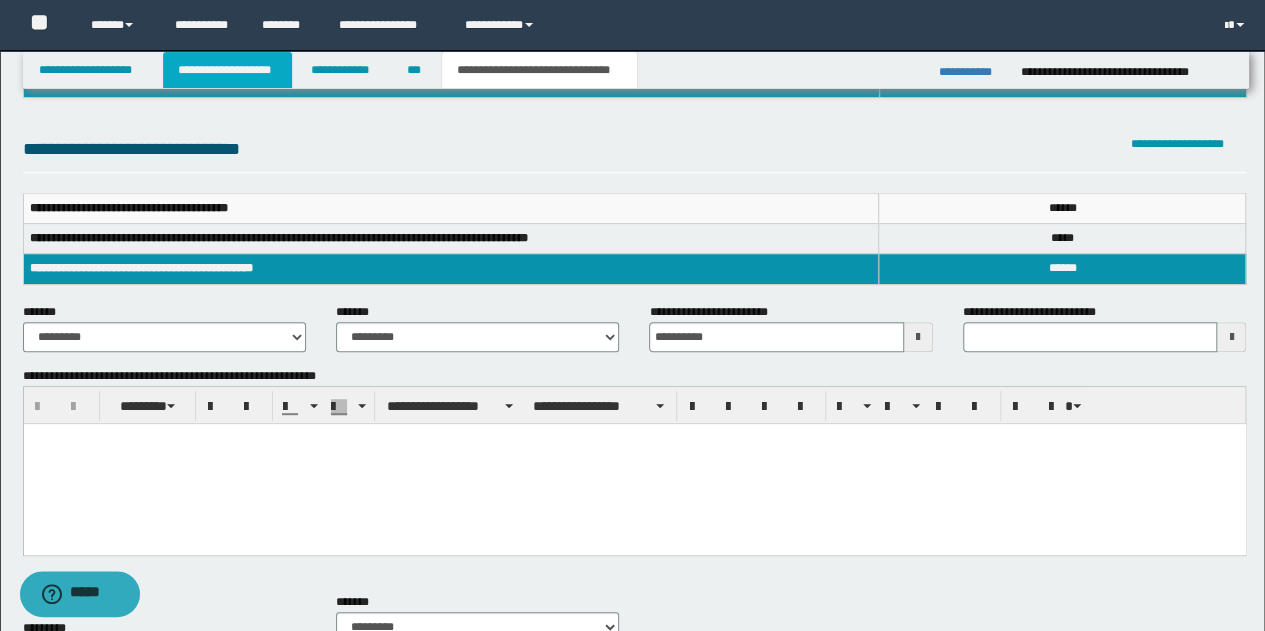 click on "**********" at bounding box center (227, 70) 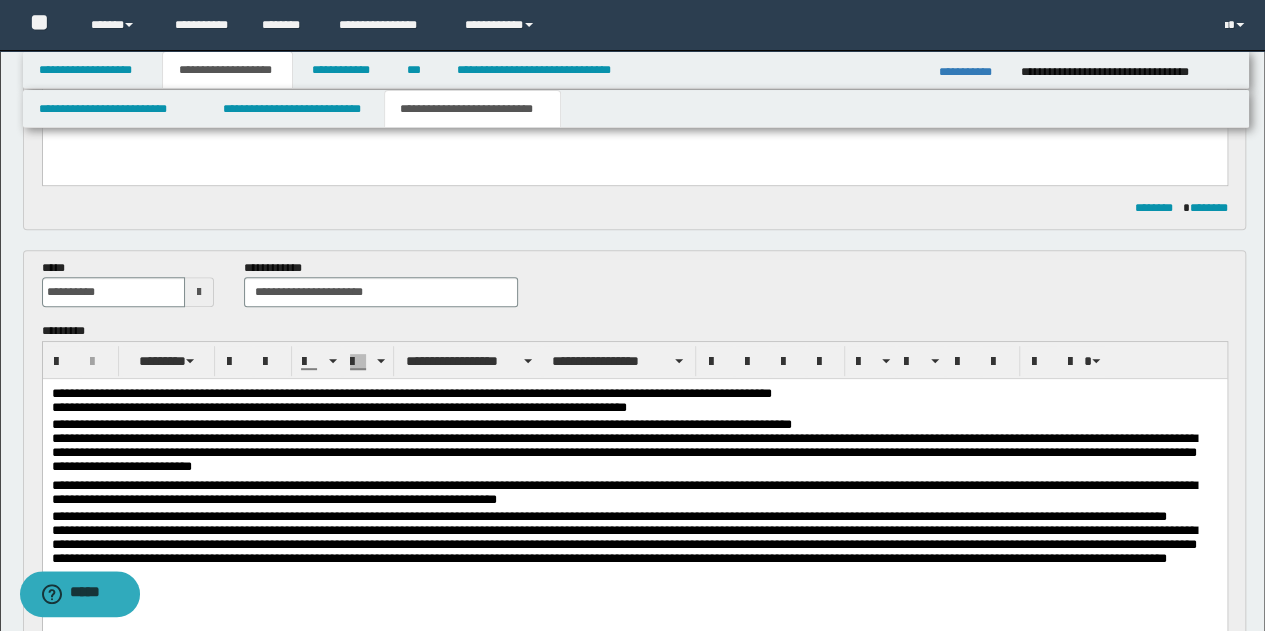 scroll, scrollTop: 130, scrollLeft: 0, axis: vertical 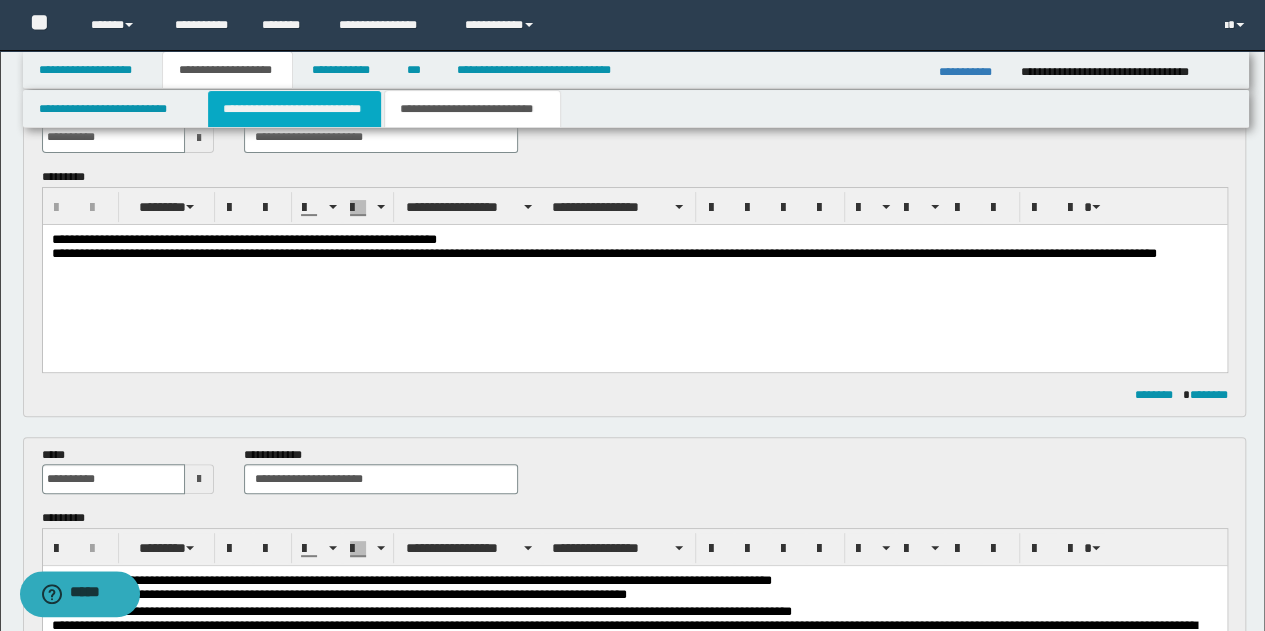click on "**********" at bounding box center (294, 109) 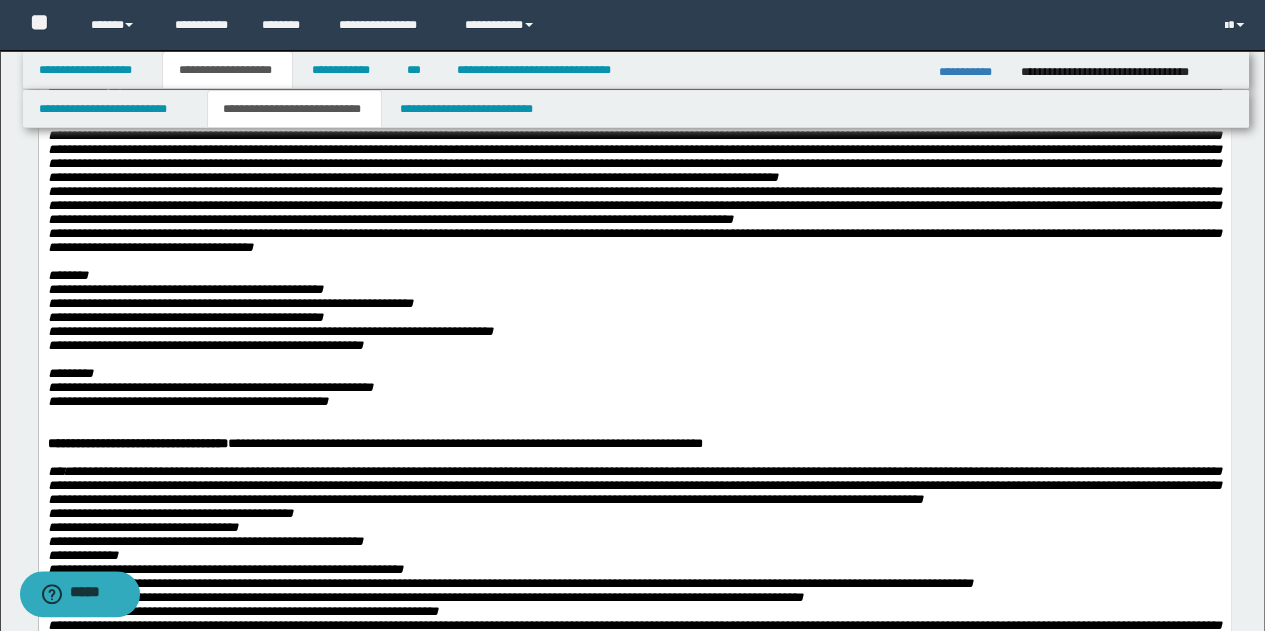 scroll, scrollTop: 330, scrollLeft: 0, axis: vertical 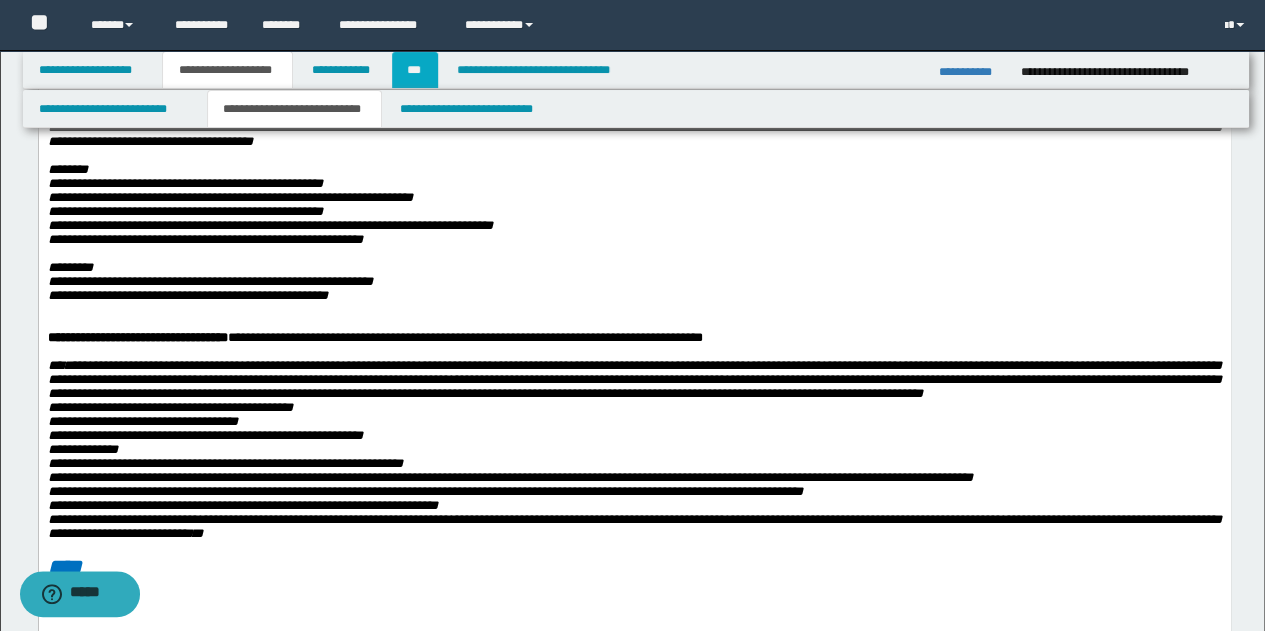 click on "***" at bounding box center [415, 70] 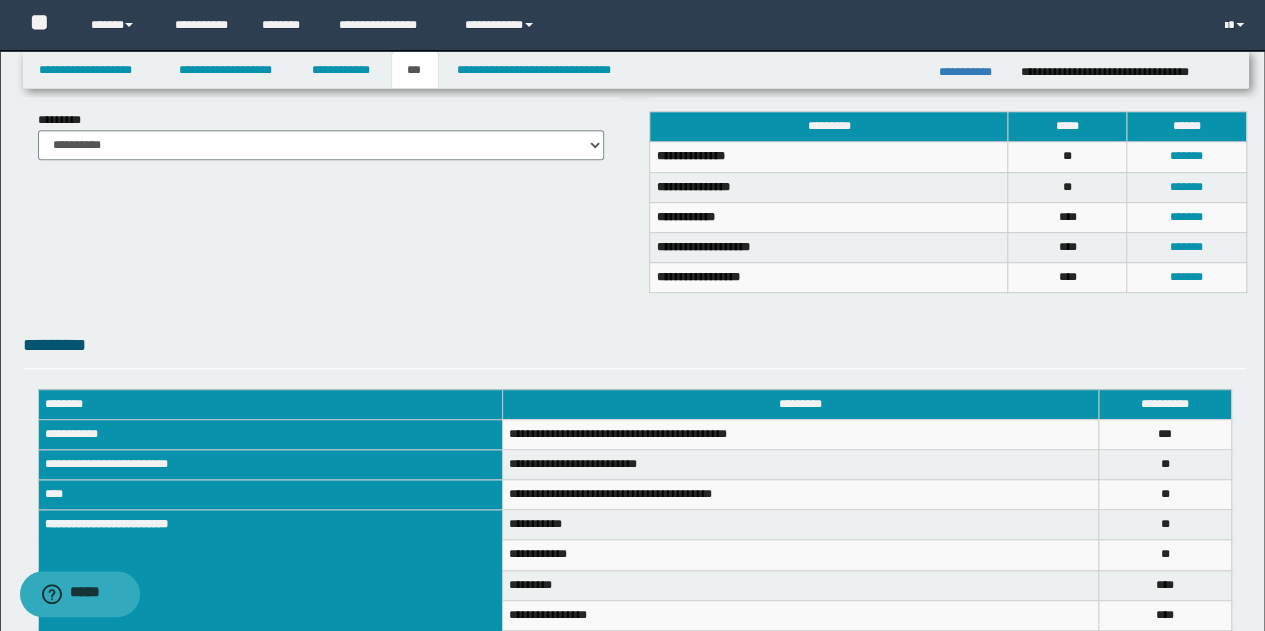 scroll, scrollTop: 667, scrollLeft: 0, axis: vertical 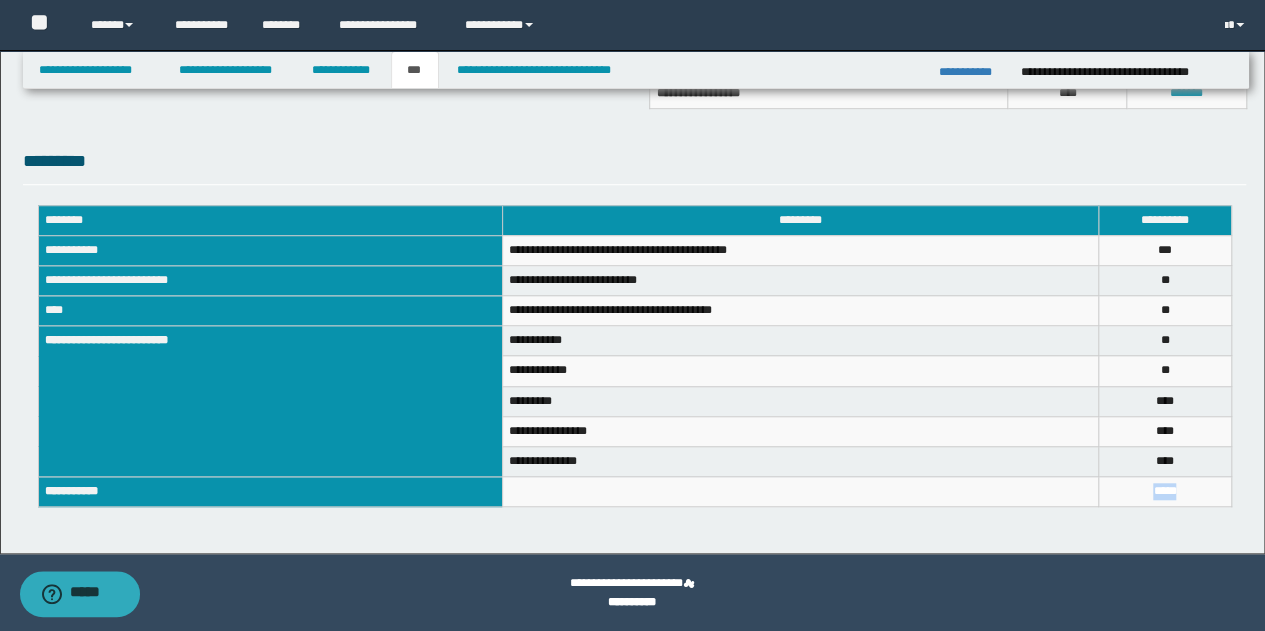drag, startPoint x: 1198, startPoint y: 487, endPoint x: 1116, endPoint y: 488, distance: 82.006096 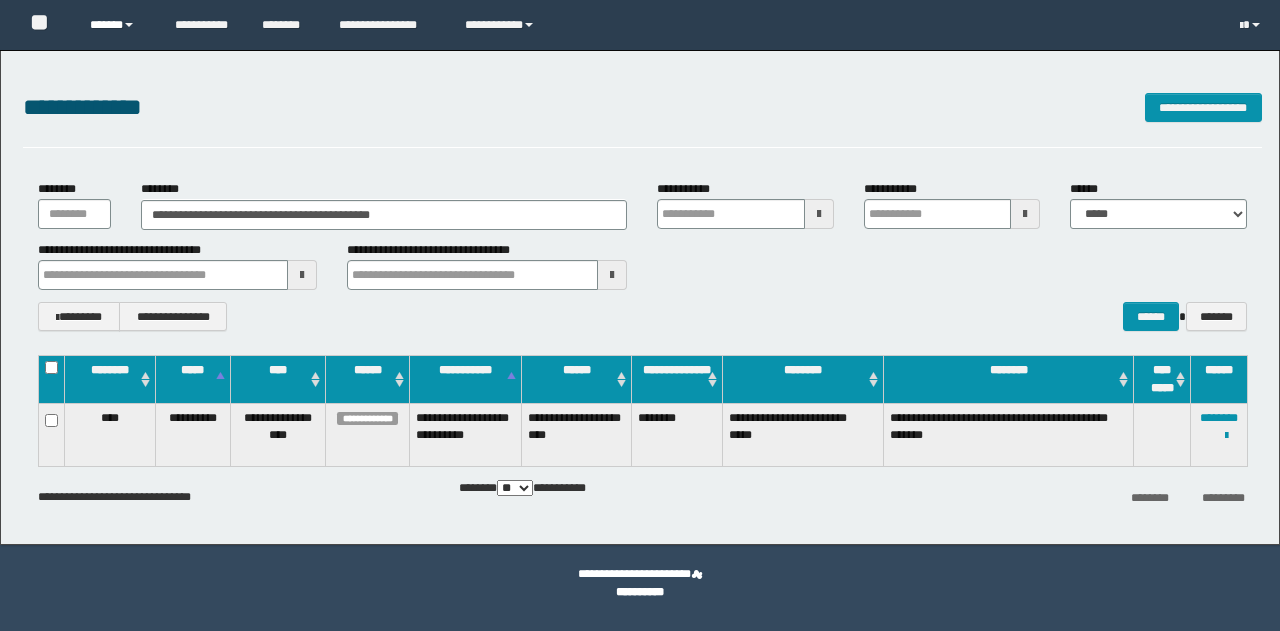 scroll, scrollTop: 0, scrollLeft: 0, axis: both 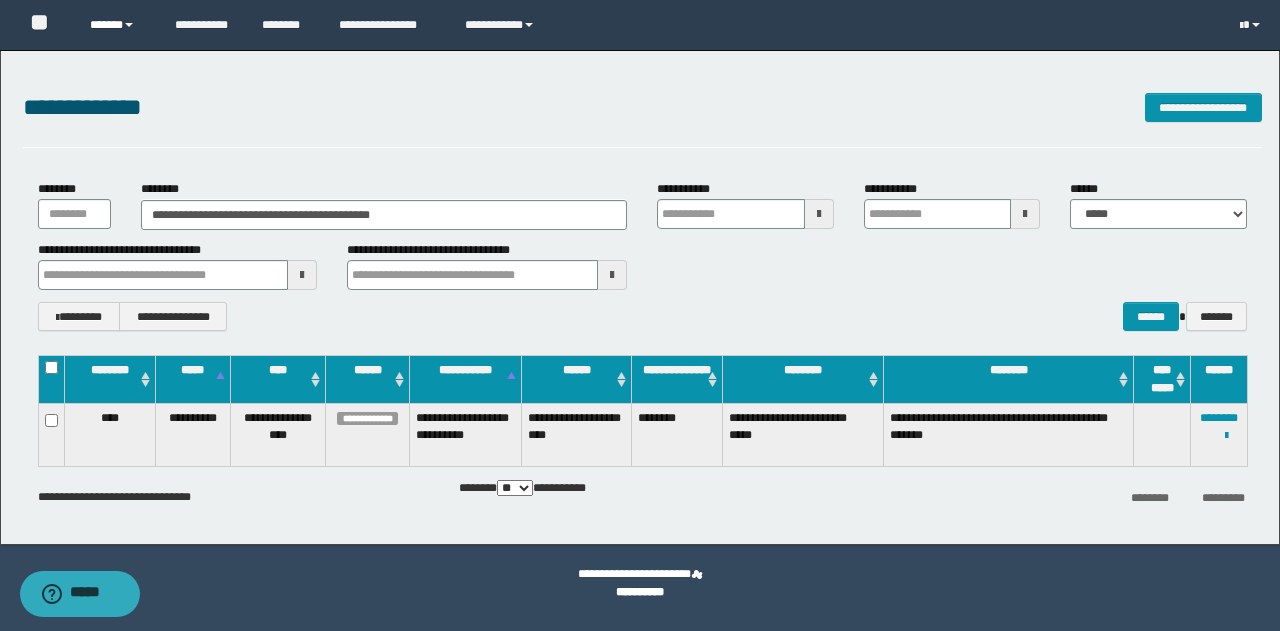 click on "******" at bounding box center (117, 25) 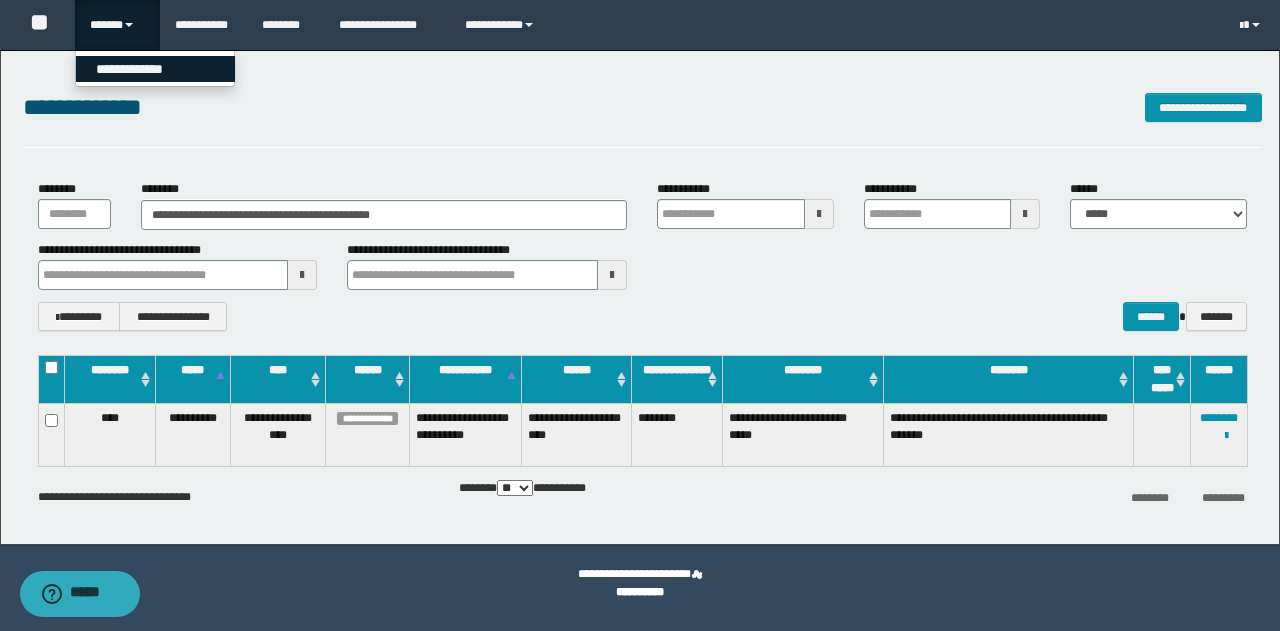 click on "**********" at bounding box center [155, 69] 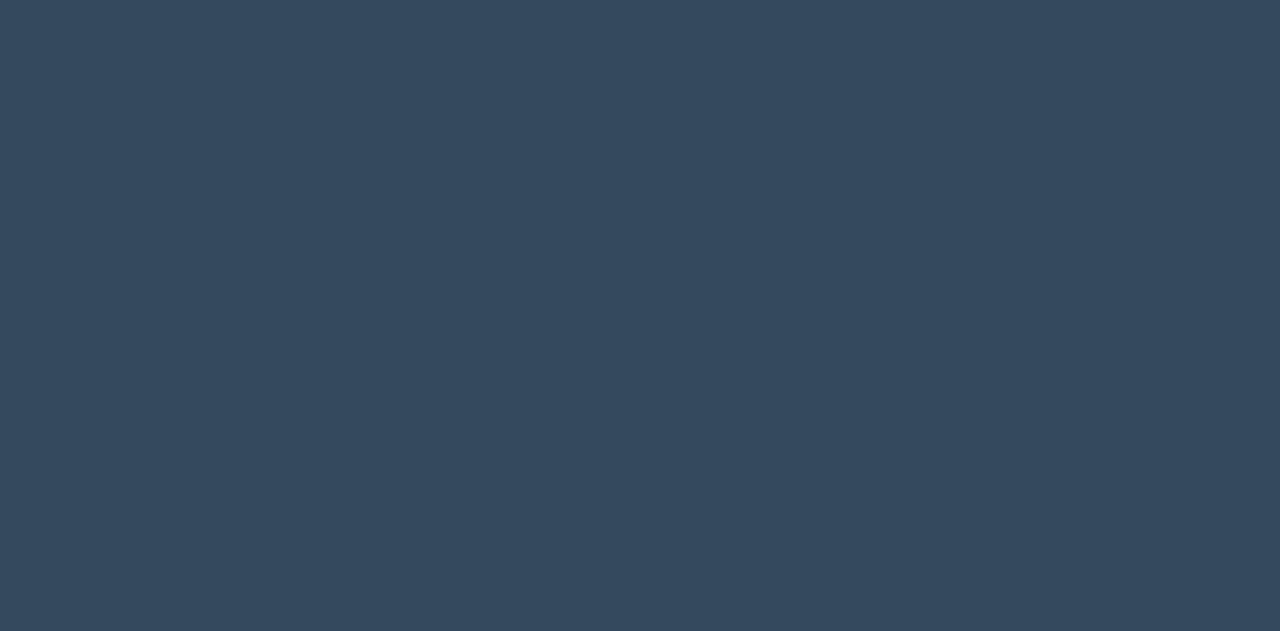 scroll, scrollTop: 0, scrollLeft: 0, axis: both 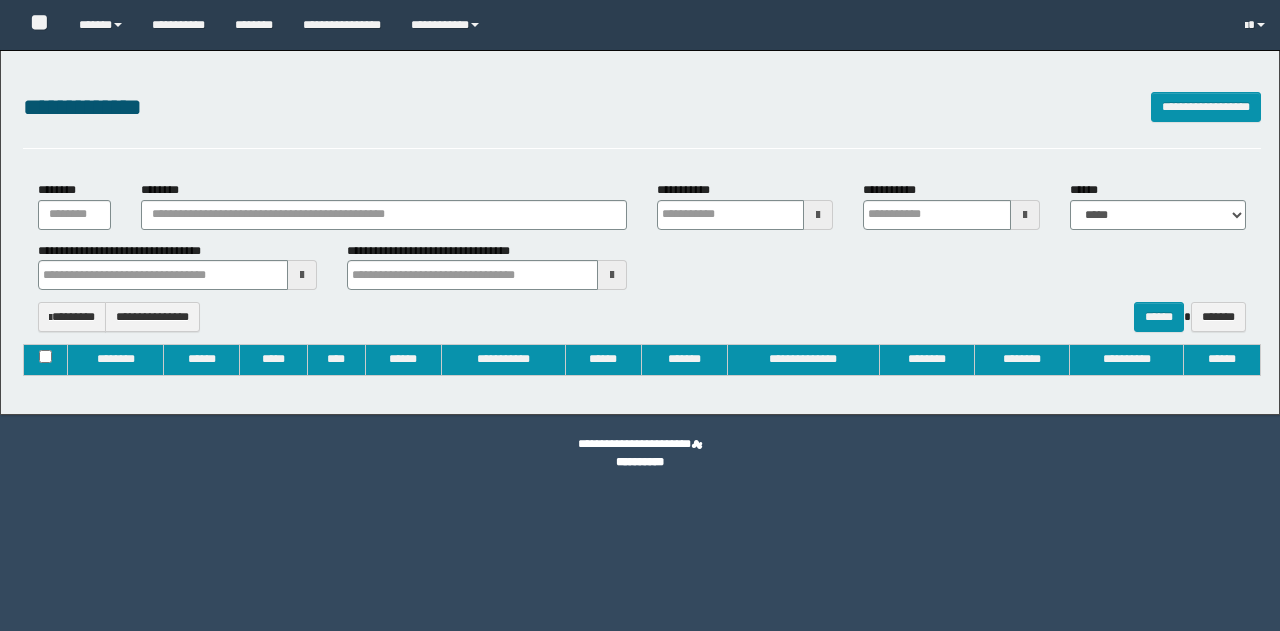 type on "**********" 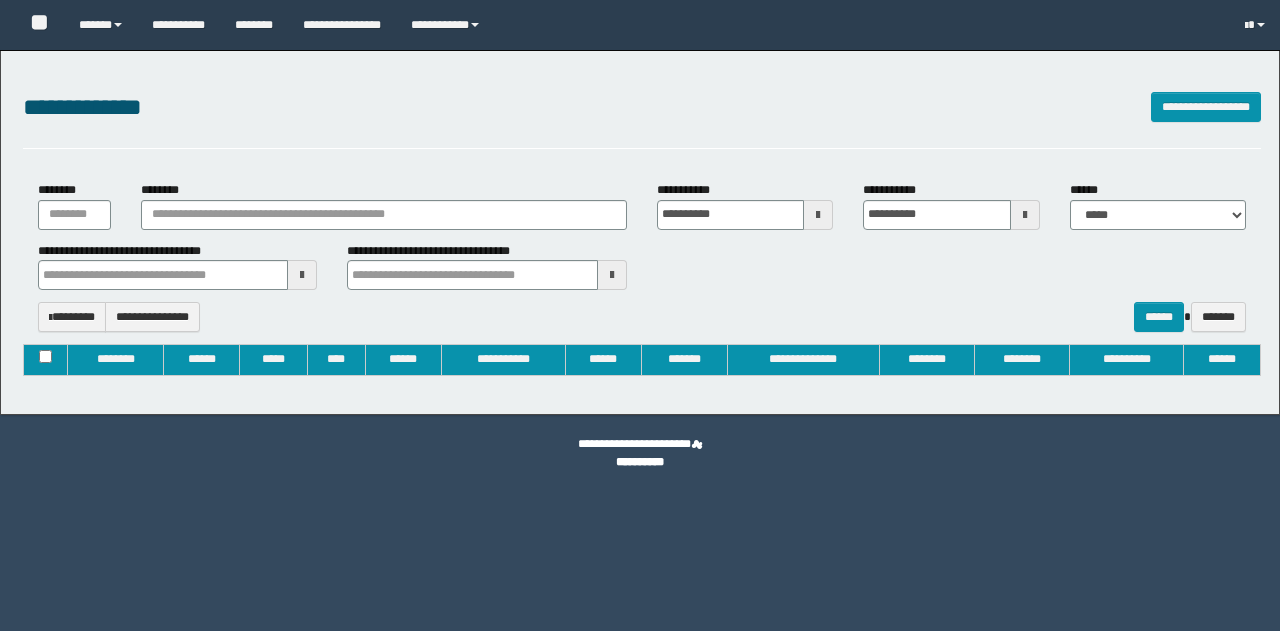 type 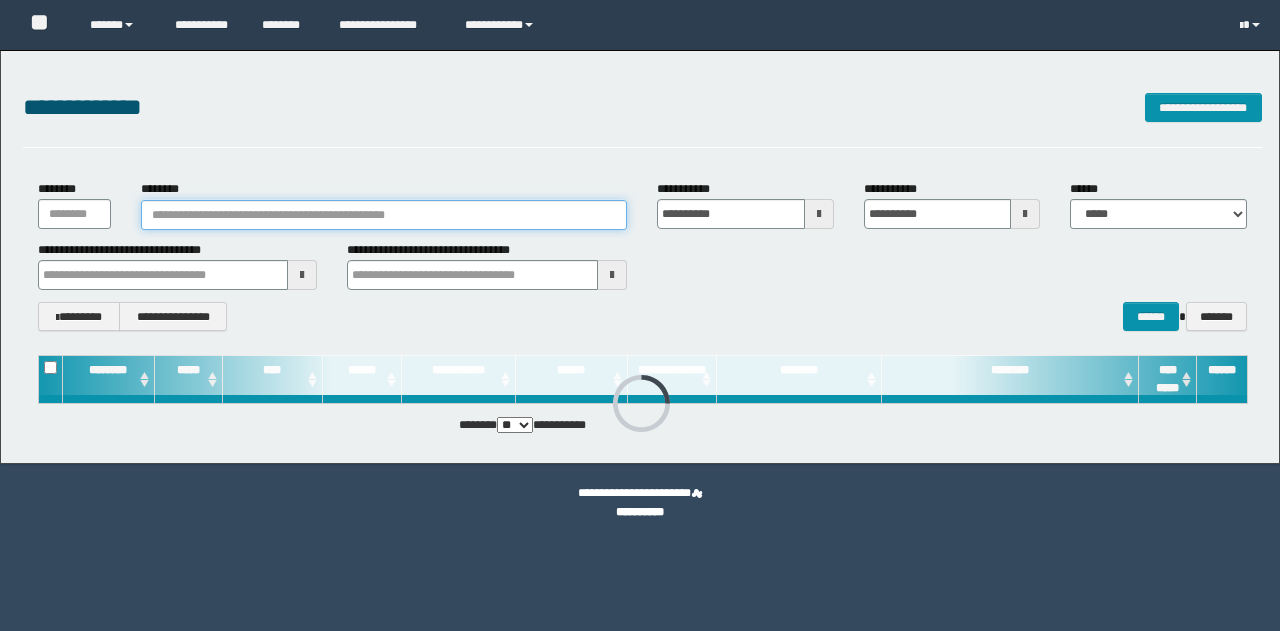 click on "********" at bounding box center (384, 215) 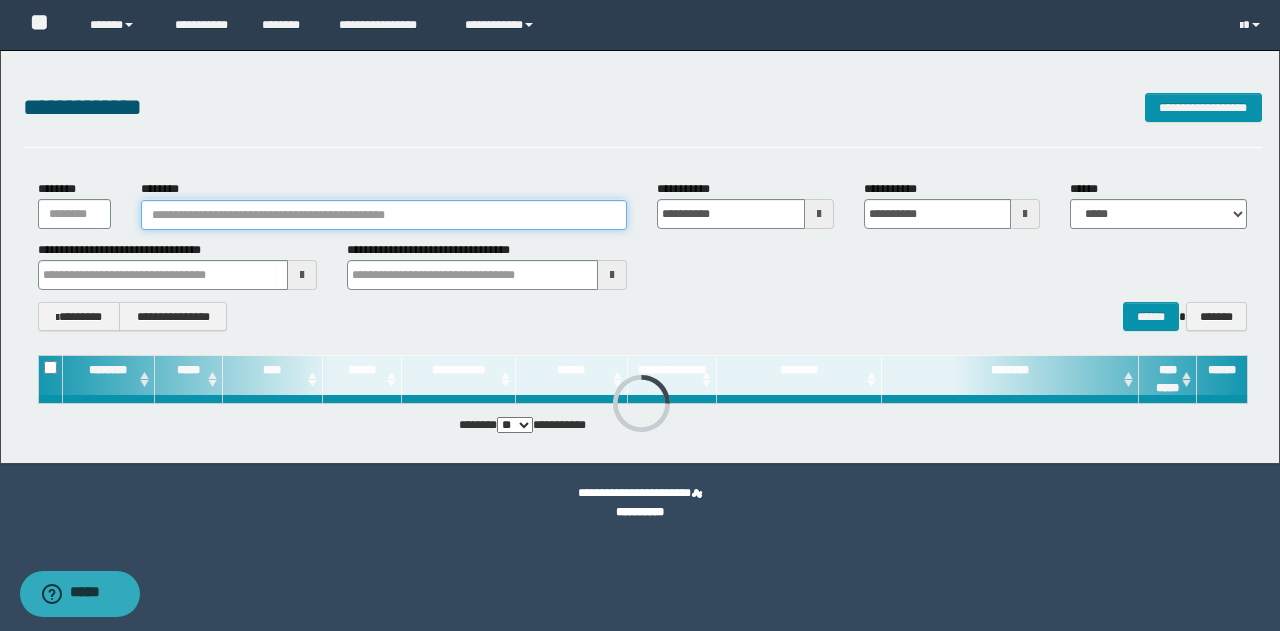 paste on "********" 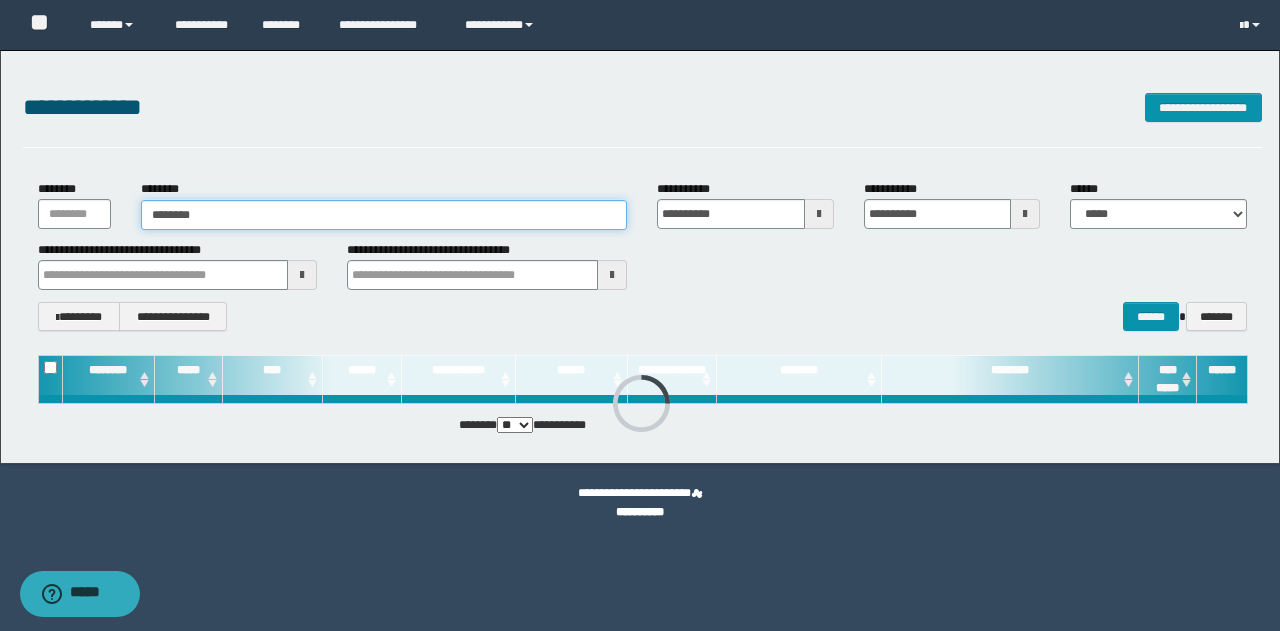 type 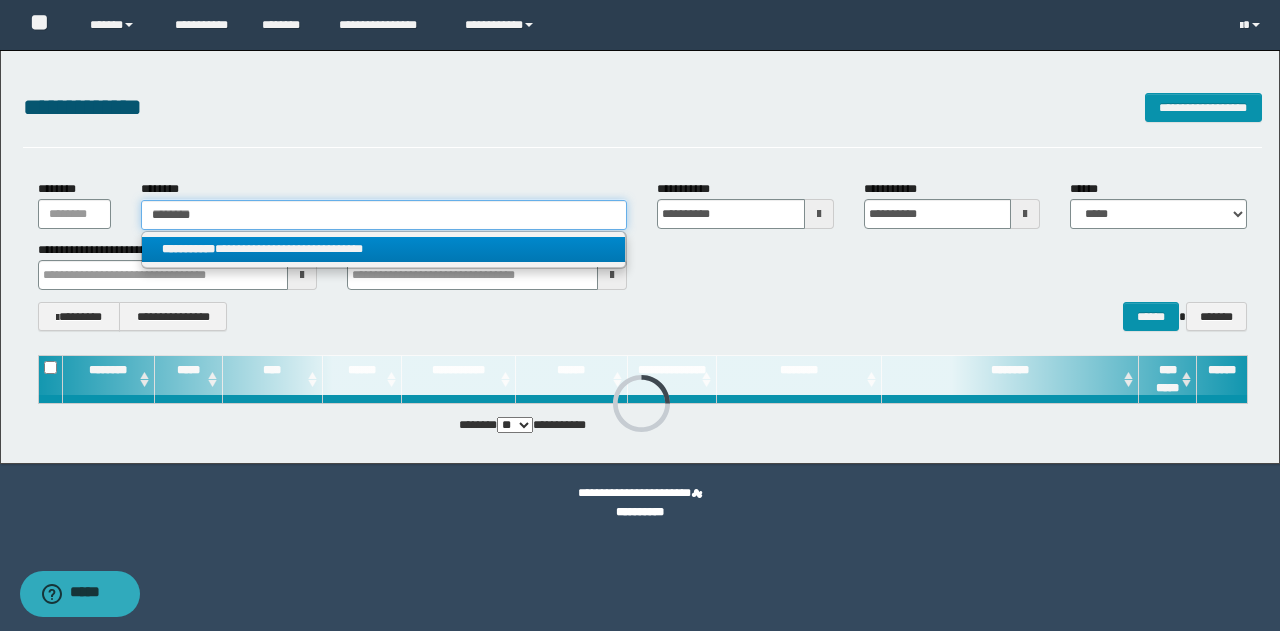 type on "********" 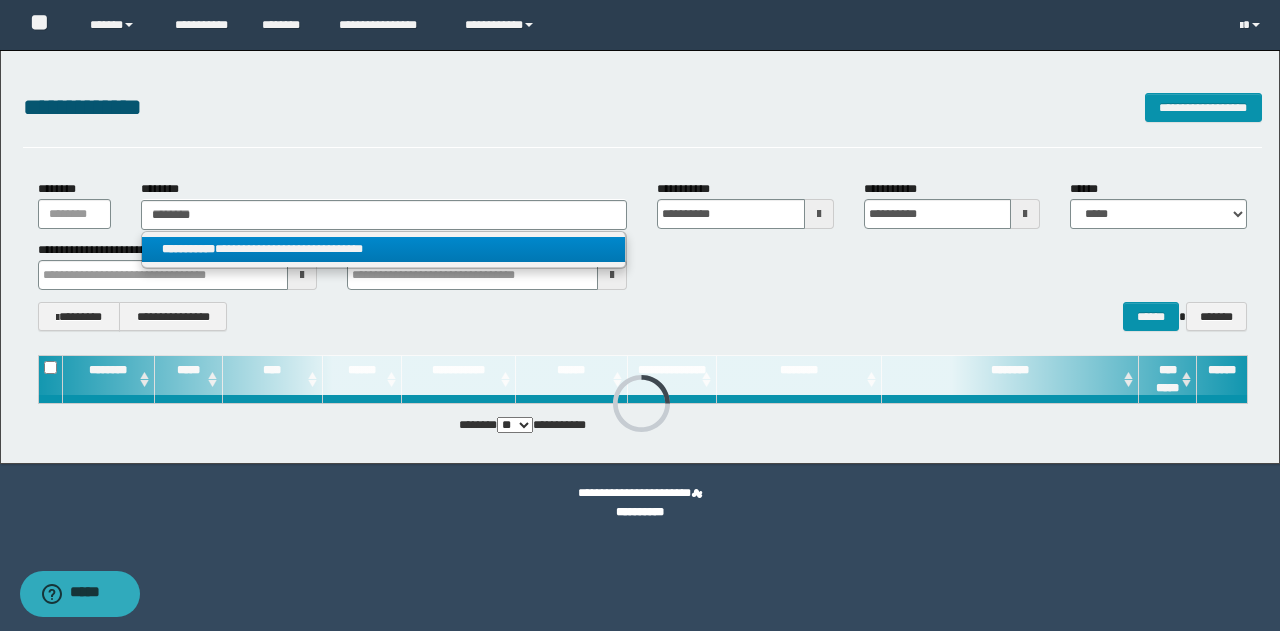 click on "**********" at bounding box center [384, 249] 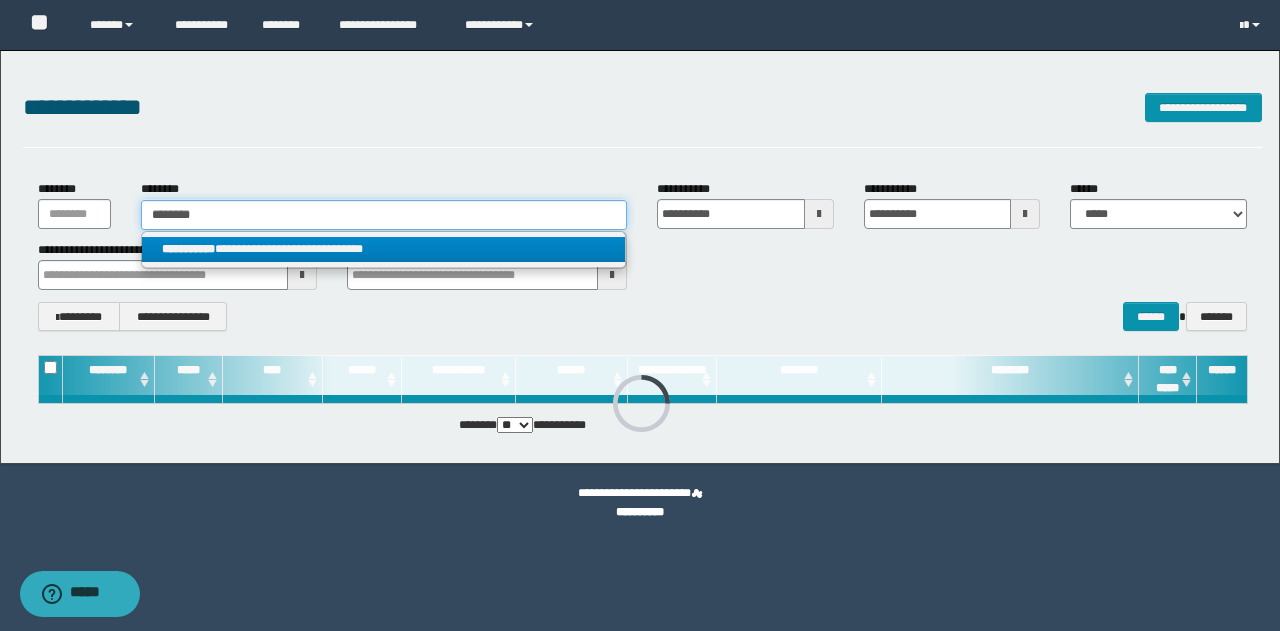 type 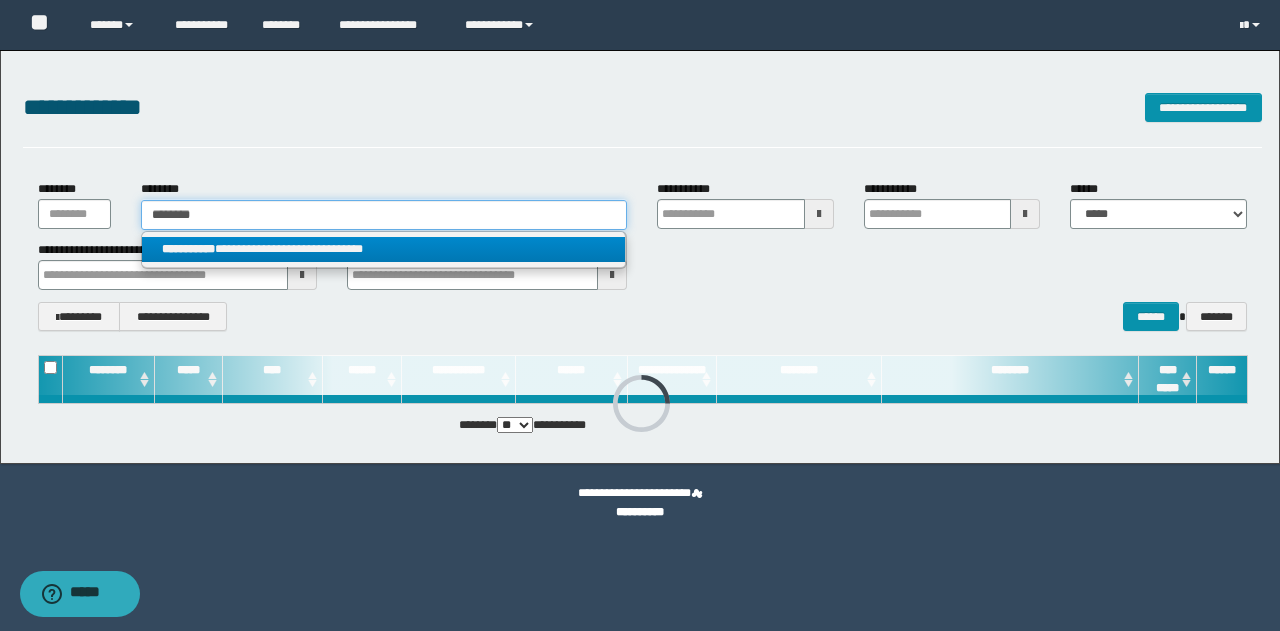 type 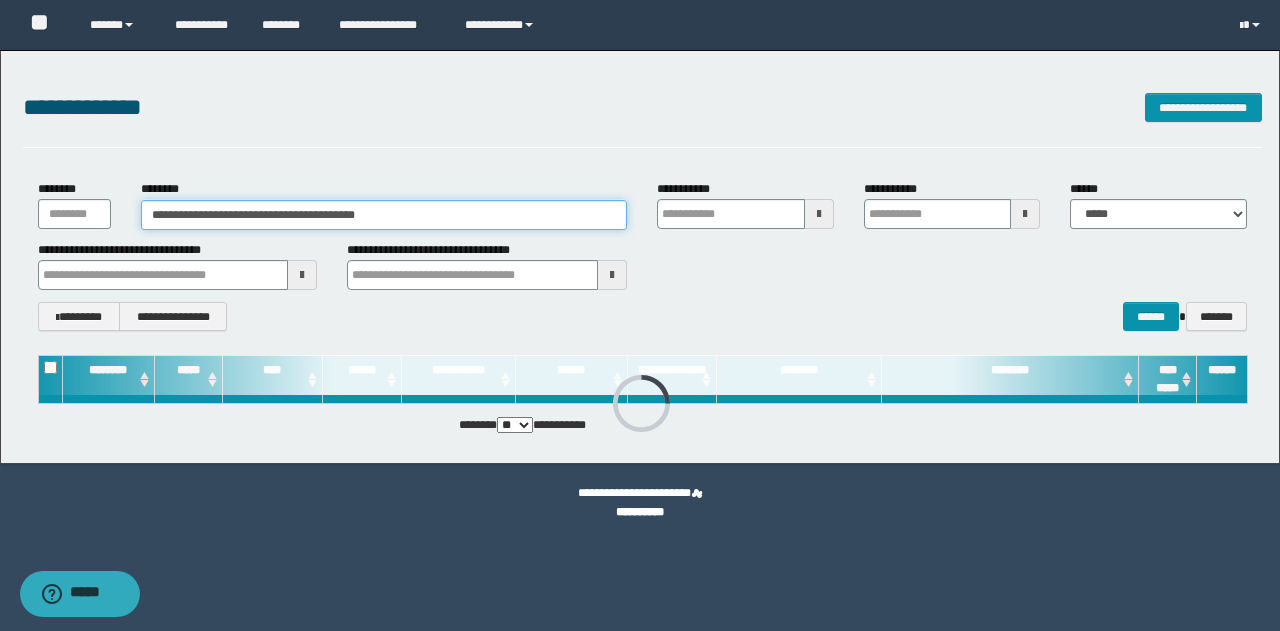 type 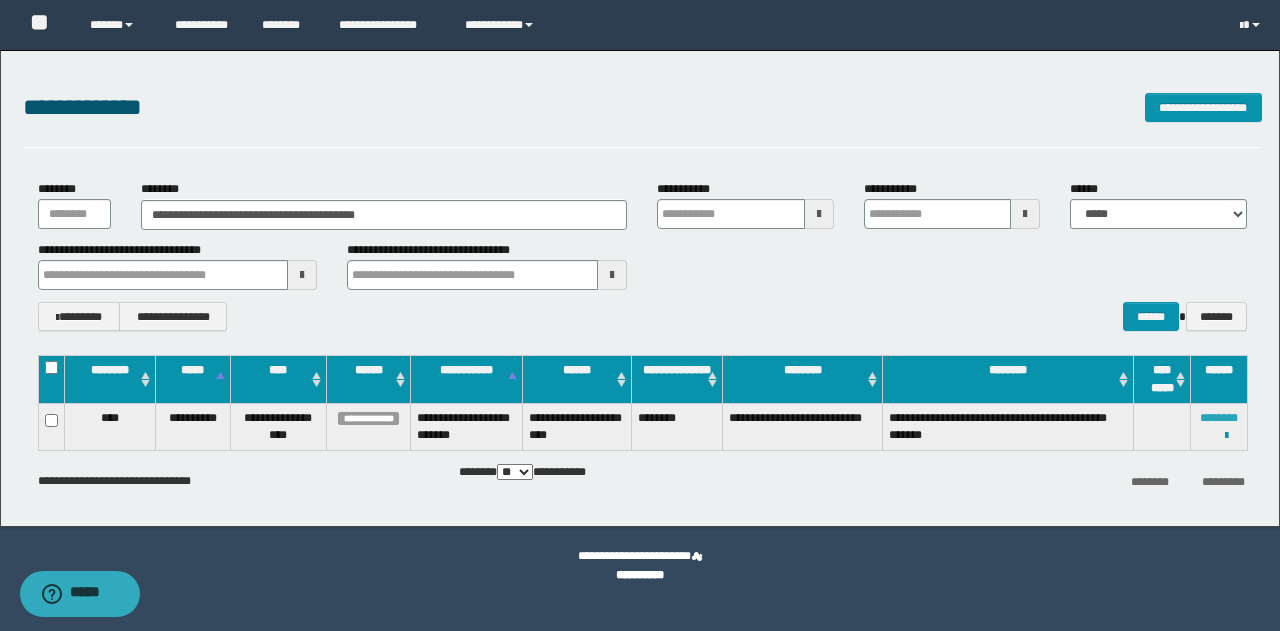 click on "********" at bounding box center (1219, 418) 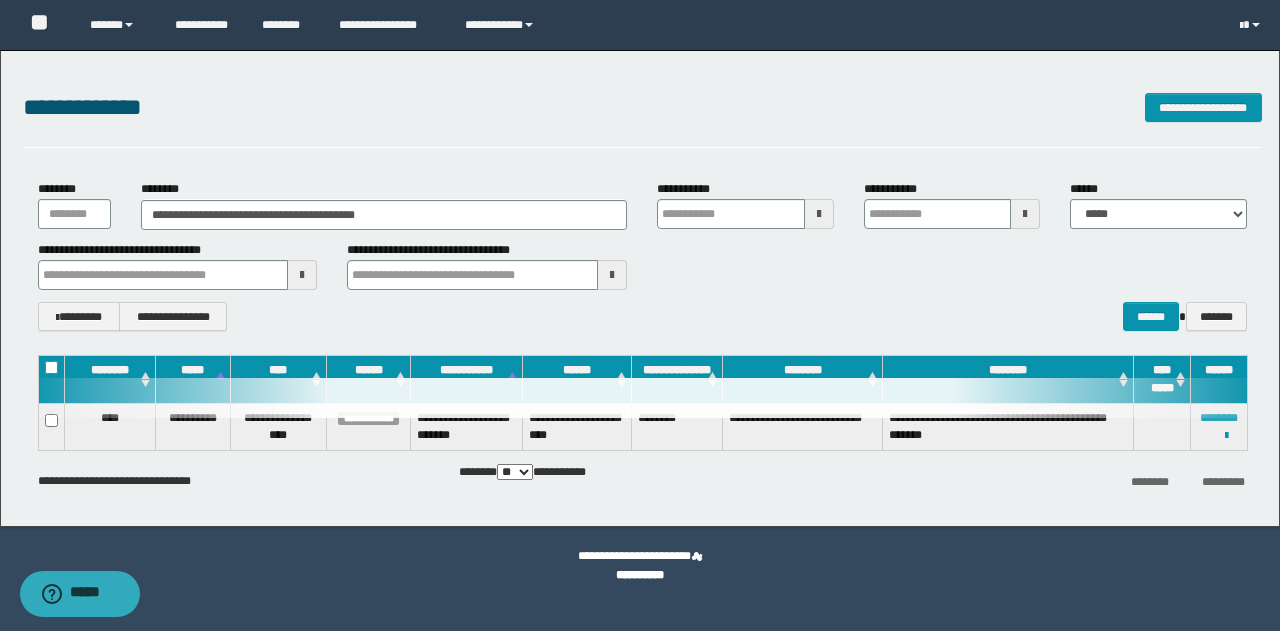type 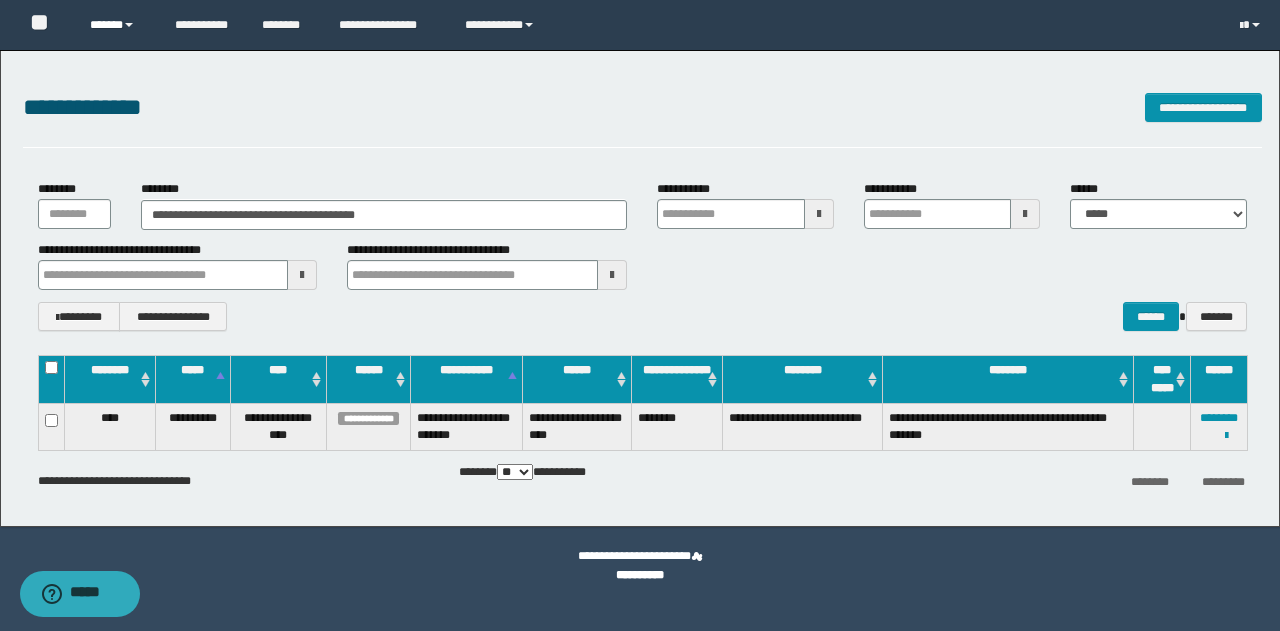 click on "******" at bounding box center (117, 25) 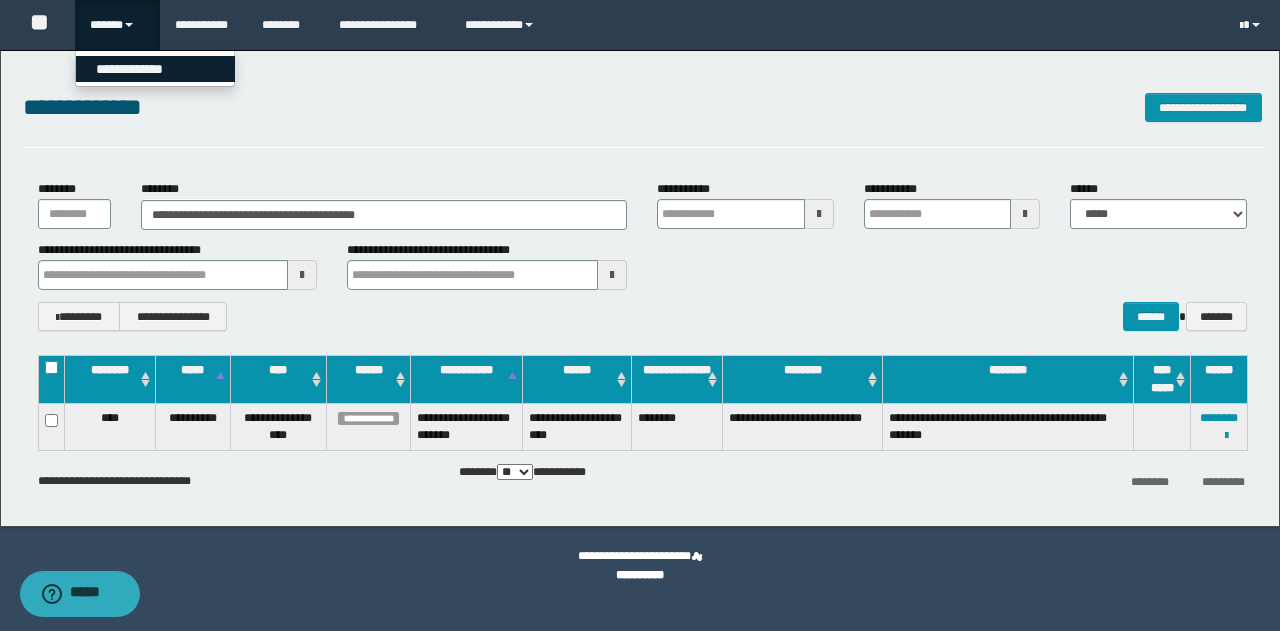 click on "**********" at bounding box center (155, 69) 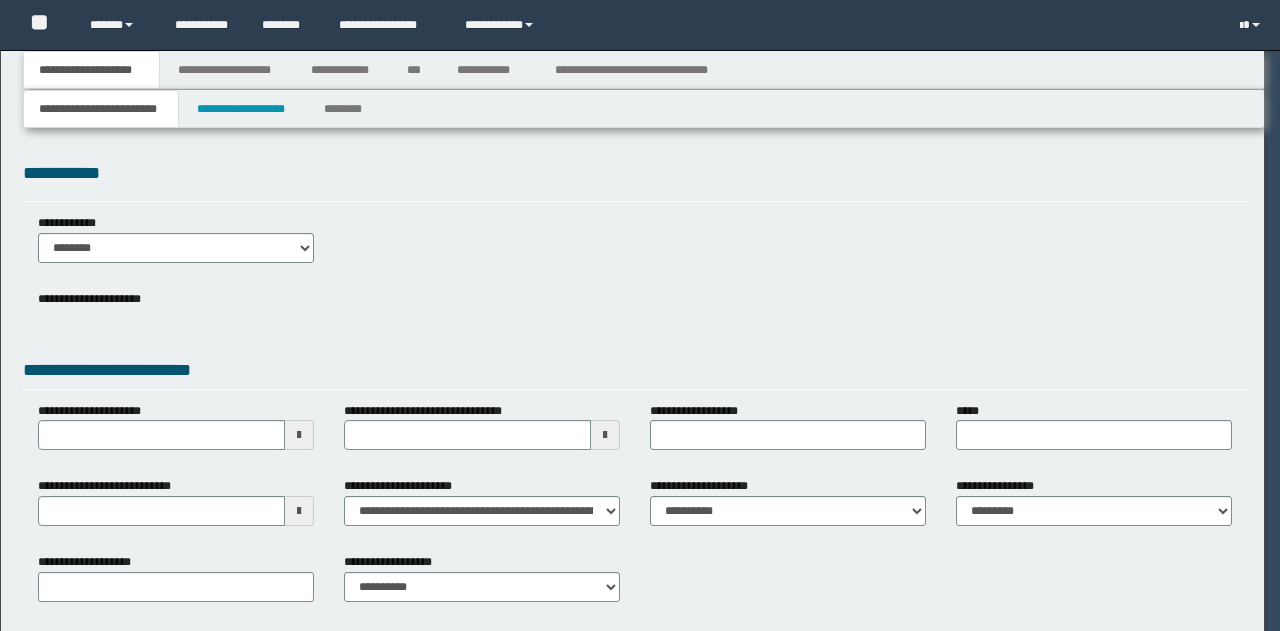 scroll, scrollTop: 0, scrollLeft: 0, axis: both 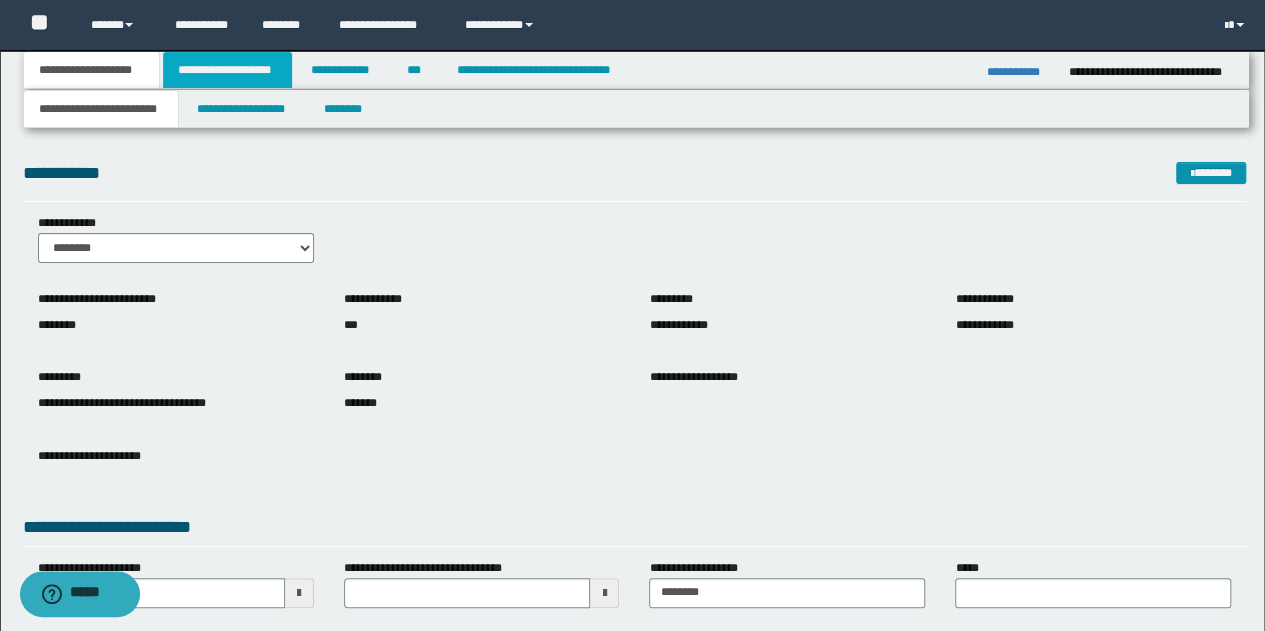click on "**********" at bounding box center (227, 70) 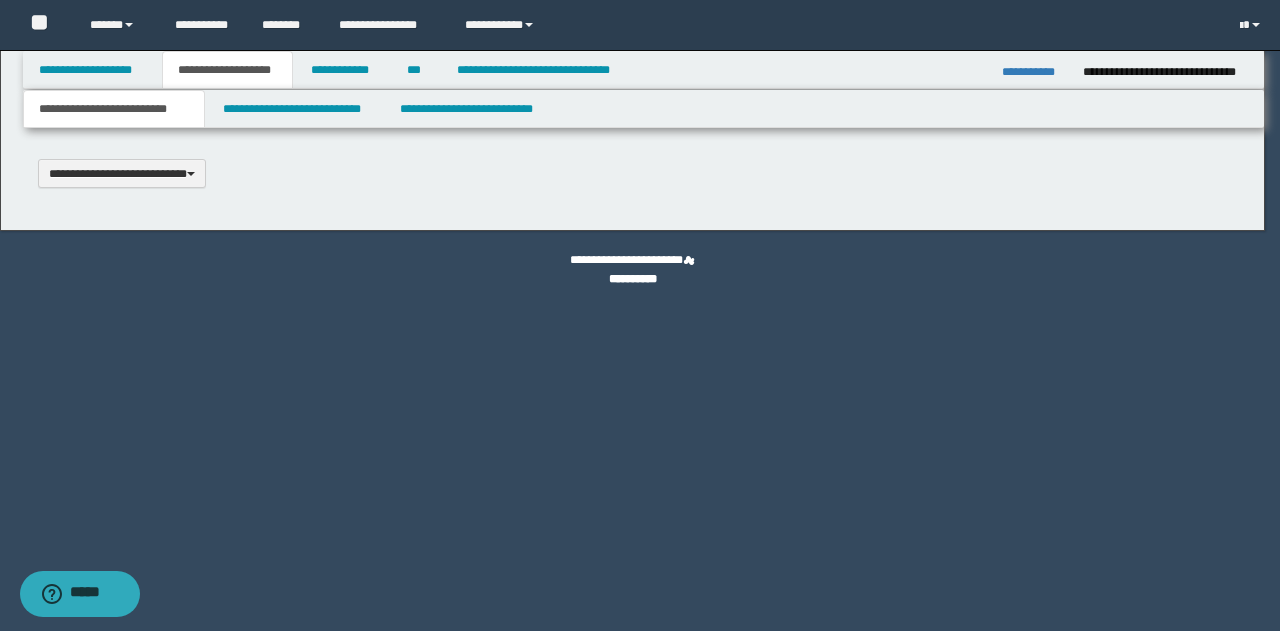 scroll, scrollTop: 0, scrollLeft: 0, axis: both 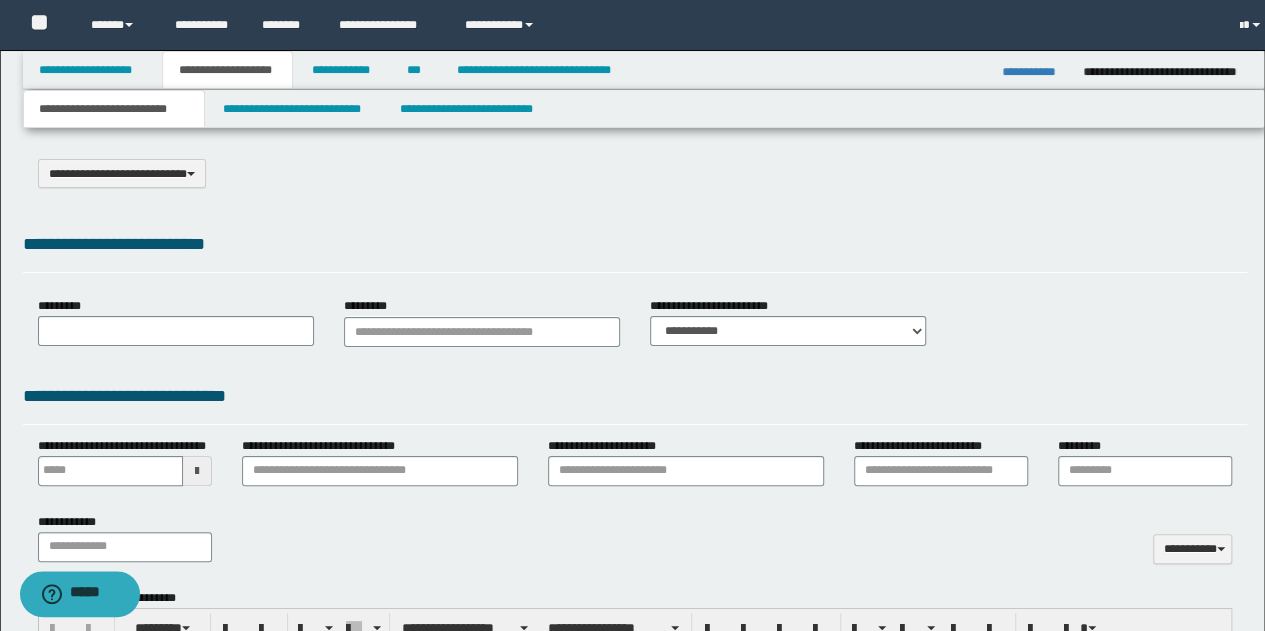 select on "*" 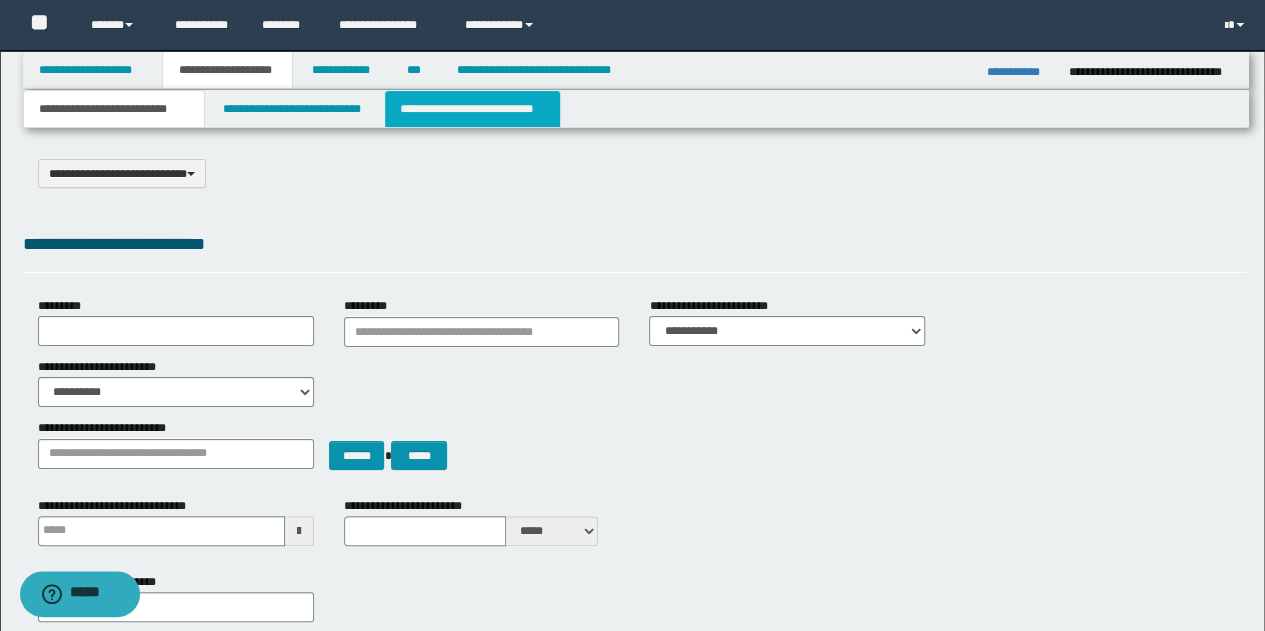 click on "**********" at bounding box center (472, 109) 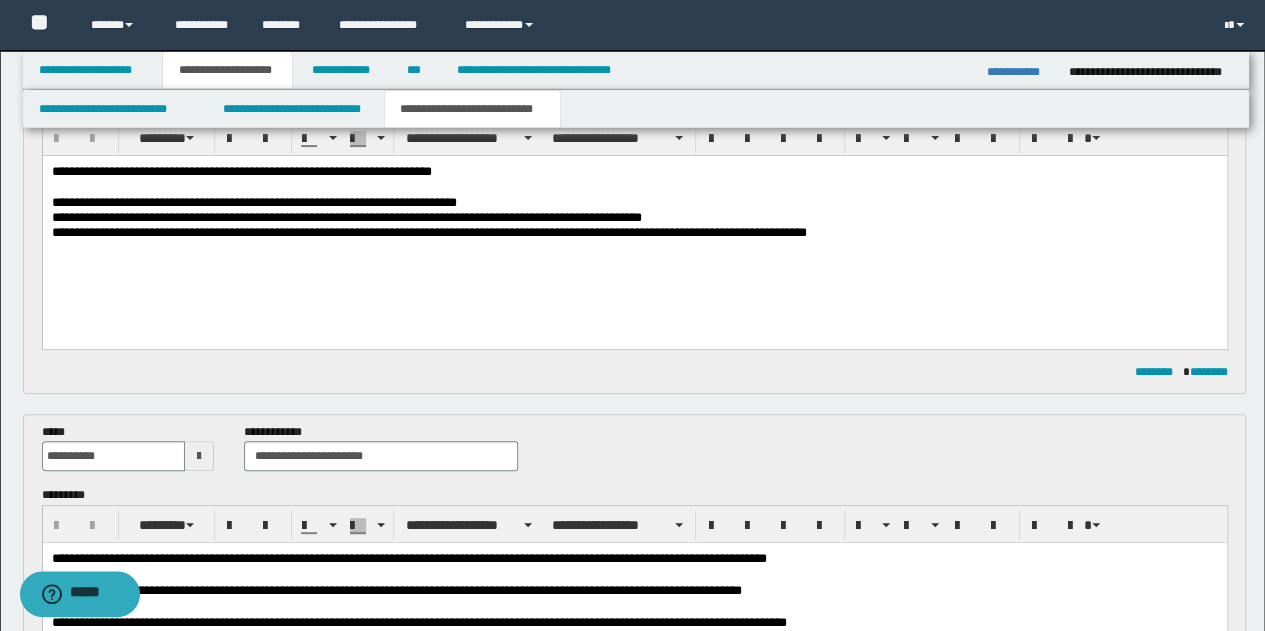 scroll, scrollTop: 200, scrollLeft: 0, axis: vertical 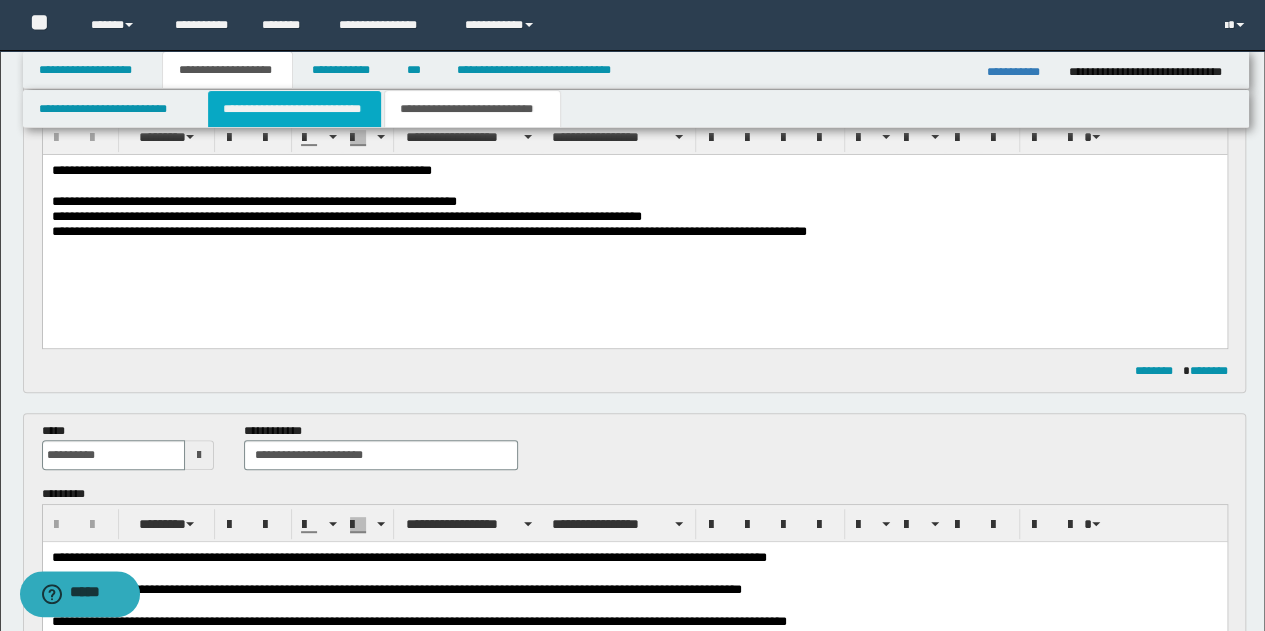 click on "**********" at bounding box center [294, 109] 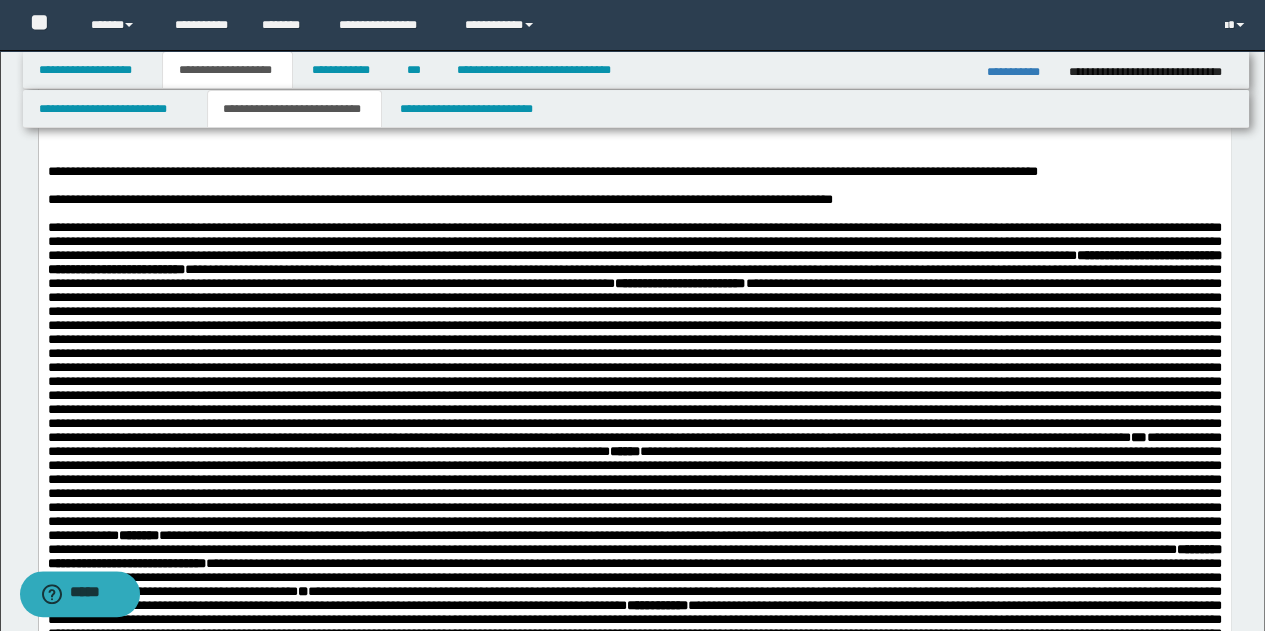 scroll, scrollTop: 900, scrollLeft: 0, axis: vertical 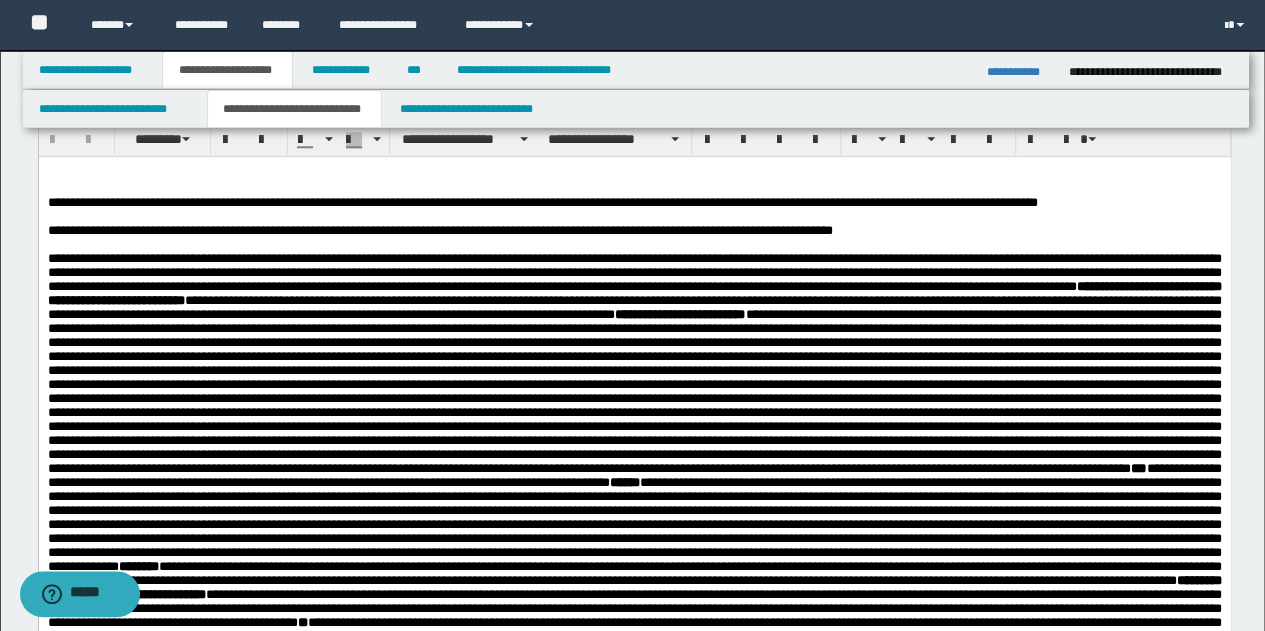 drag, startPoint x: 316, startPoint y: 107, endPoint x: 362, endPoint y: 201, distance: 104.6518 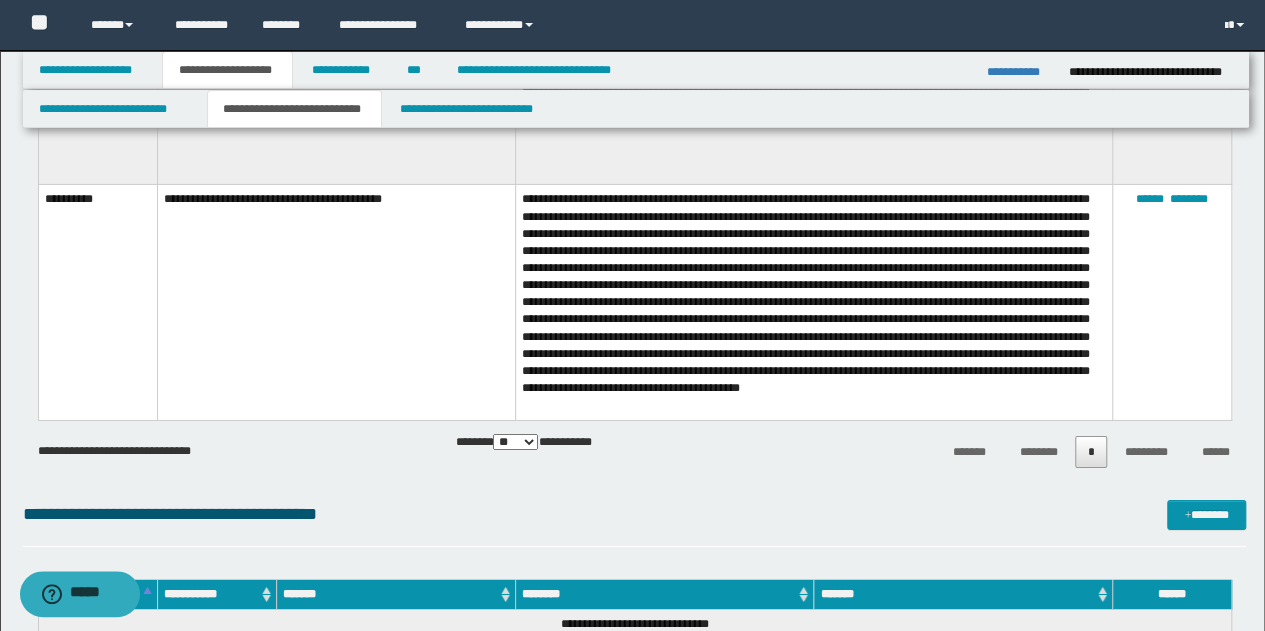 scroll, scrollTop: 3200, scrollLeft: 0, axis: vertical 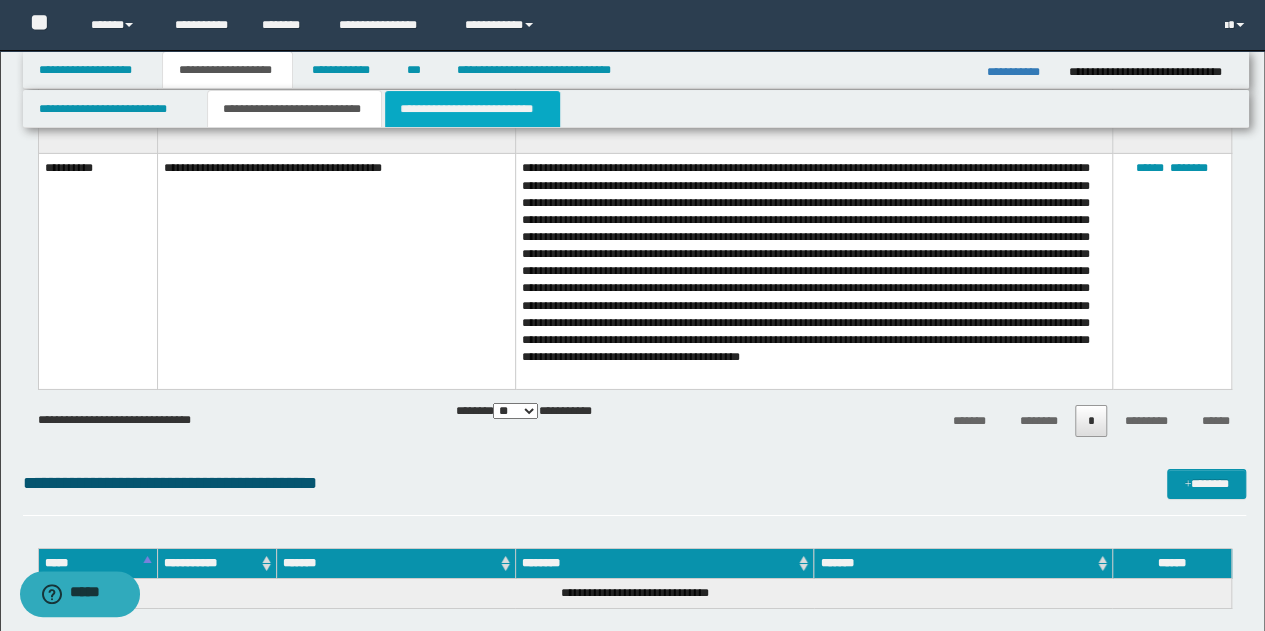 click on "**********" at bounding box center (472, 109) 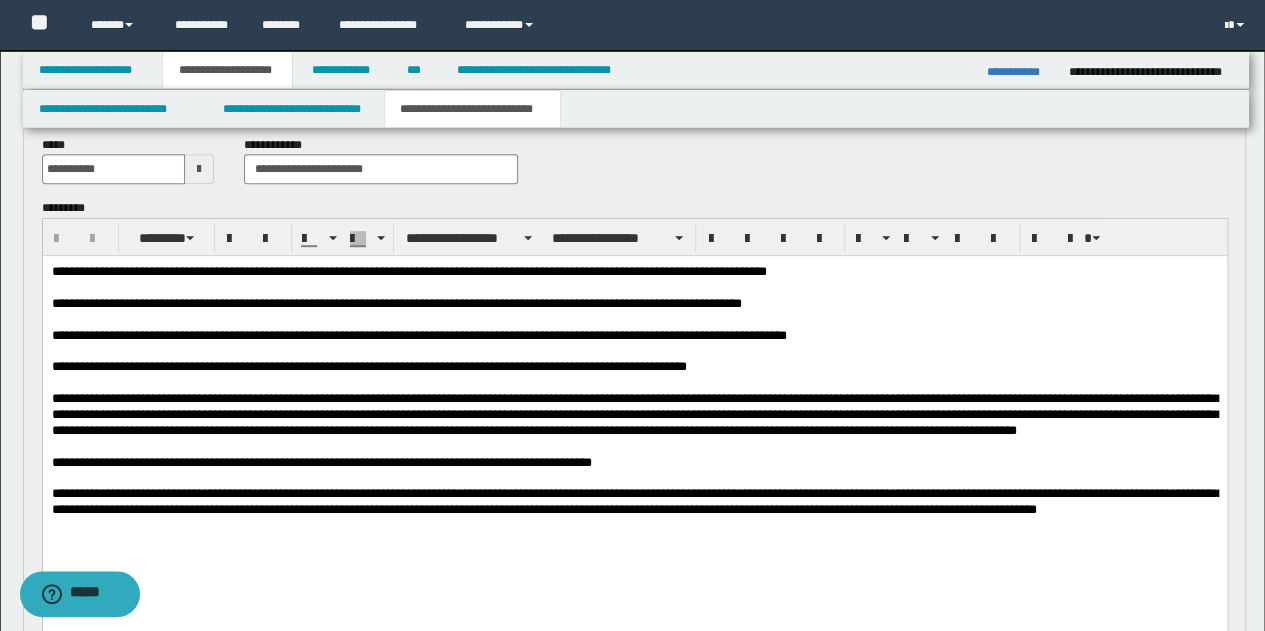 scroll, scrollTop: 250, scrollLeft: 0, axis: vertical 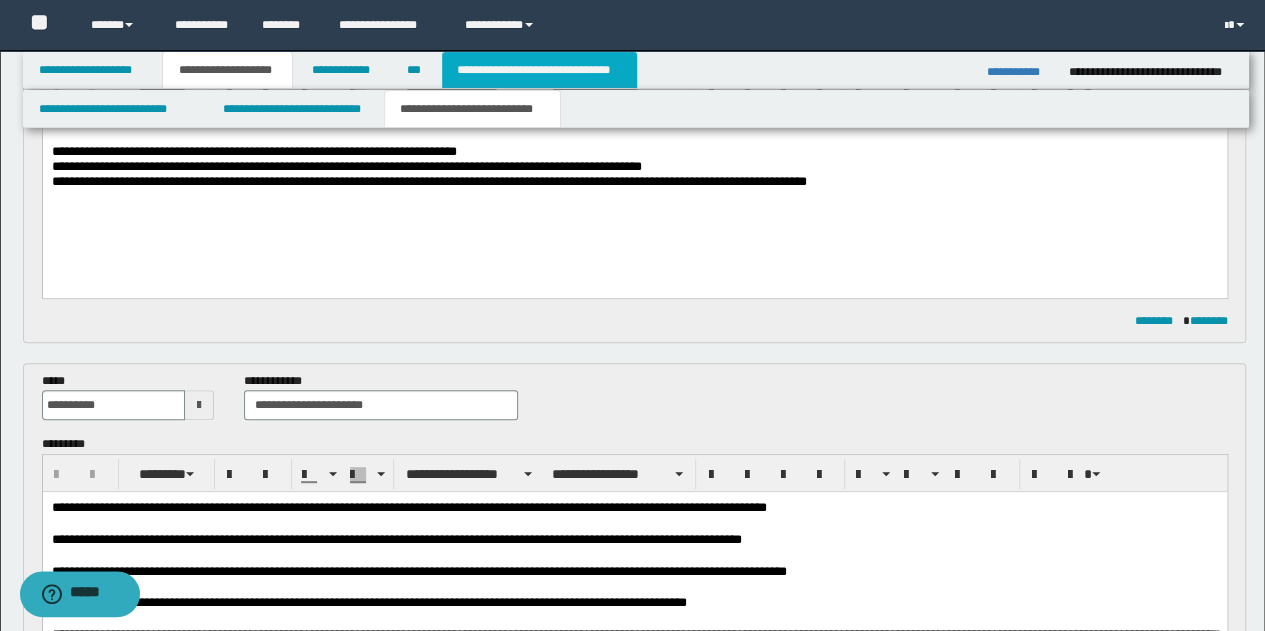 click on "**********" at bounding box center [539, 70] 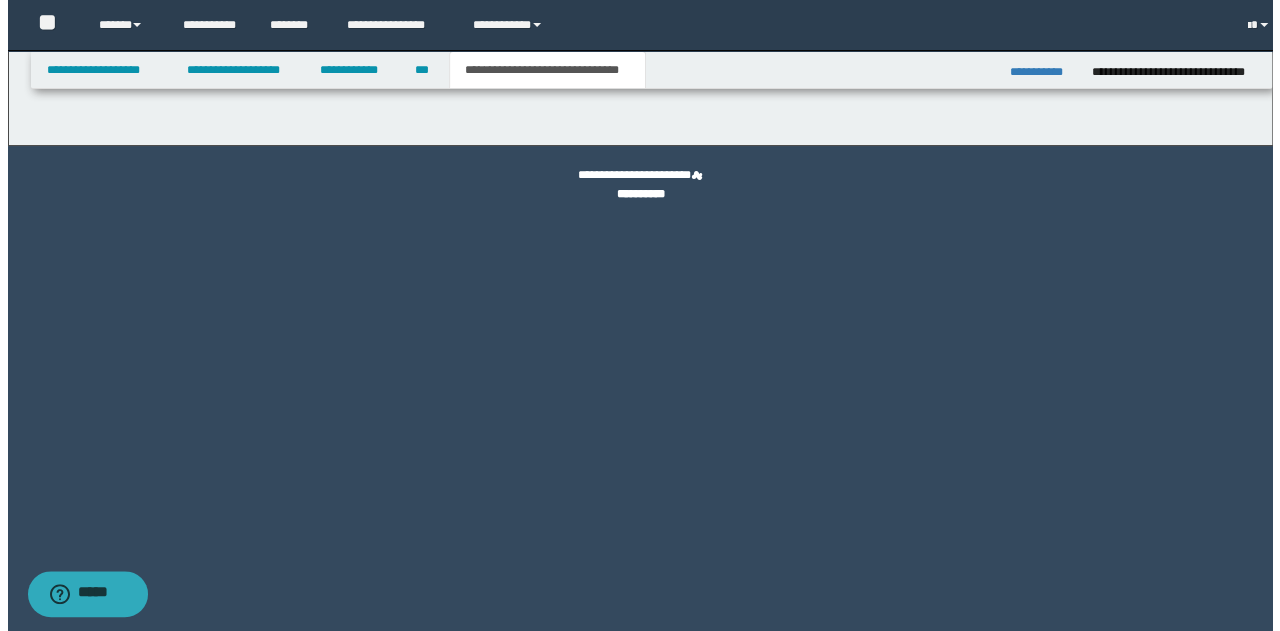 scroll, scrollTop: 0, scrollLeft: 0, axis: both 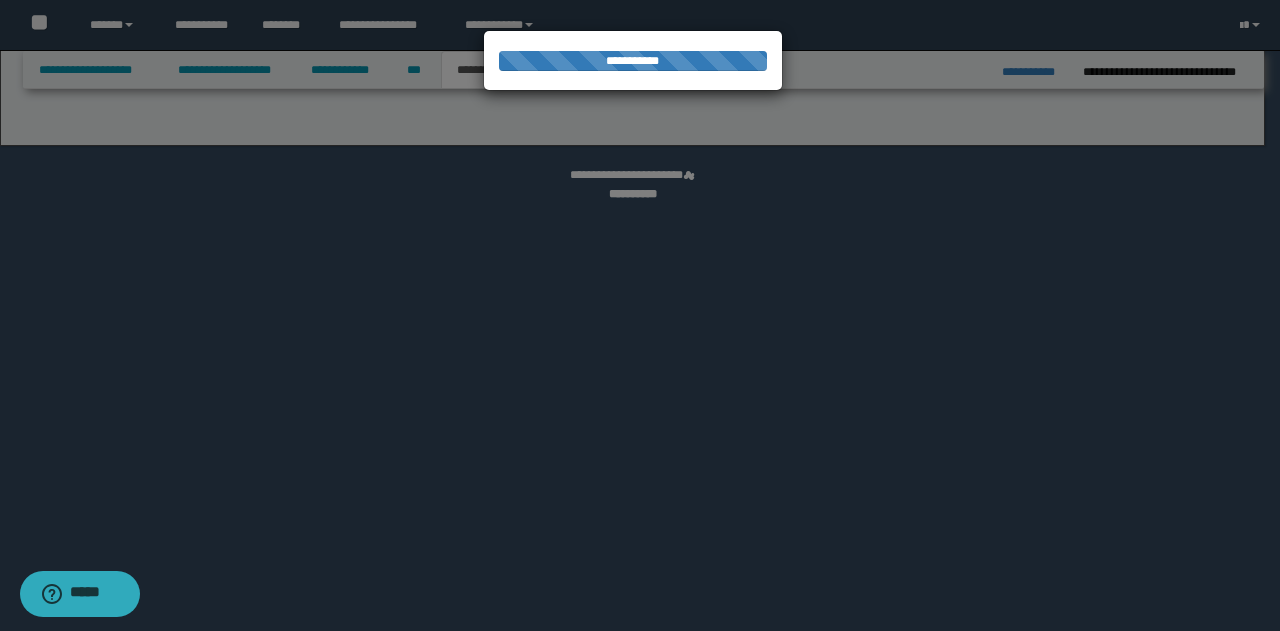 select on "*" 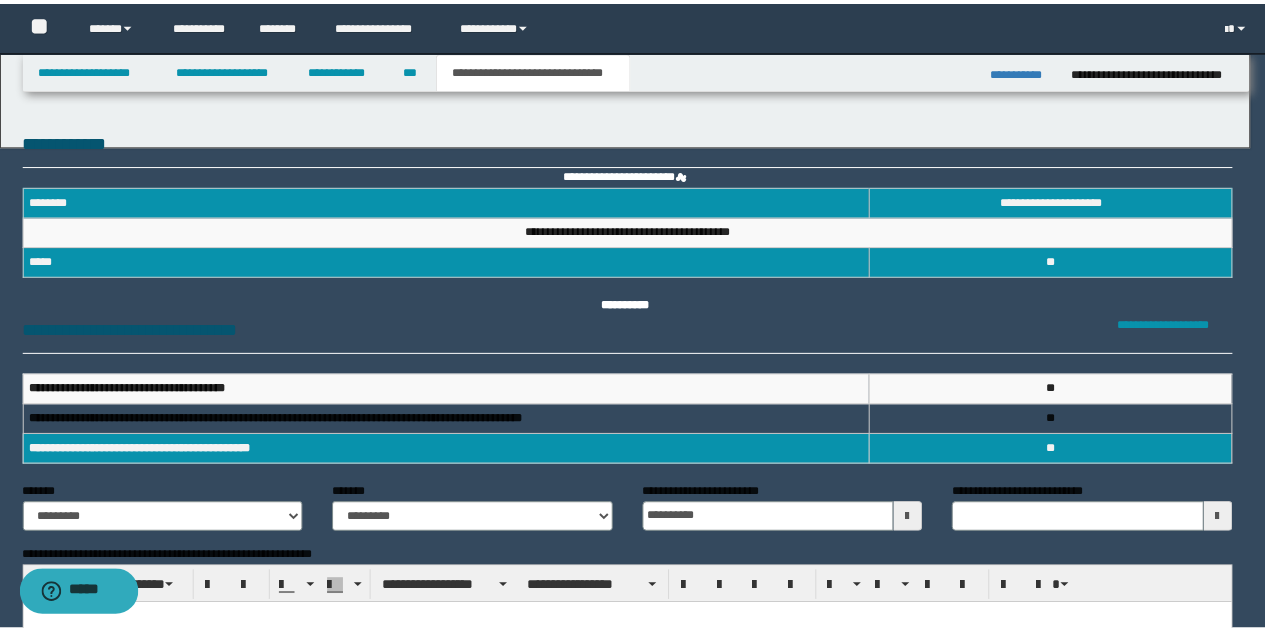 scroll, scrollTop: 0, scrollLeft: 0, axis: both 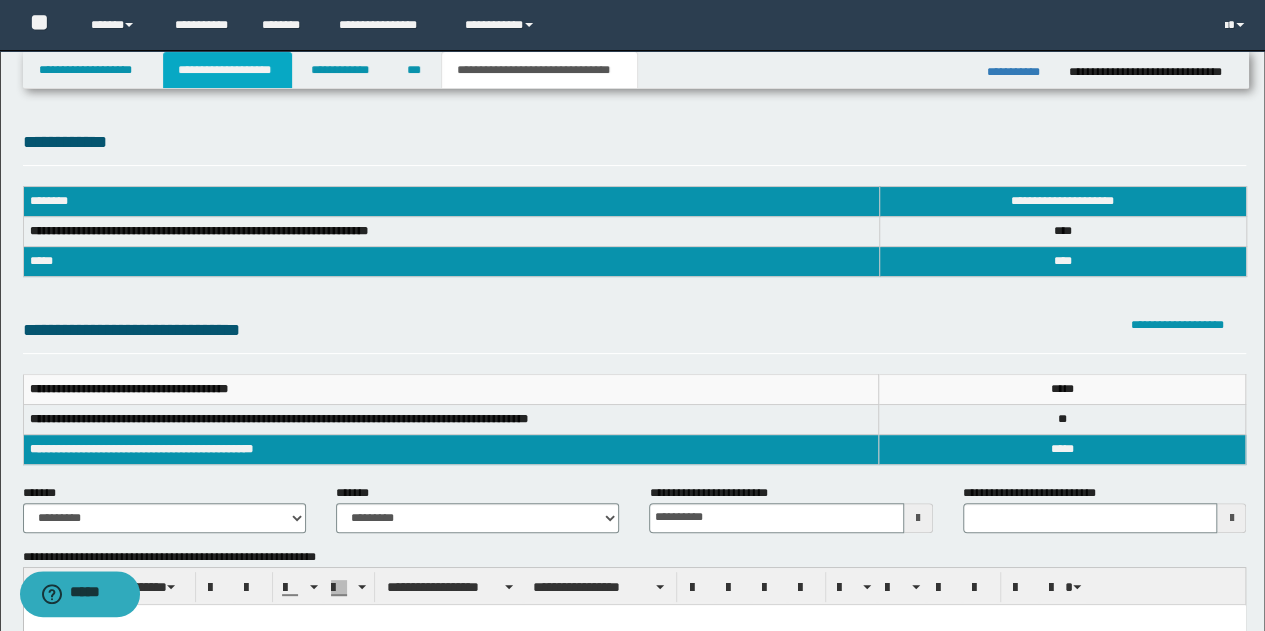 click on "**********" at bounding box center (227, 70) 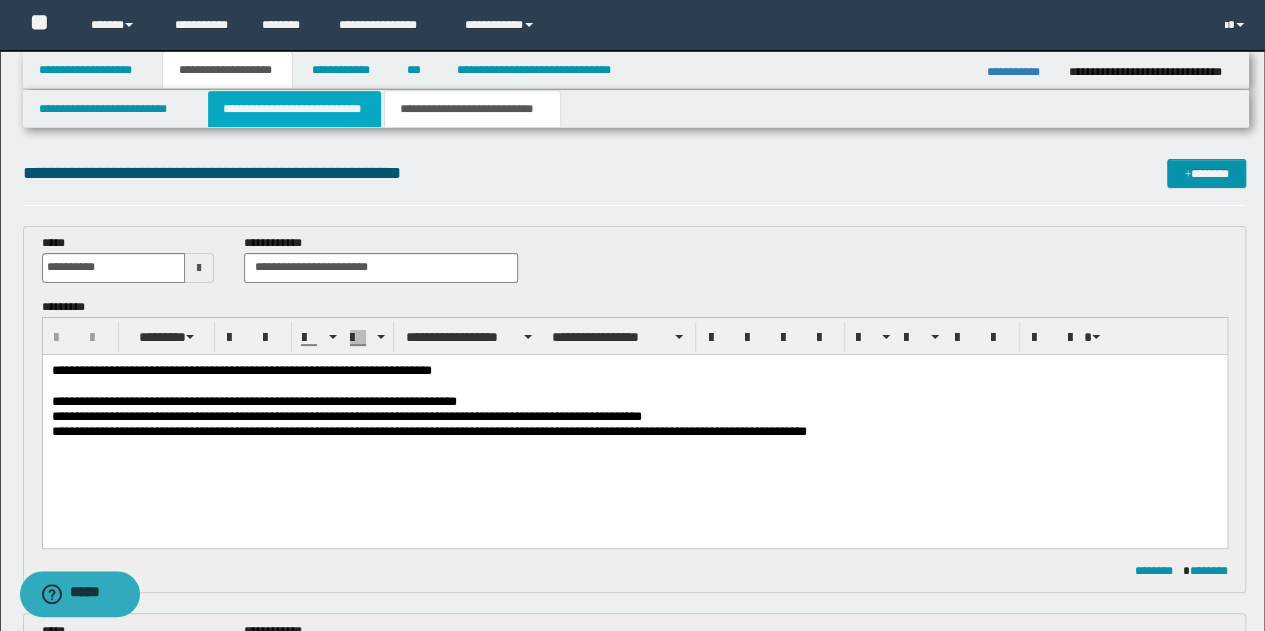 click on "**********" at bounding box center [294, 109] 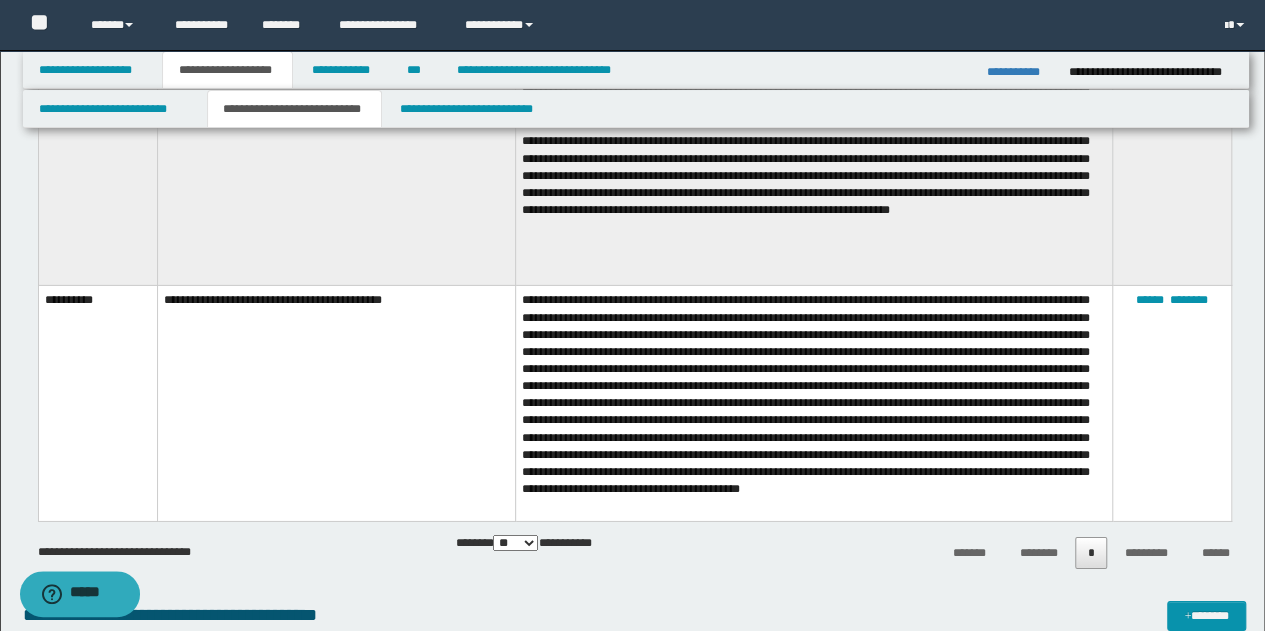 scroll, scrollTop: 3100, scrollLeft: 0, axis: vertical 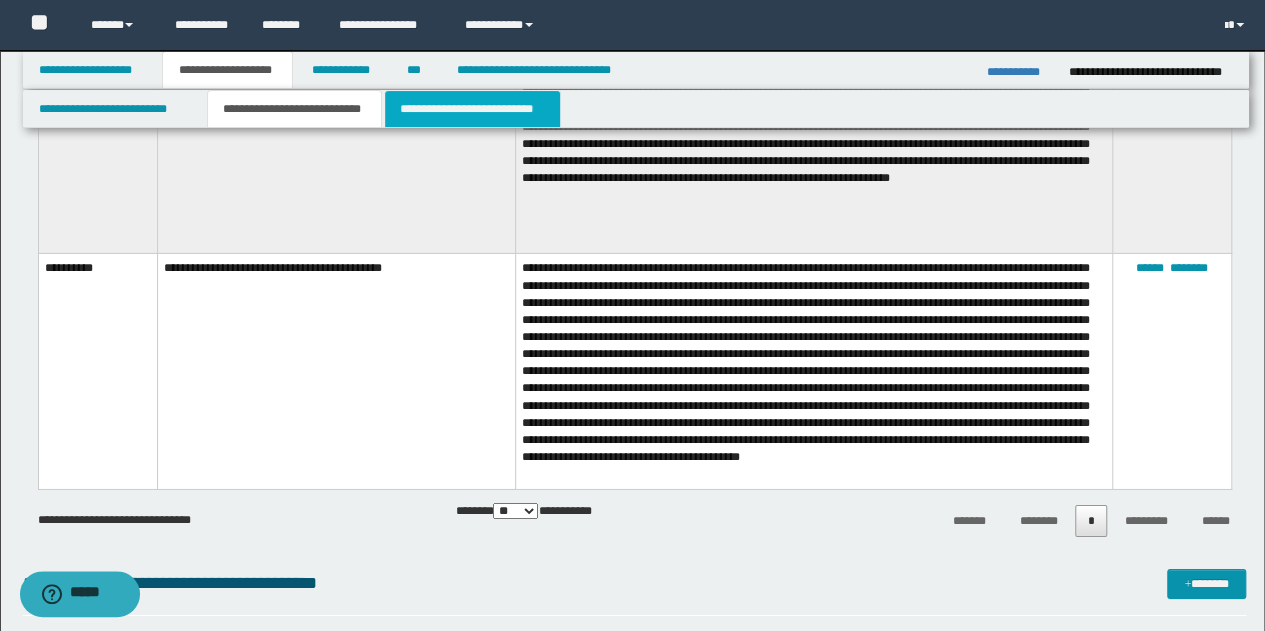 click on "**********" at bounding box center [472, 109] 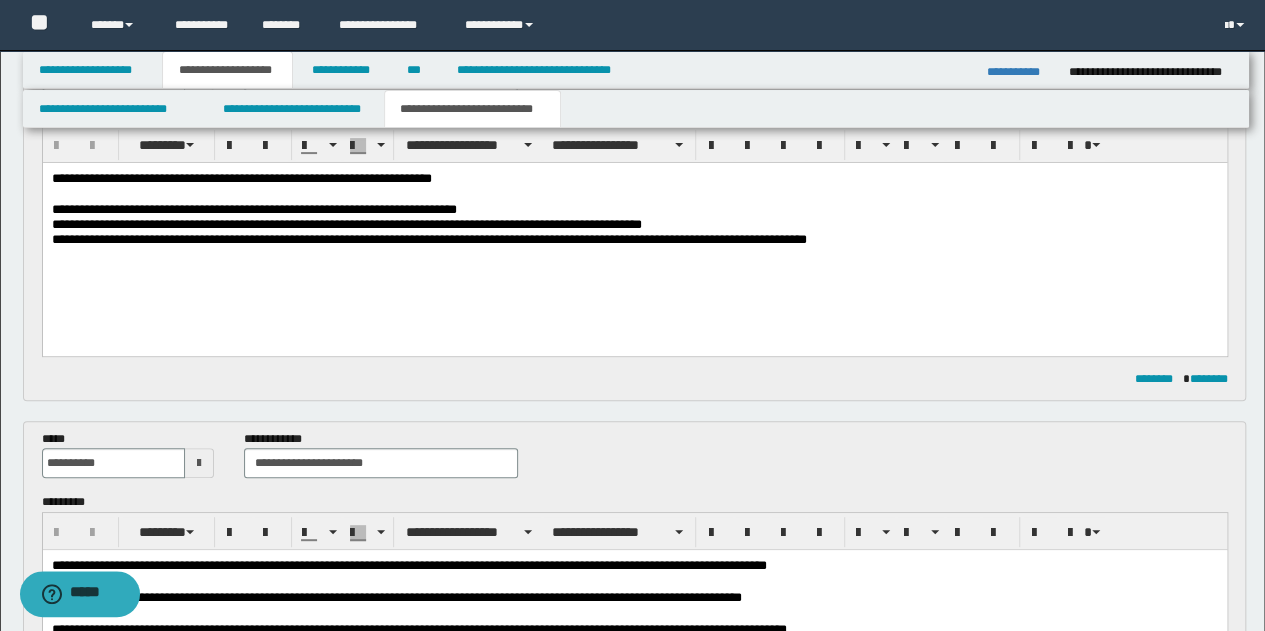 scroll, scrollTop: 0, scrollLeft: 0, axis: both 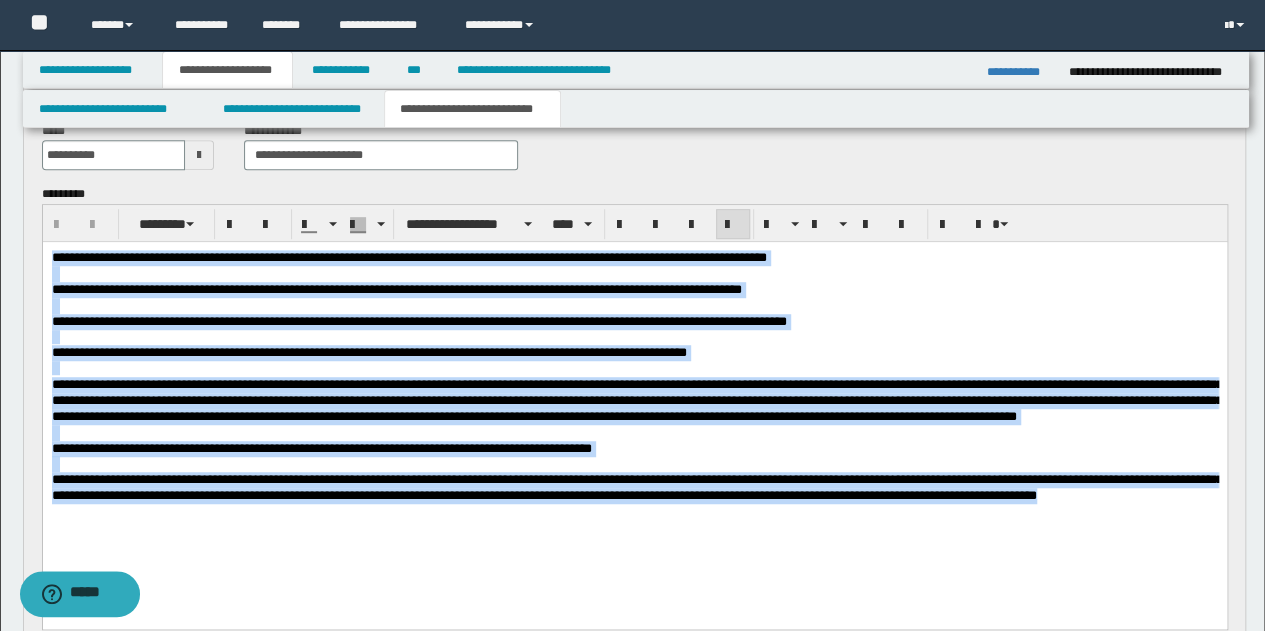 drag, startPoint x: 50, startPoint y: 260, endPoint x: 1132, endPoint y: 518, distance: 1112.3345 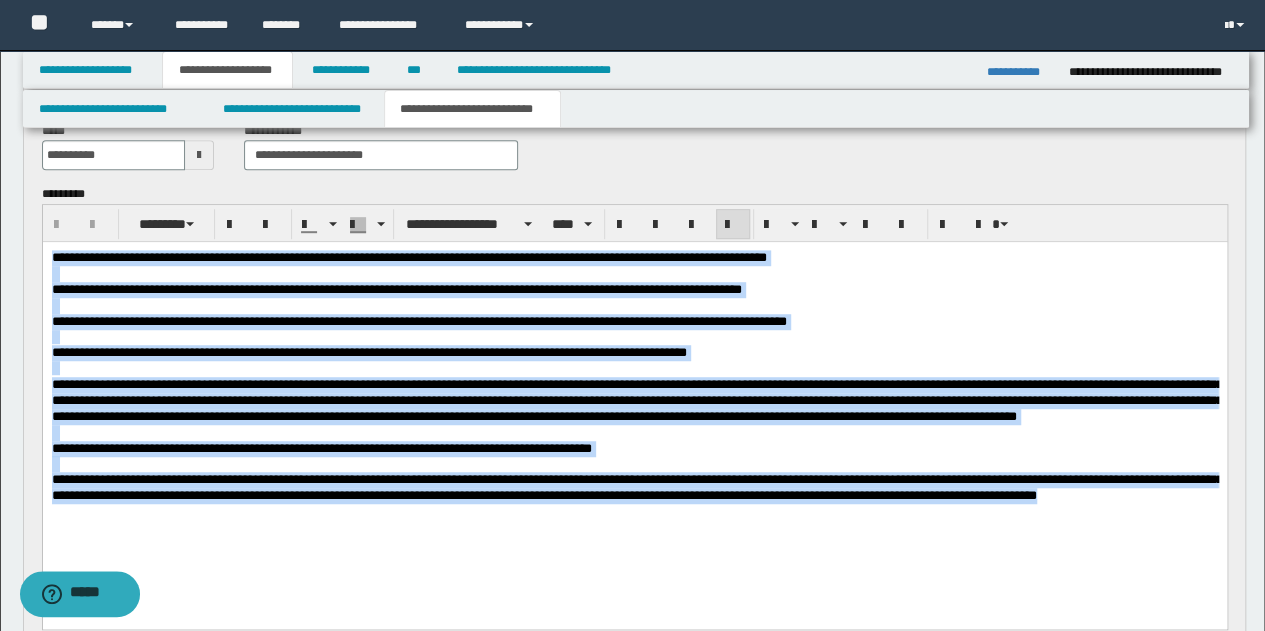 click on "**********" at bounding box center (634, 402) 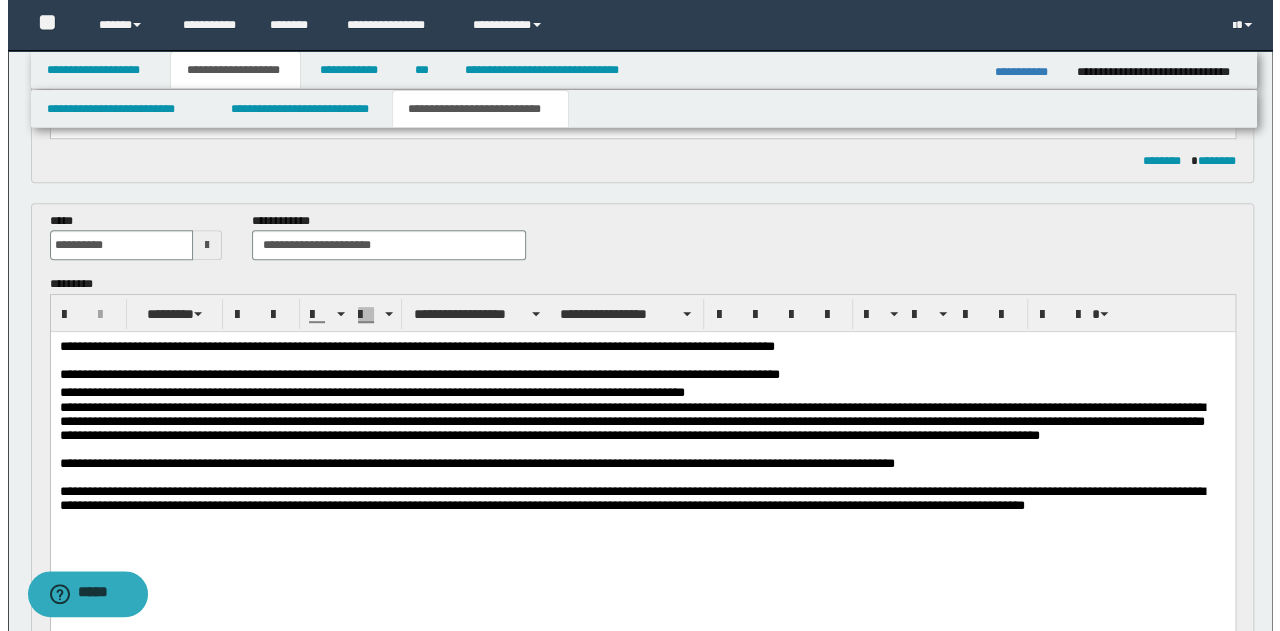 scroll, scrollTop: 300, scrollLeft: 0, axis: vertical 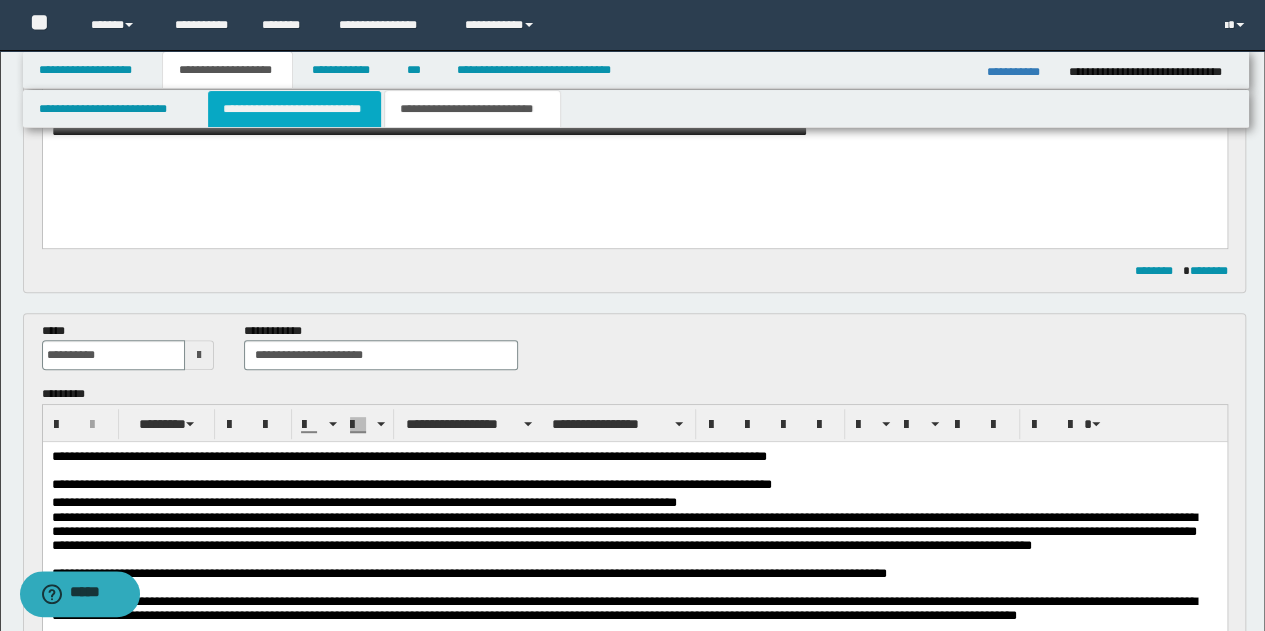 click on "**********" at bounding box center (294, 109) 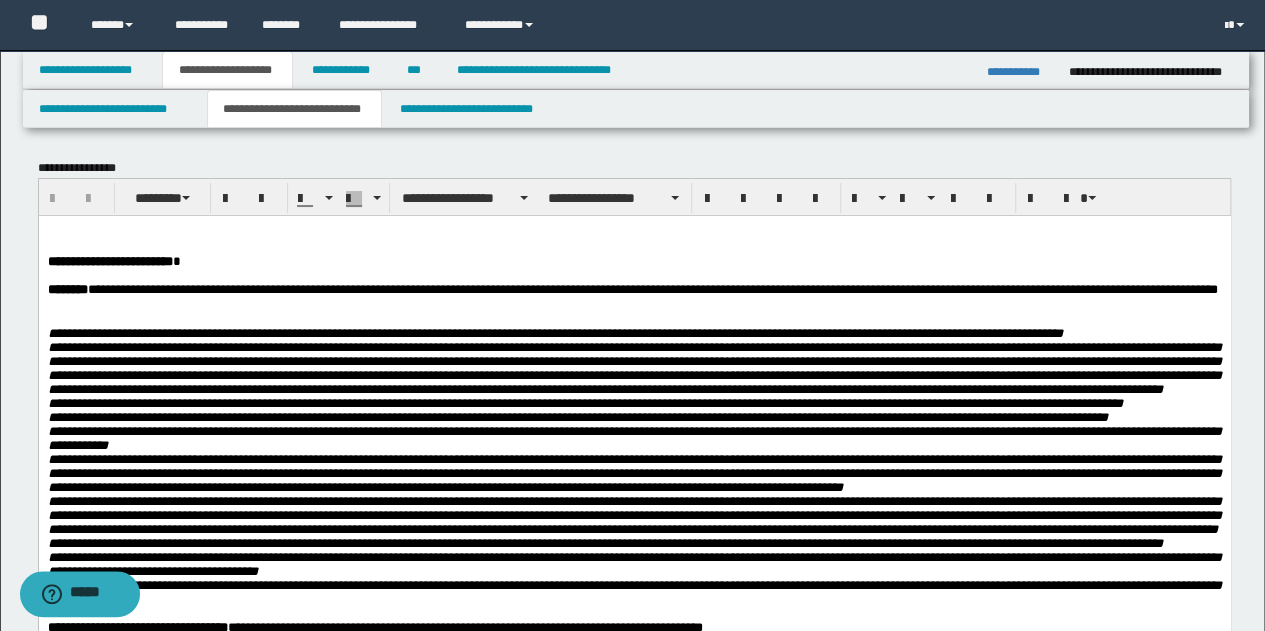scroll, scrollTop: 0, scrollLeft: 0, axis: both 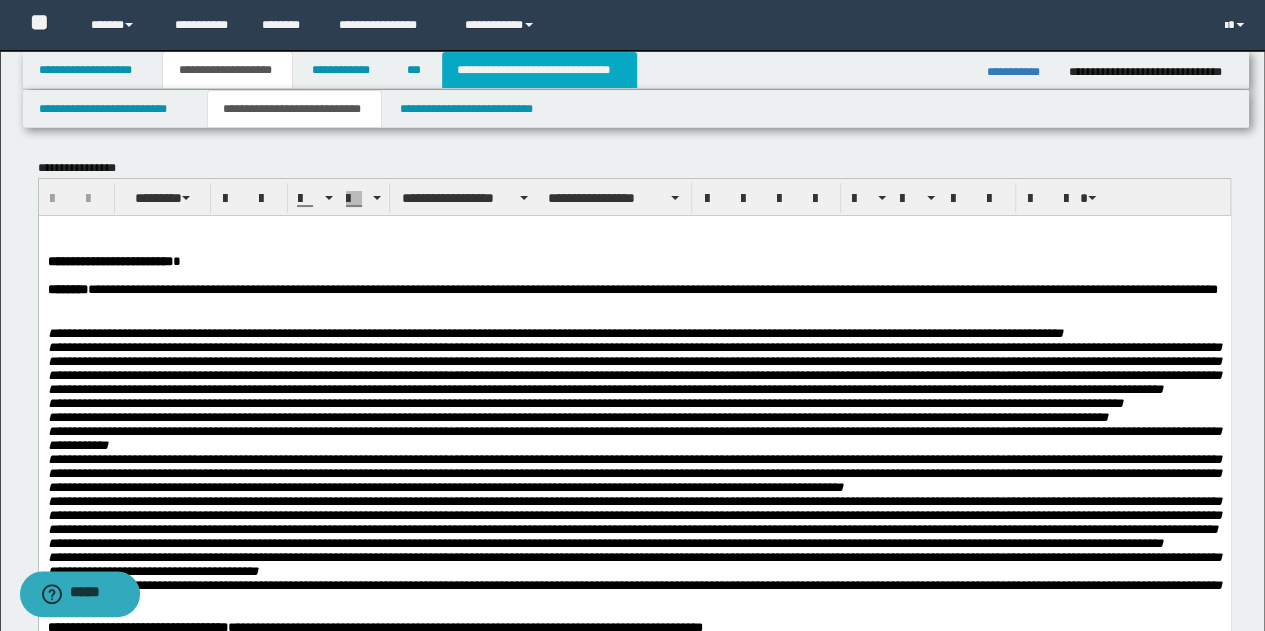 click on "**********" at bounding box center [539, 70] 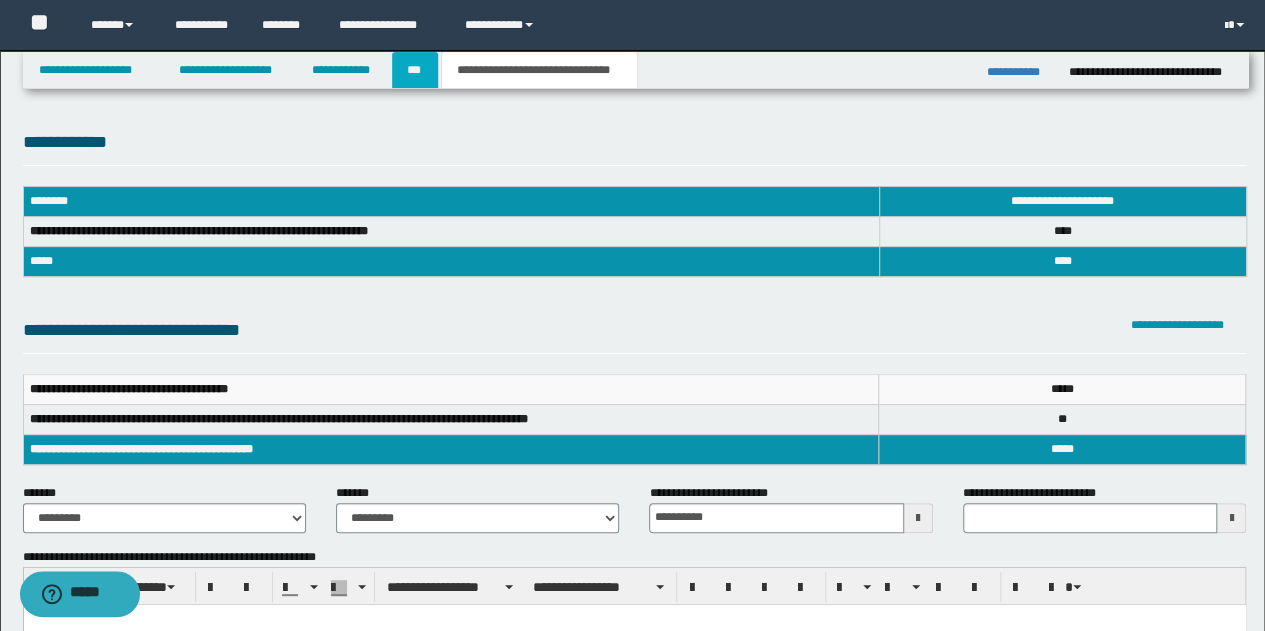 click on "***" at bounding box center [415, 70] 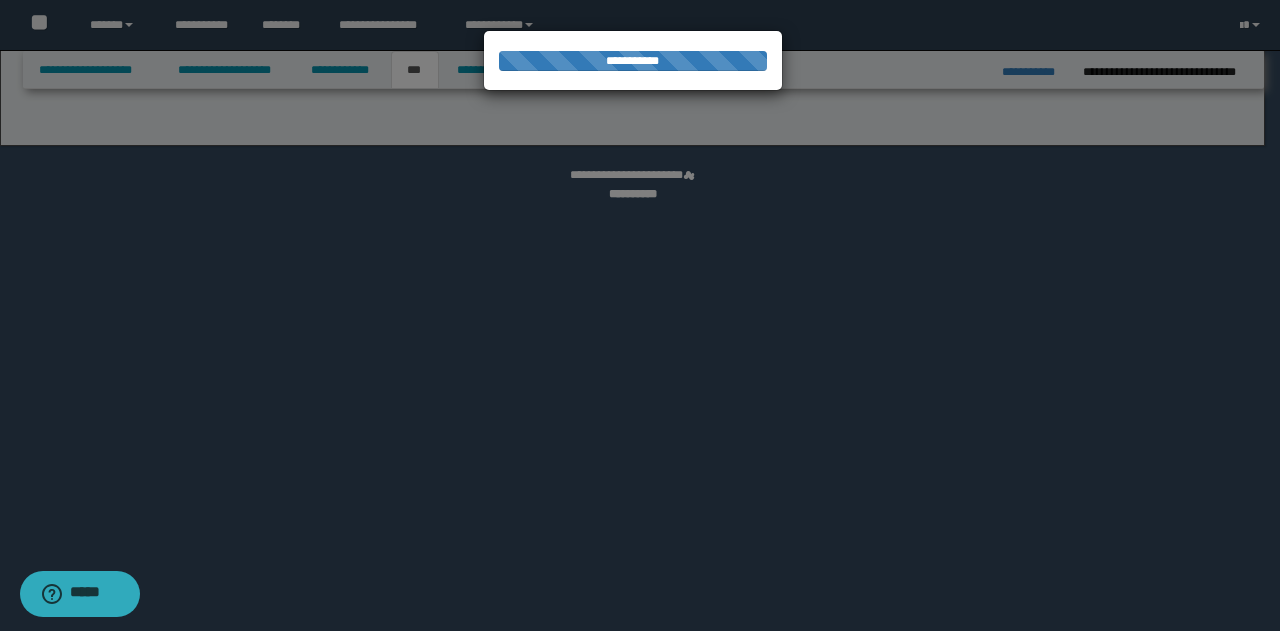 select on "*" 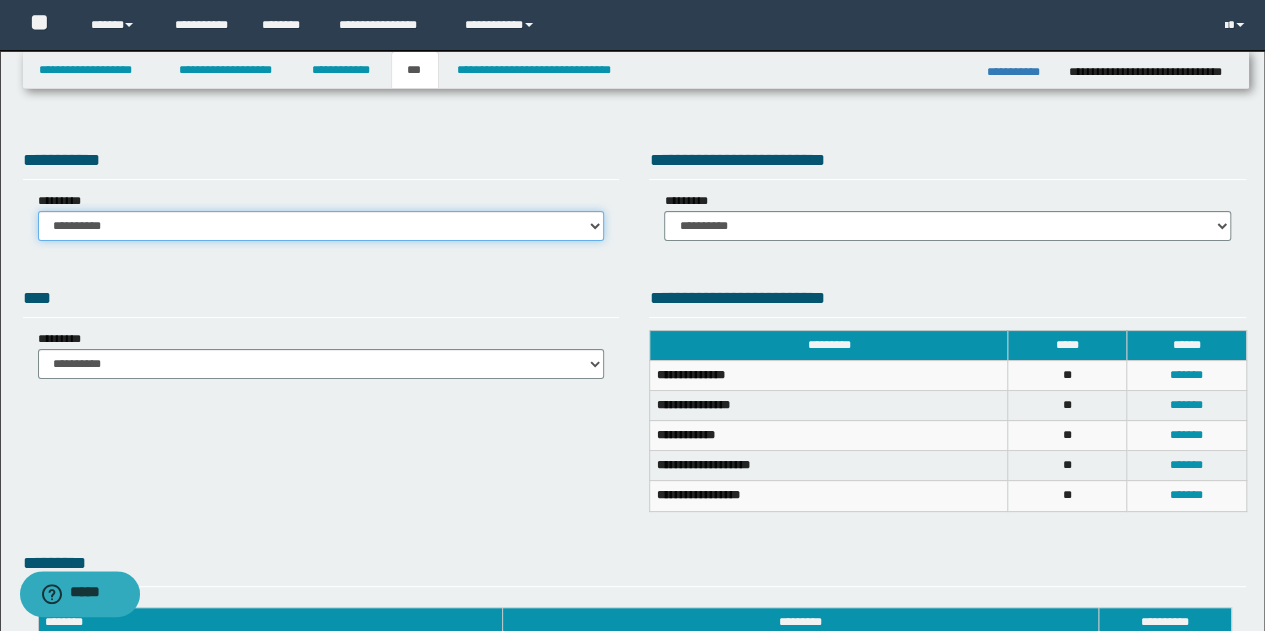 click on "**********" at bounding box center (321, 226) 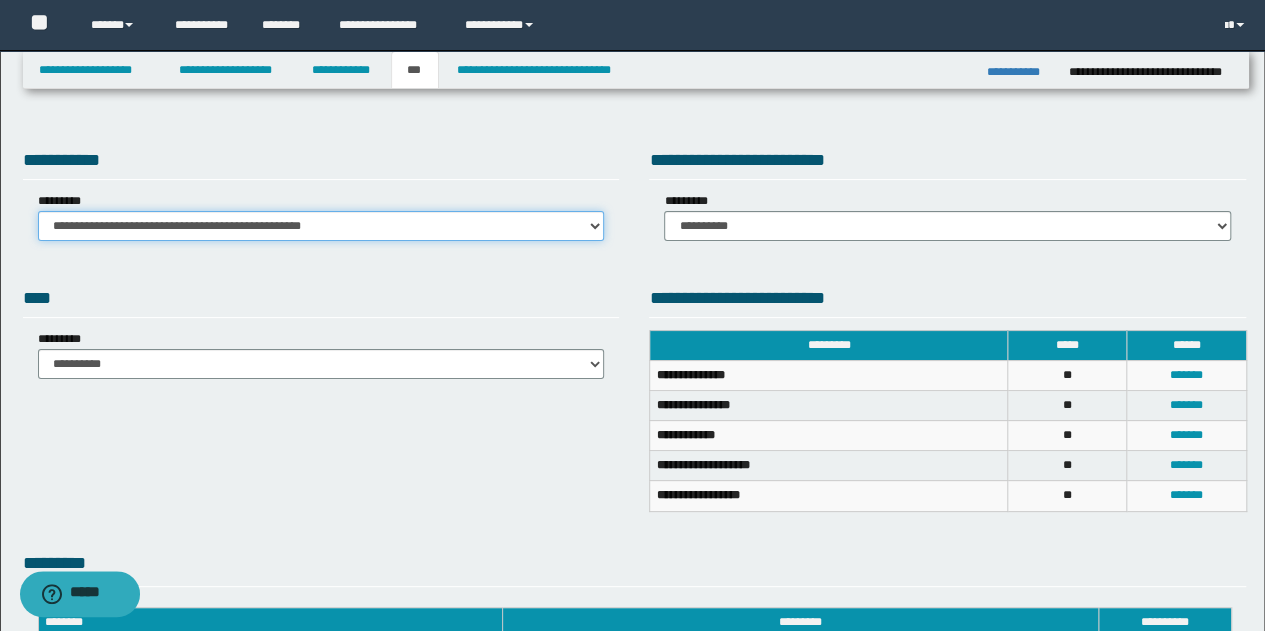click on "**********" at bounding box center [321, 226] 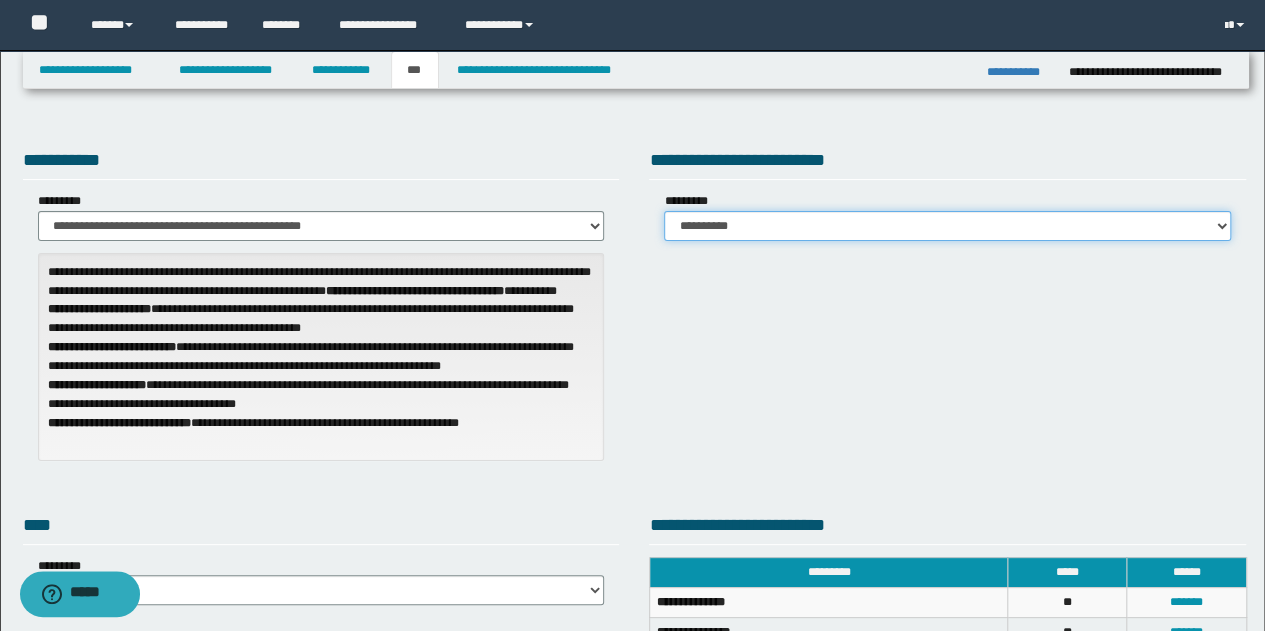 click on "**********" at bounding box center (947, 226) 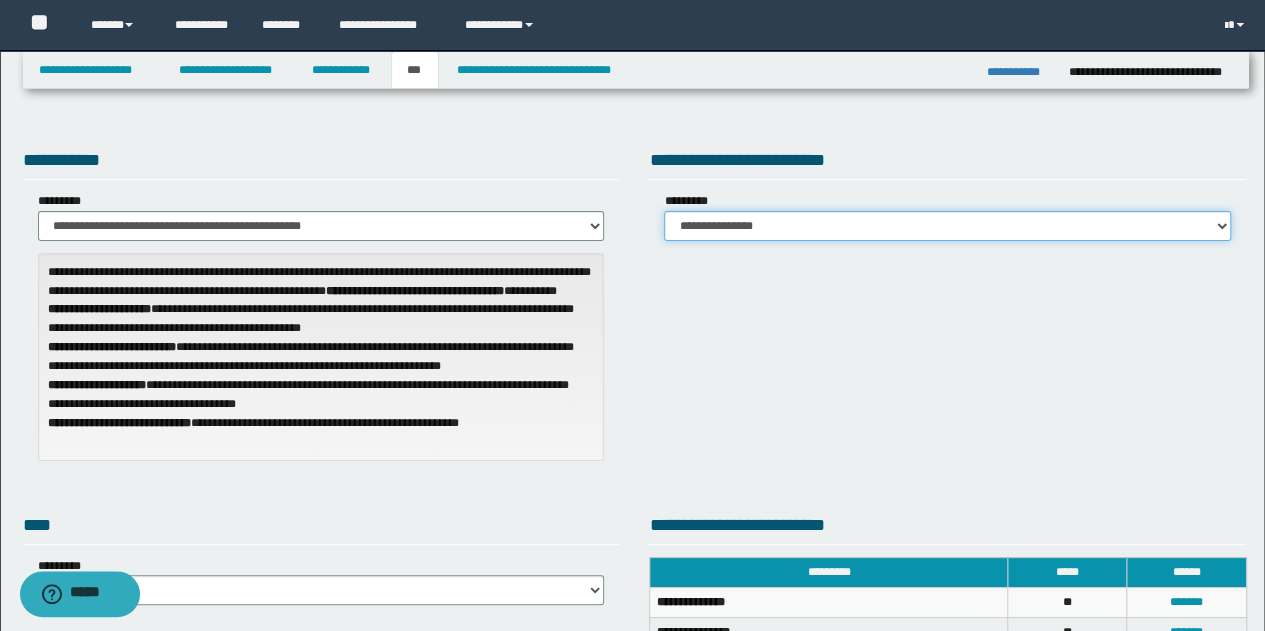 click on "**********" at bounding box center [947, 226] 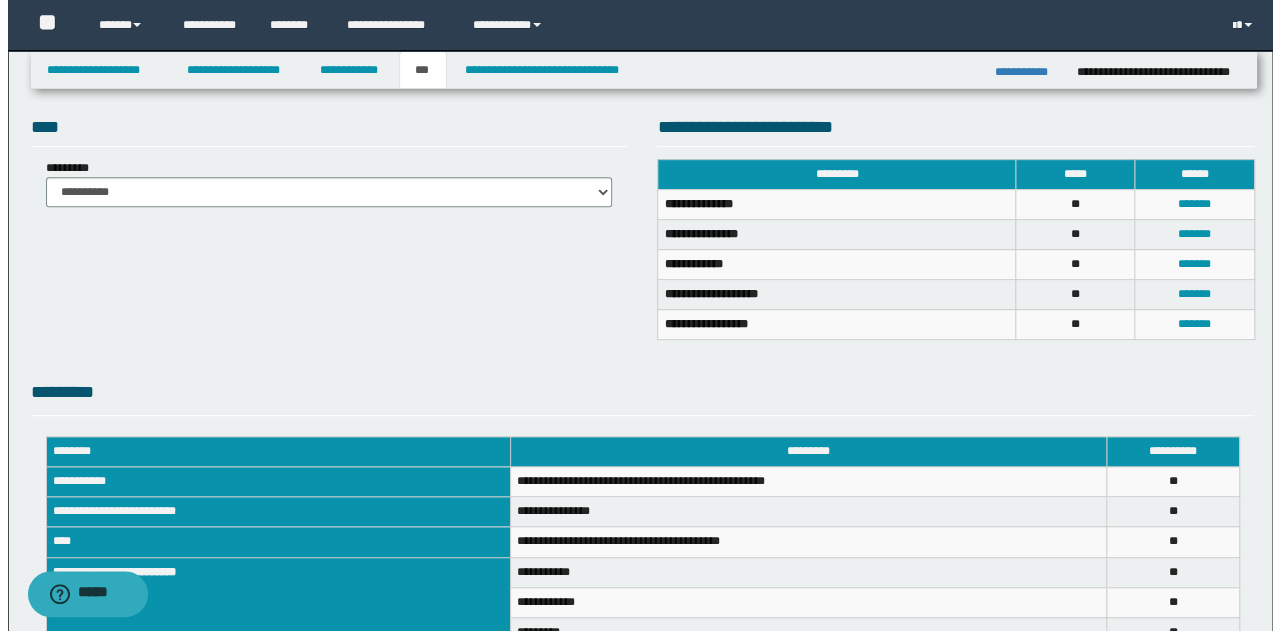 scroll, scrollTop: 400, scrollLeft: 0, axis: vertical 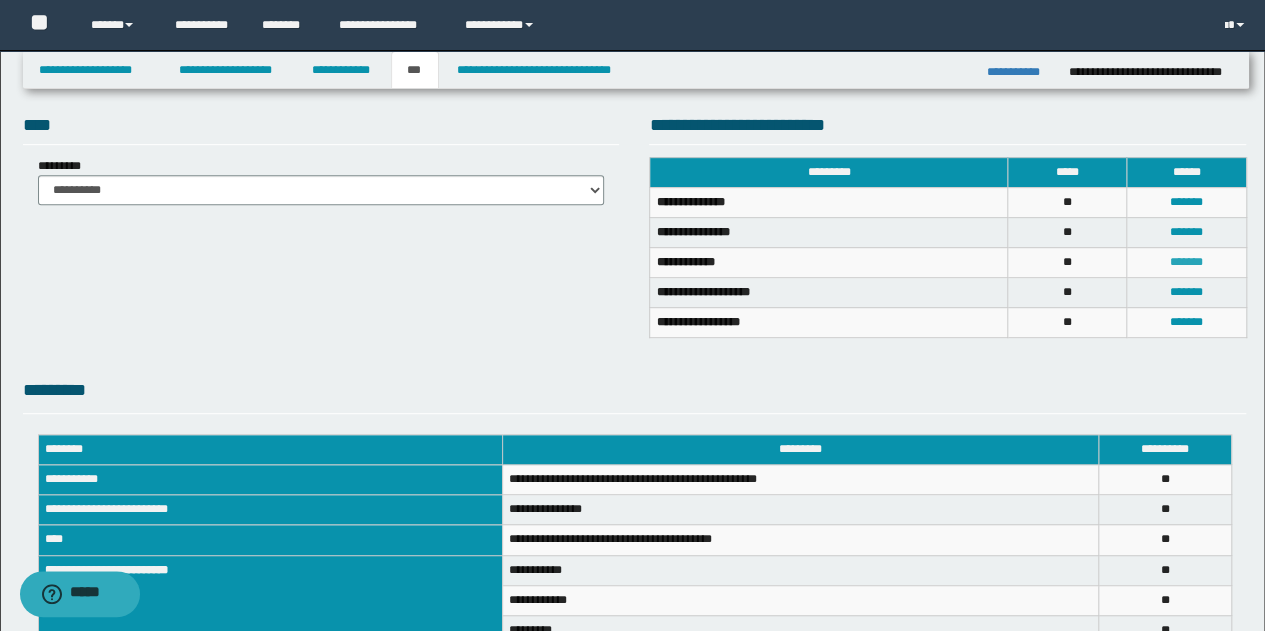 click on "*******" at bounding box center (1186, 262) 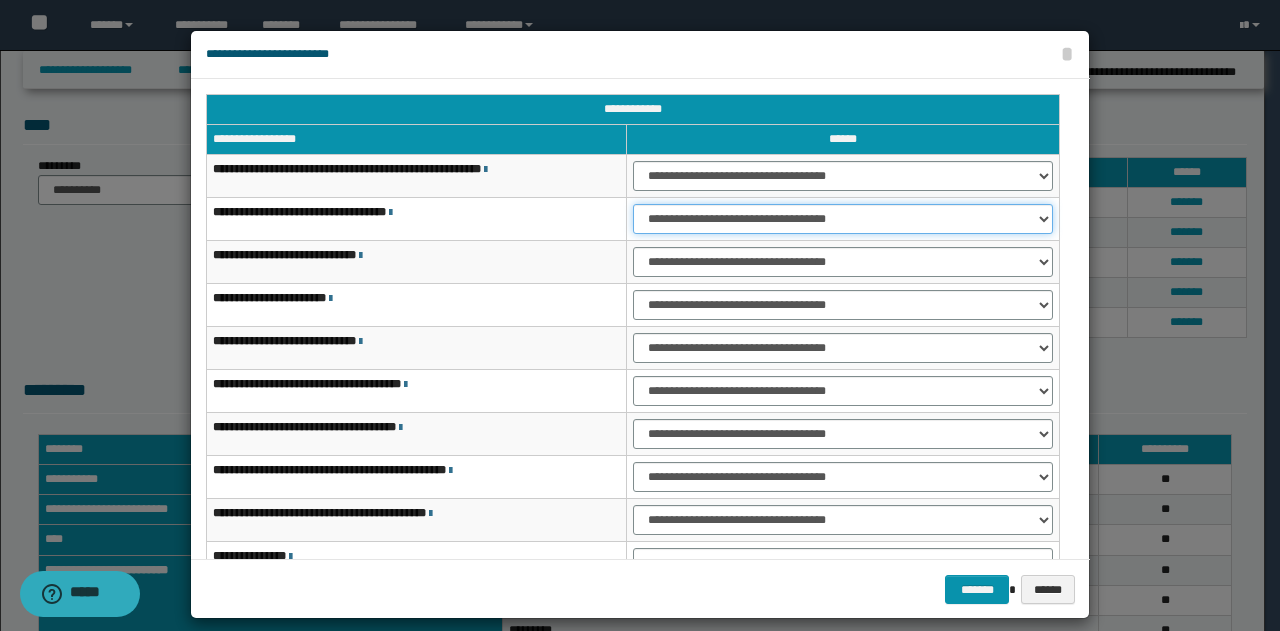 click on "**********" at bounding box center [843, 219] 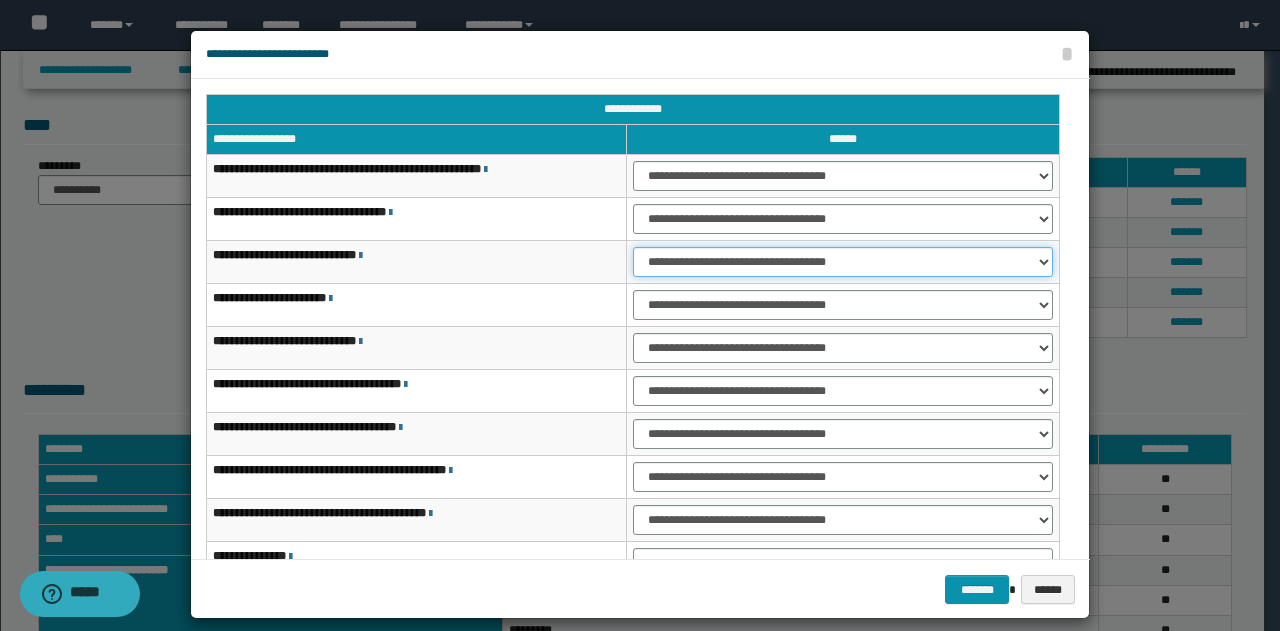 click on "**********" at bounding box center [843, 262] 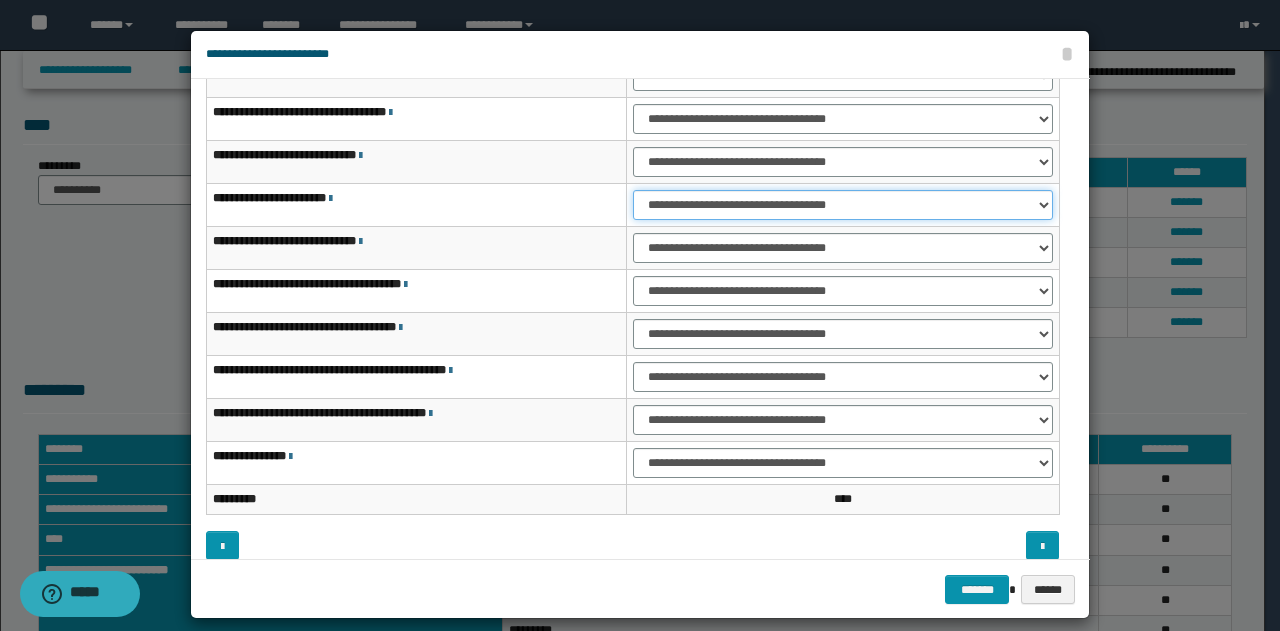click on "**********" at bounding box center (843, 205) 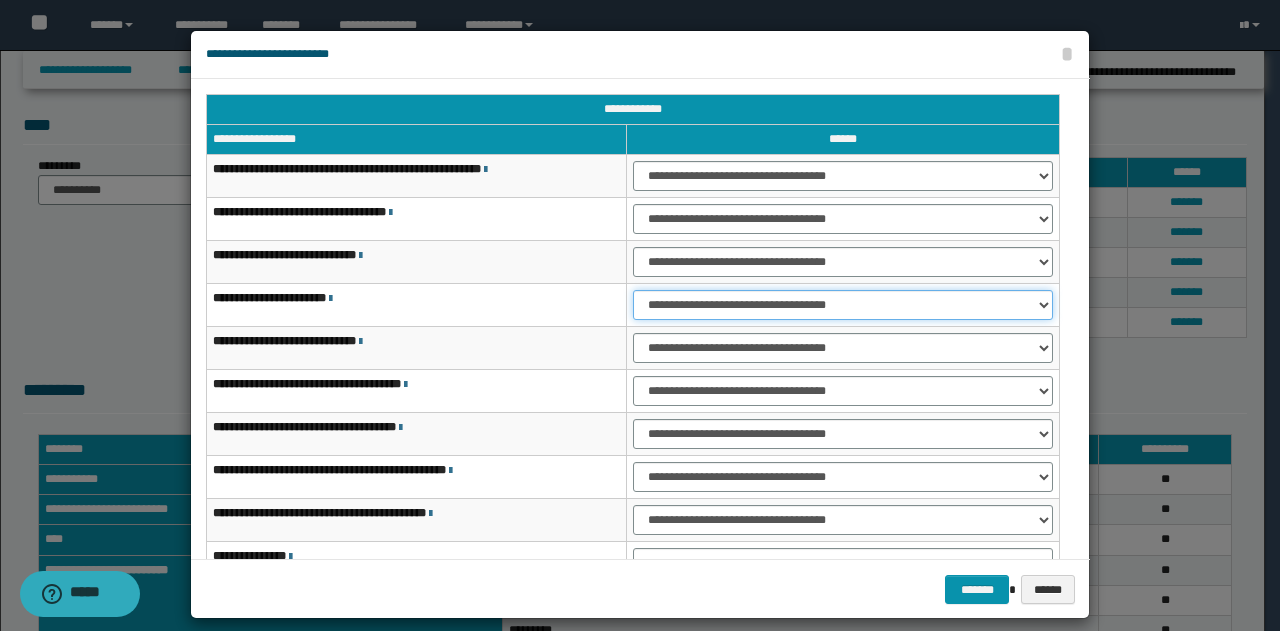 scroll, scrollTop: 100, scrollLeft: 0, axis: vertical 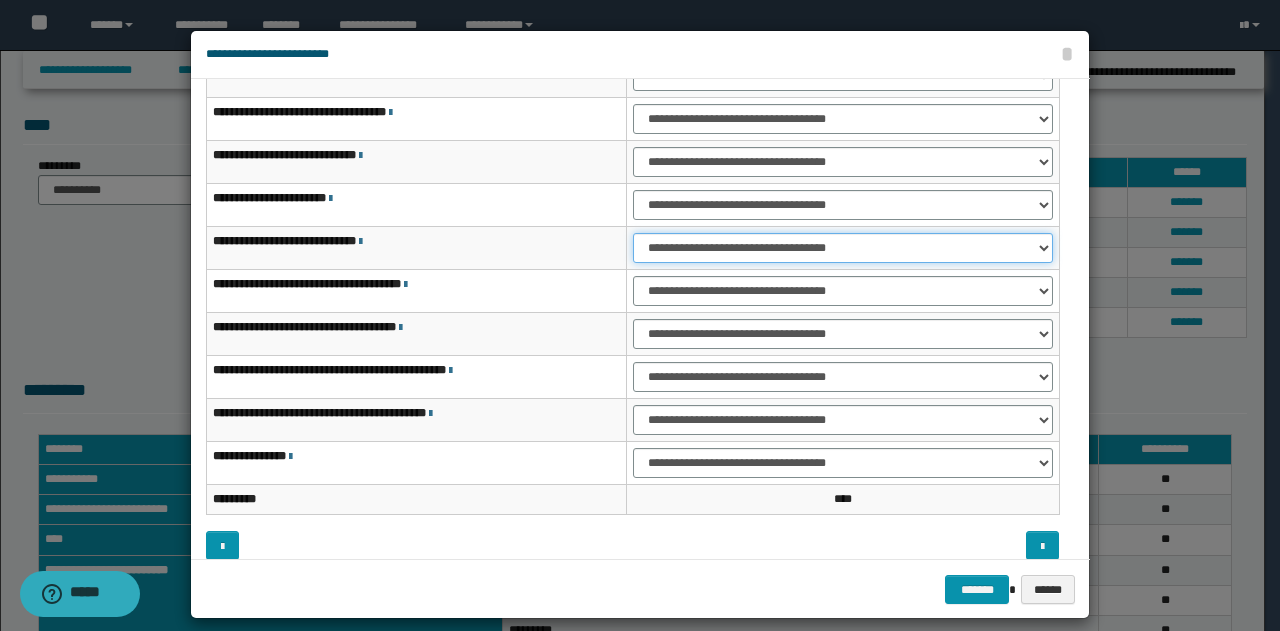 drag, startPoint x: 1038, startPoint y: 242, endPoint x: 1021, endPoint y: 242, distance: 17 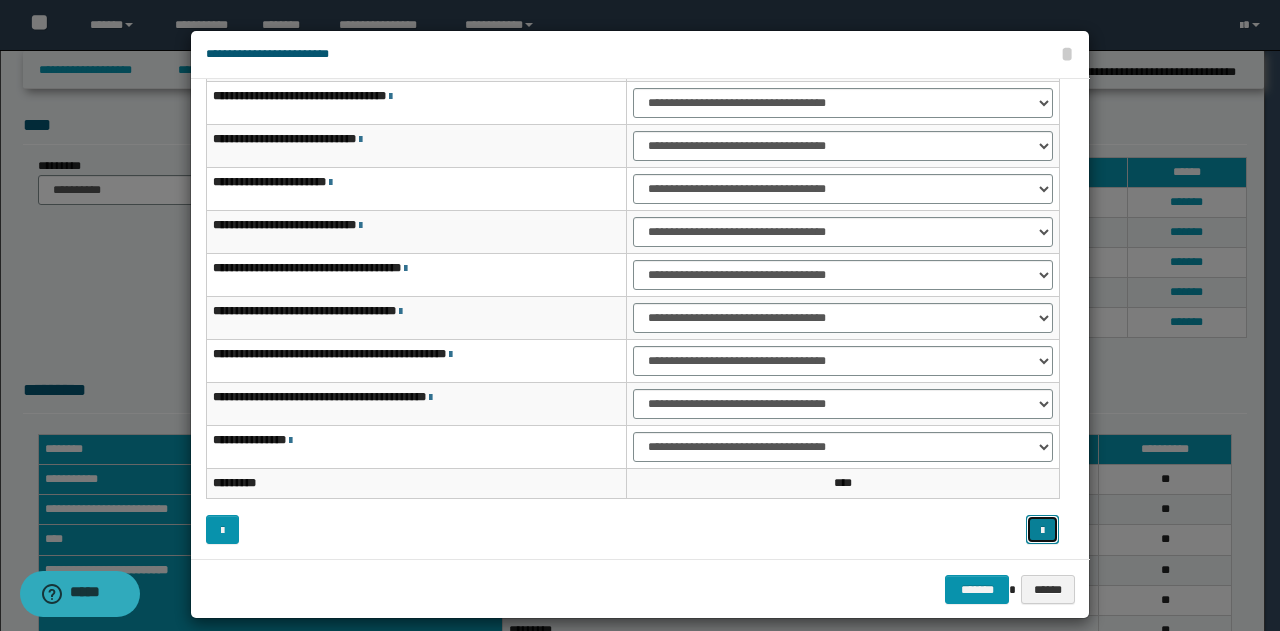 click at bounding box center (1042, 531) 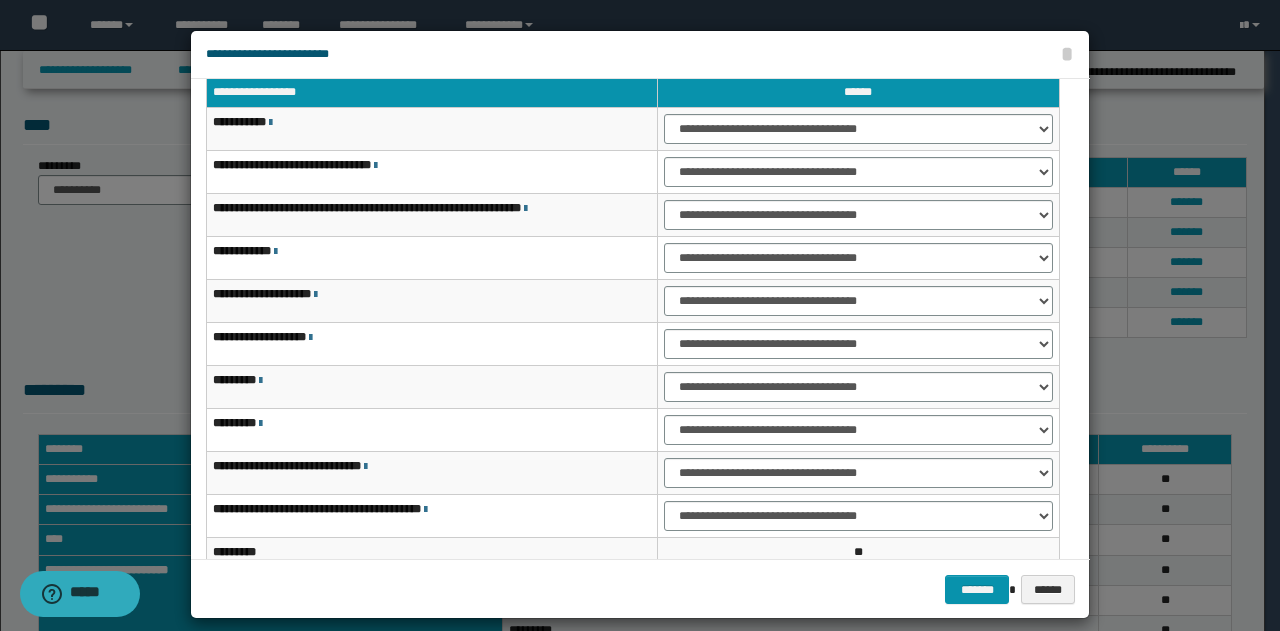 scroll, scrollTop: 0, scrollLeft: 0, axis: both 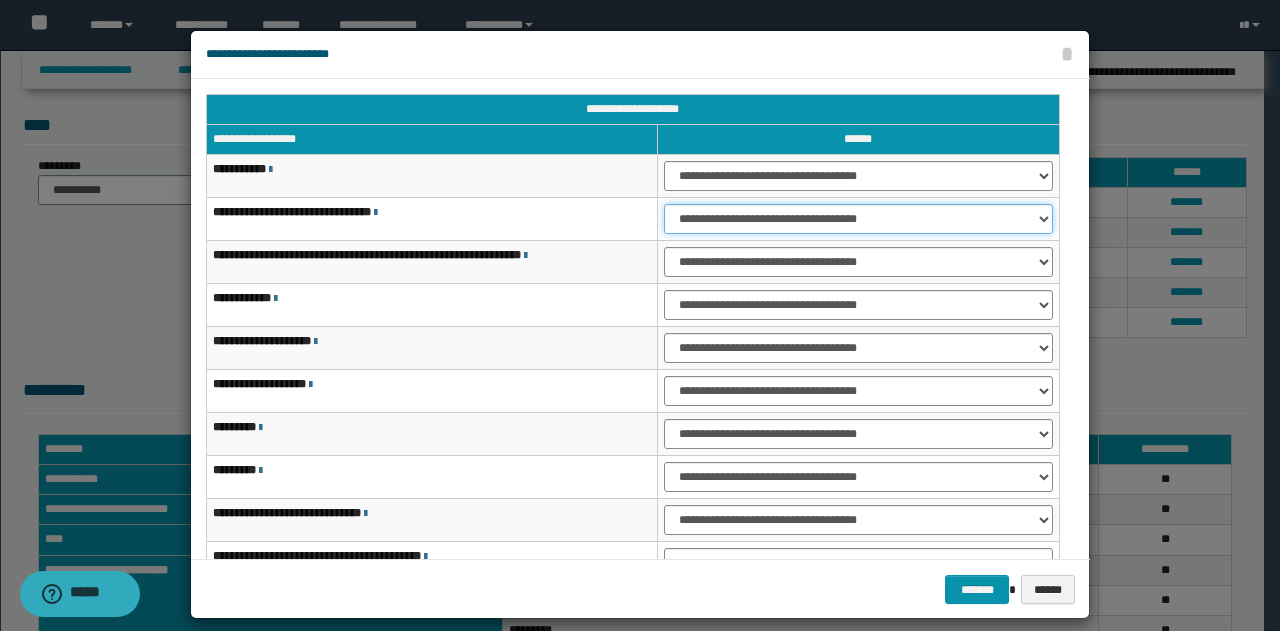 click on "**********" at bounding box center [858, 219] 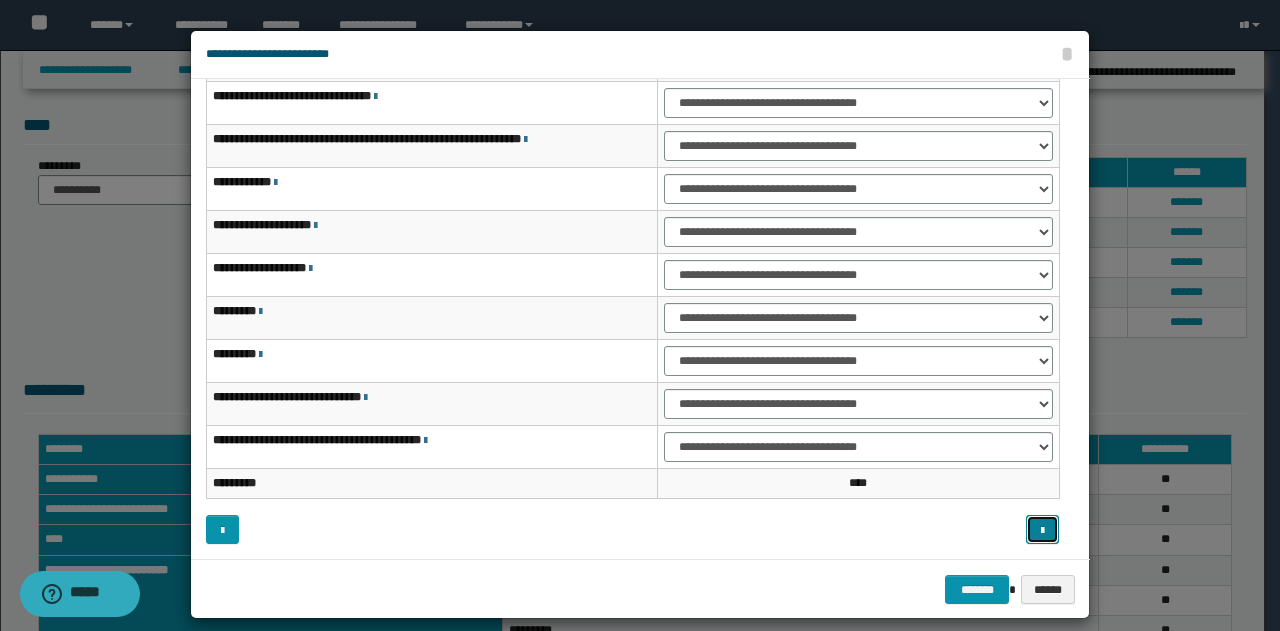 click at bounding box center [1042, 531] 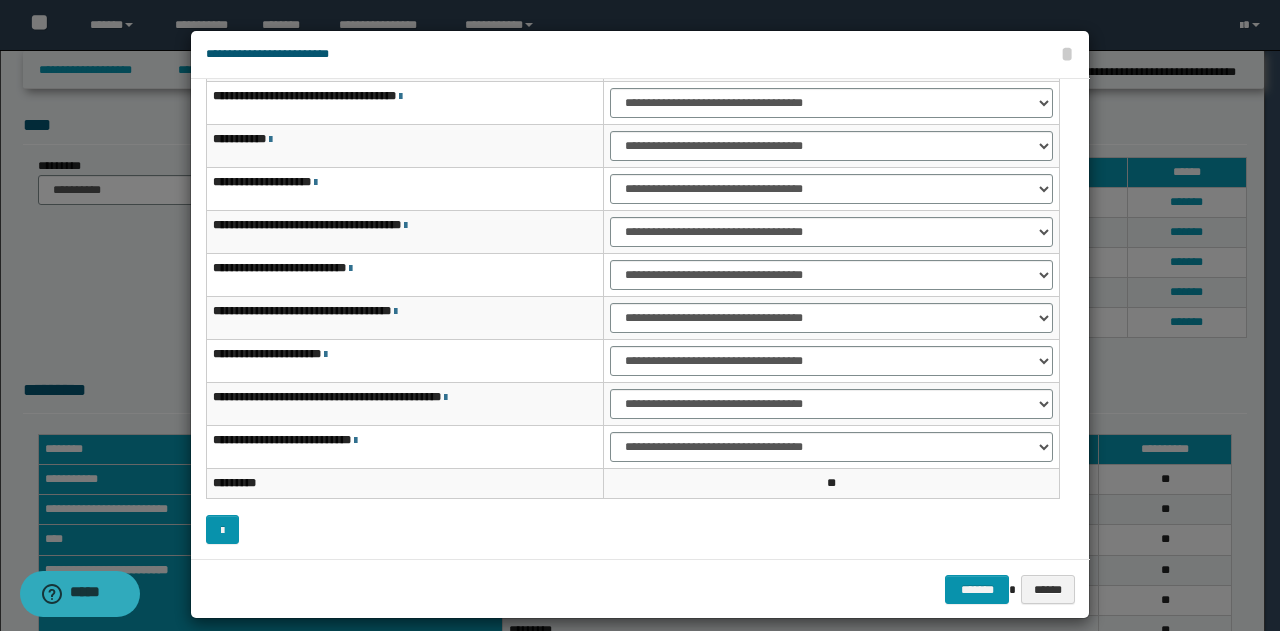scroll, scrollTop: 16, scrollLeft: 0, axis: vertical 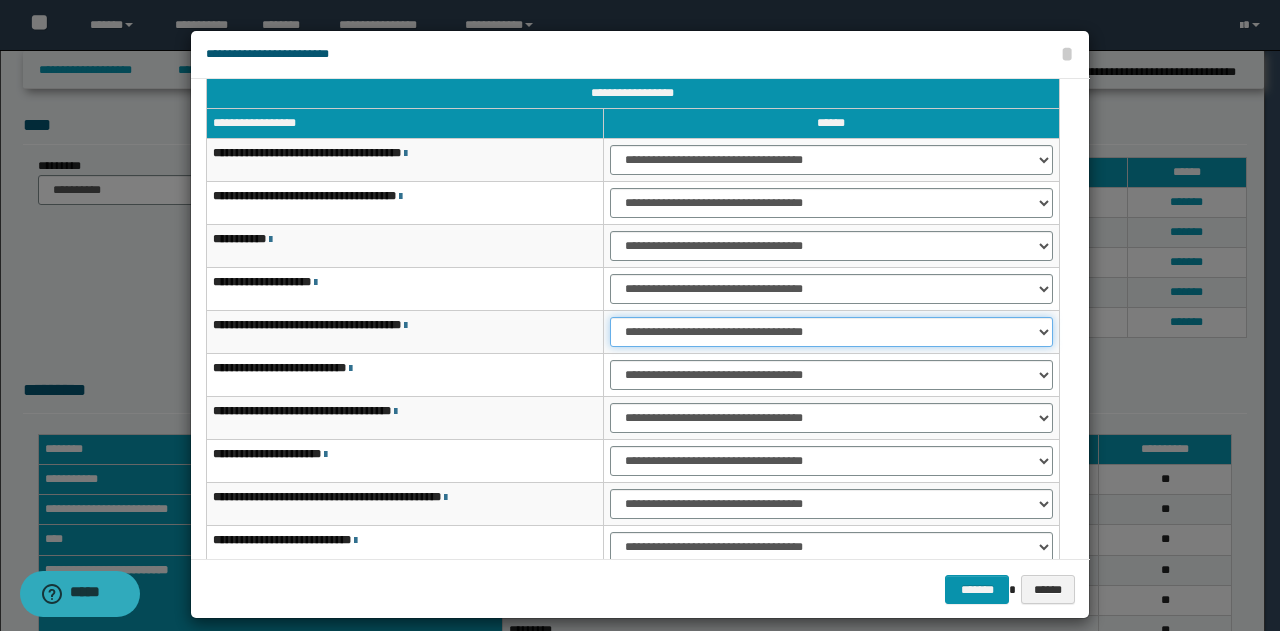 click on "**********" at bounding box center (831, 332) 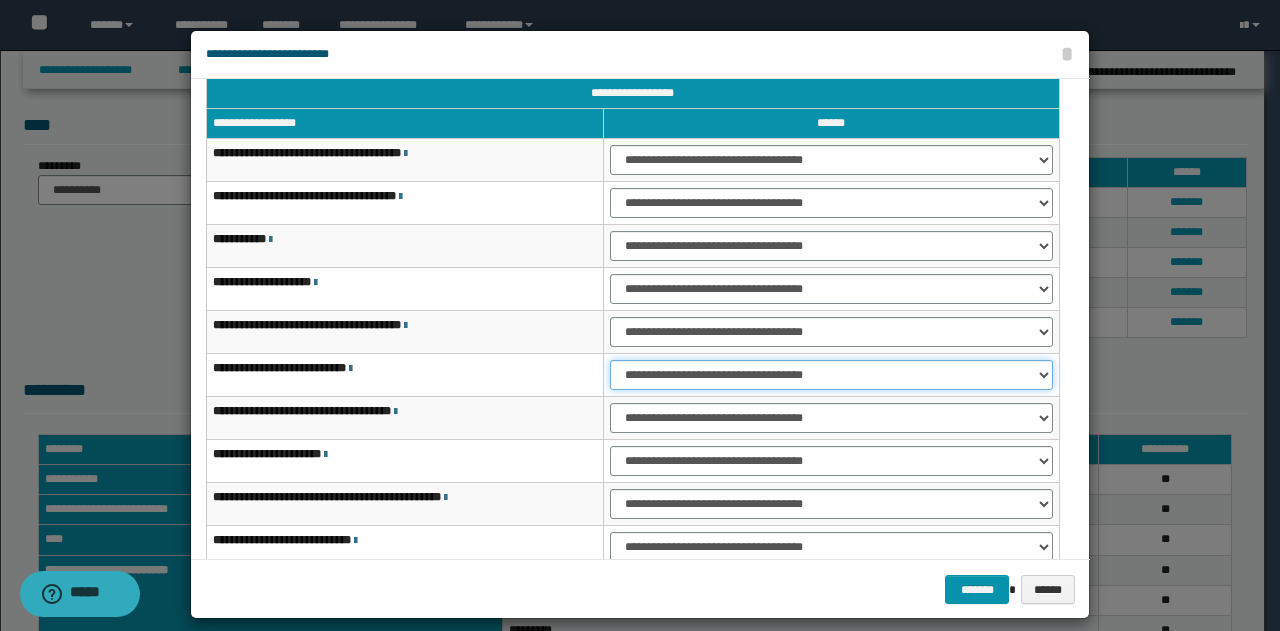 click on "**********" at bounding box center (831, 375) 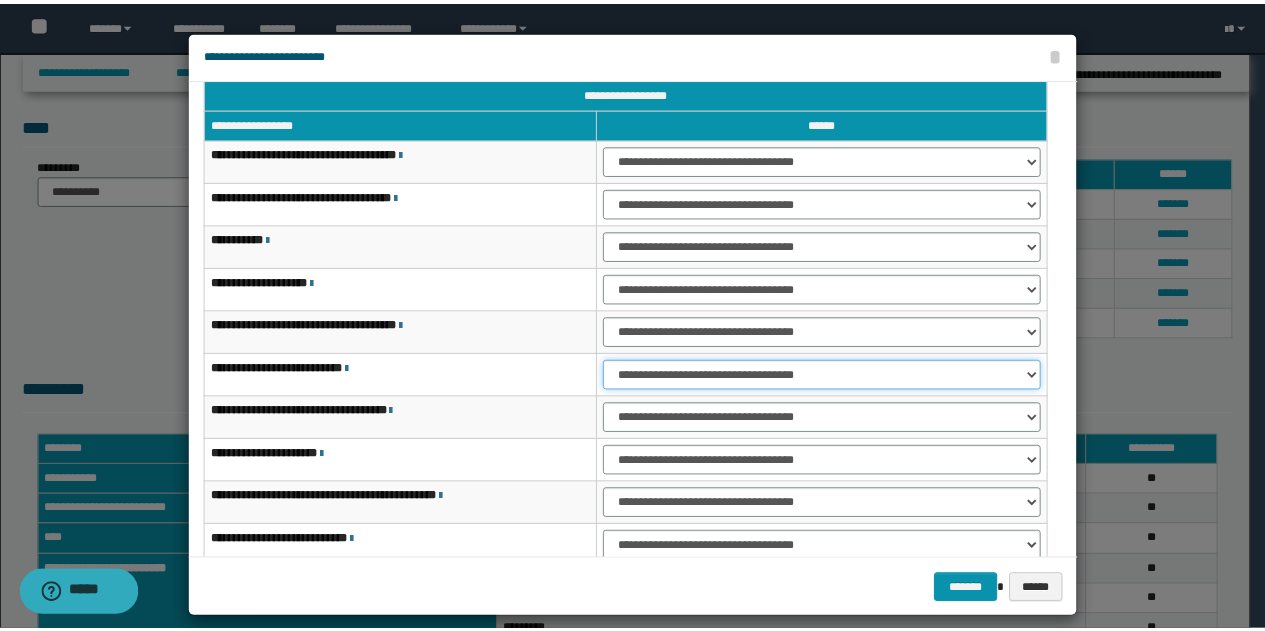 scroll, scrollTop: 116, scrollLeft: 0, axis: vertical 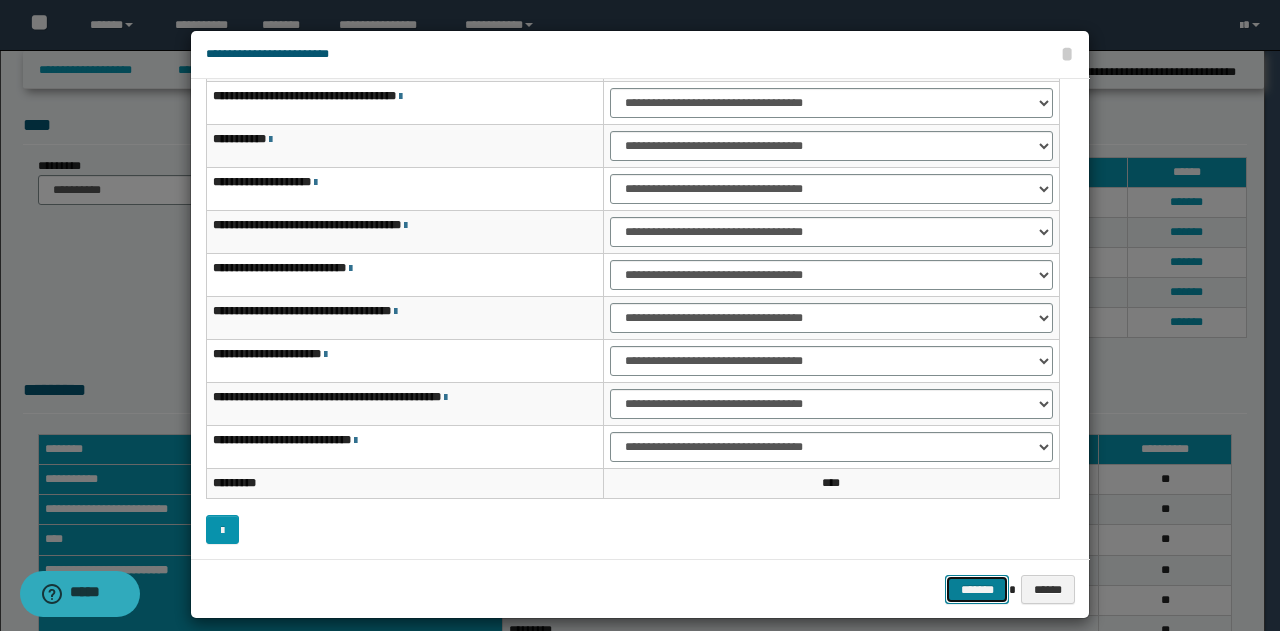click on "*******" at bounding box center [977, 589] 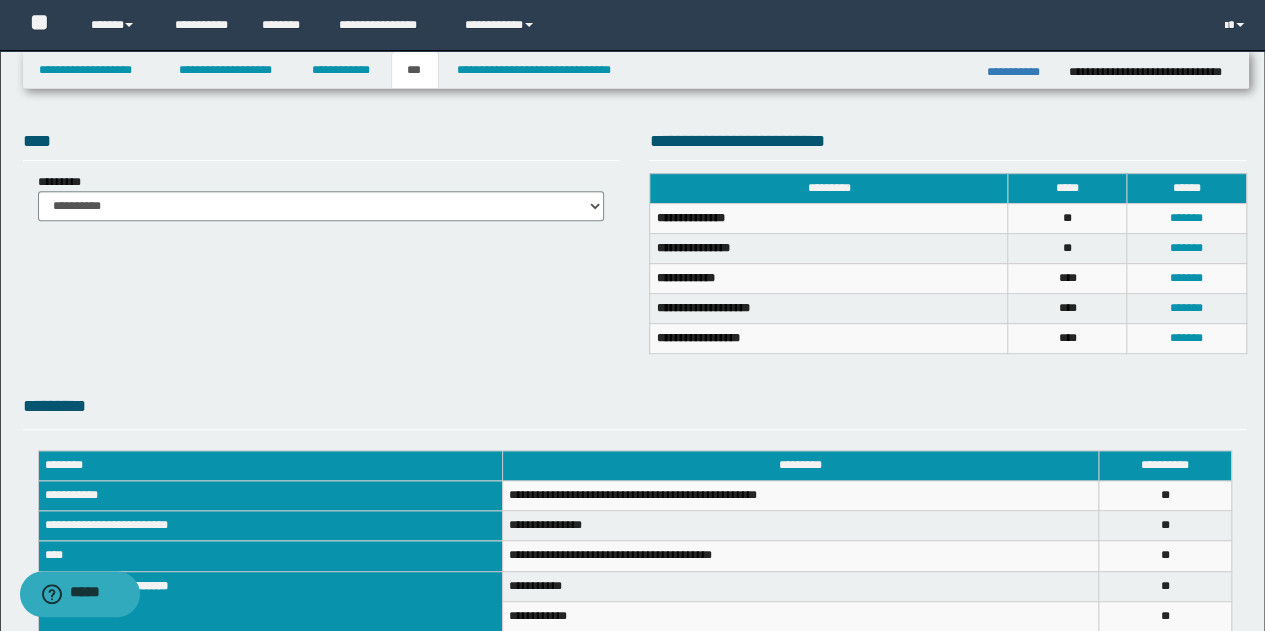 scroll, scrollTop: 129, scrollLeft: 0, axis: vertical 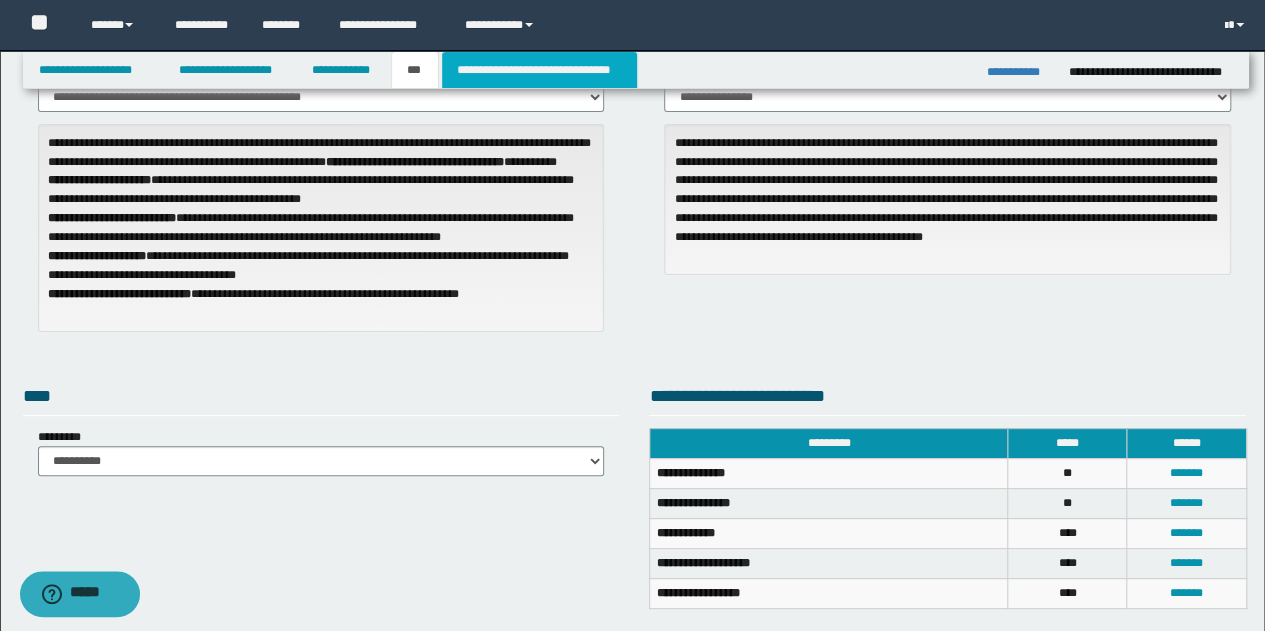 click on "**********" at bounding box center (539, 70) 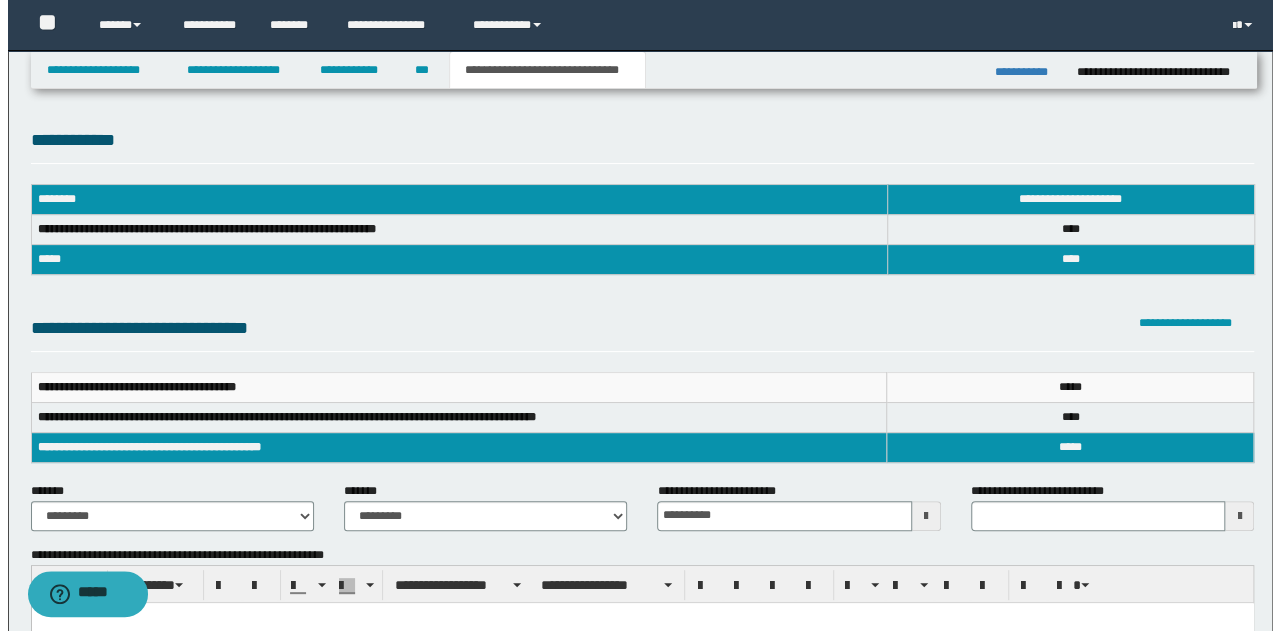 scroll, scrollTop: 0, scrollLeft: 0, axis: both 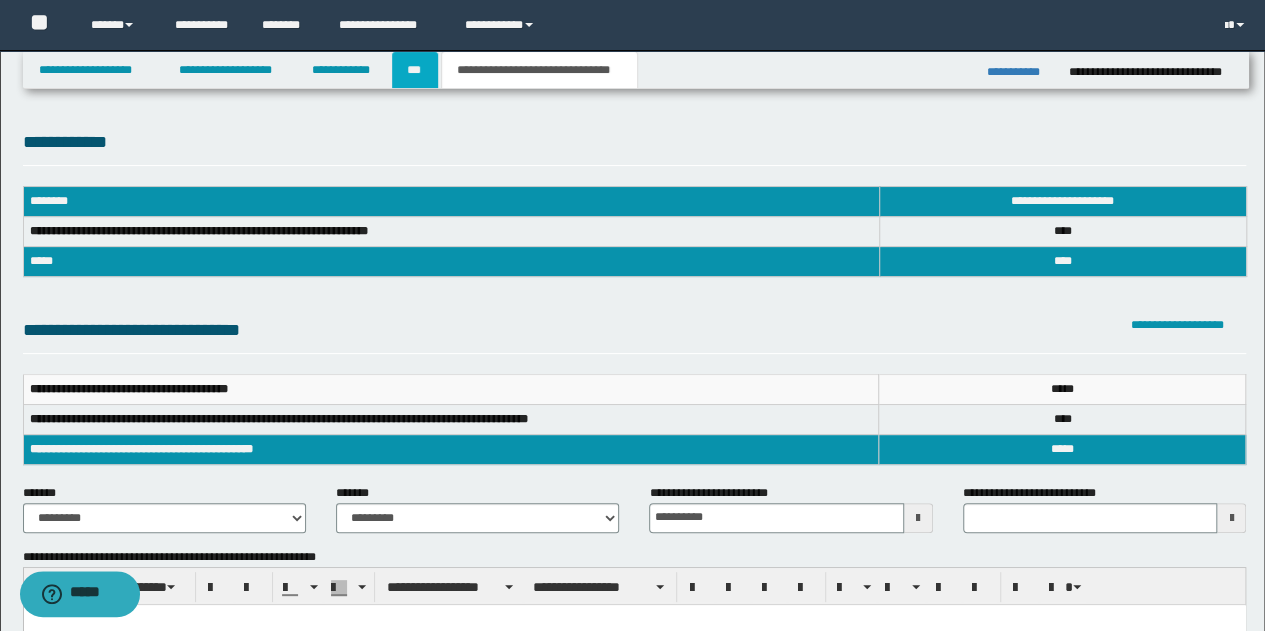 click on "***" at bounding box center (415, 70) 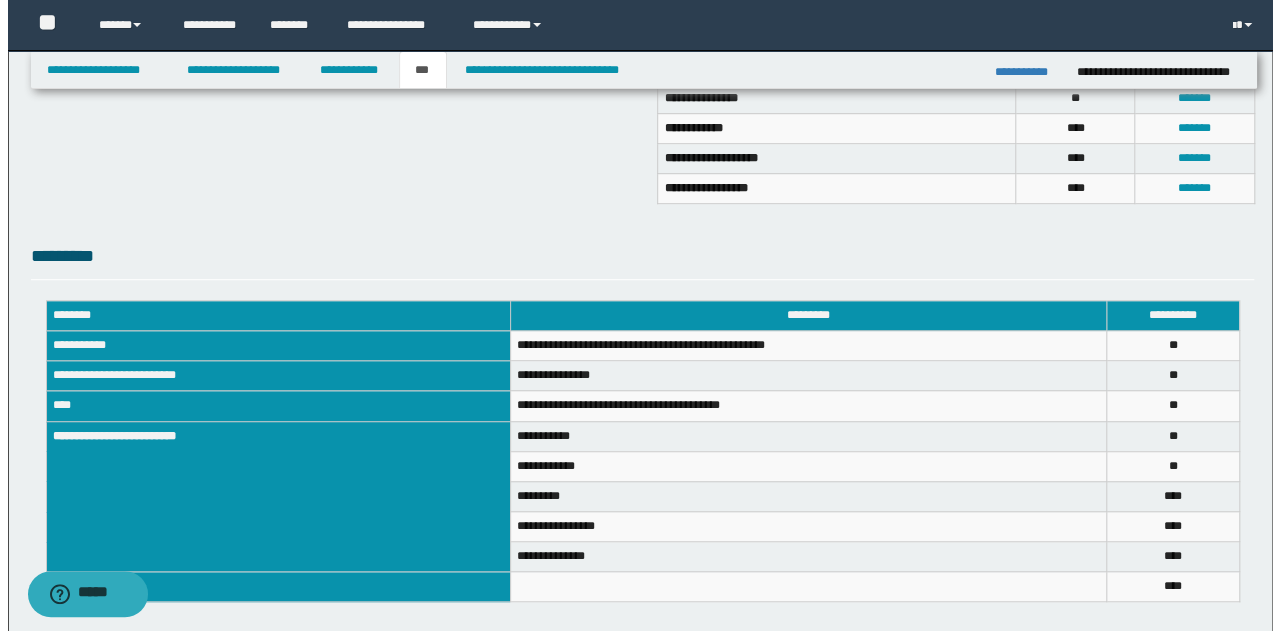 scroll, scrollTop: 629, scrollLeft: 0, axis: vertical 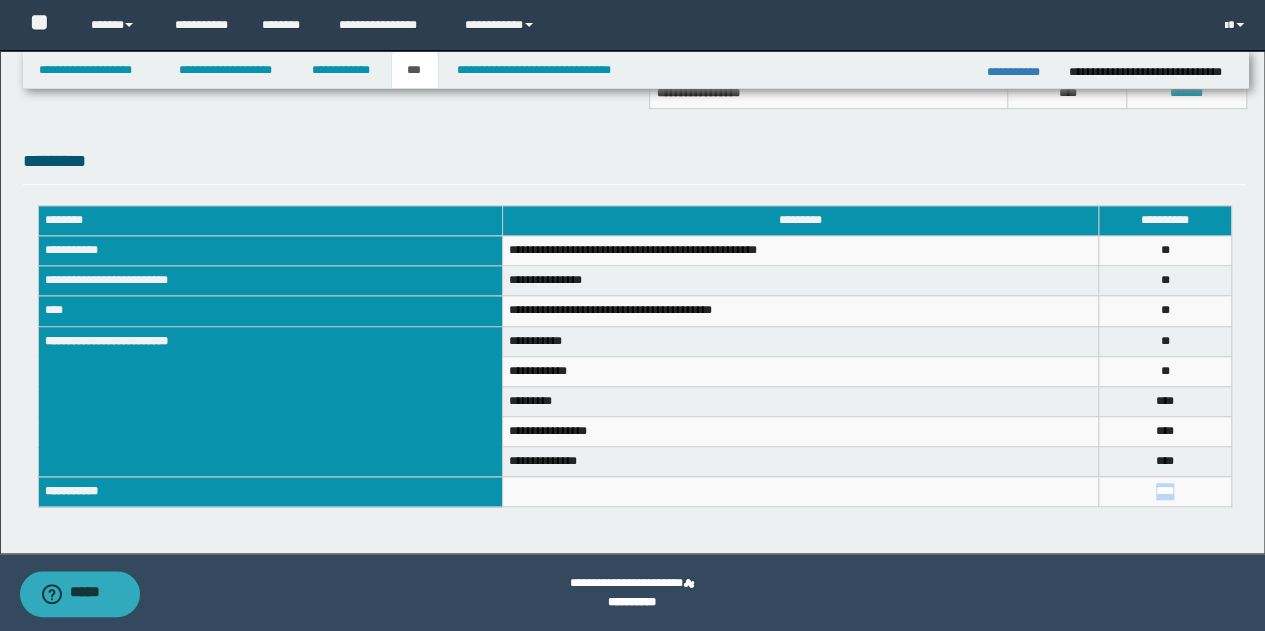 drag, startPoint x: 1208, startPoint y: 483, endPoint x: 1104, endPoint y: 479, distance: 104.0769 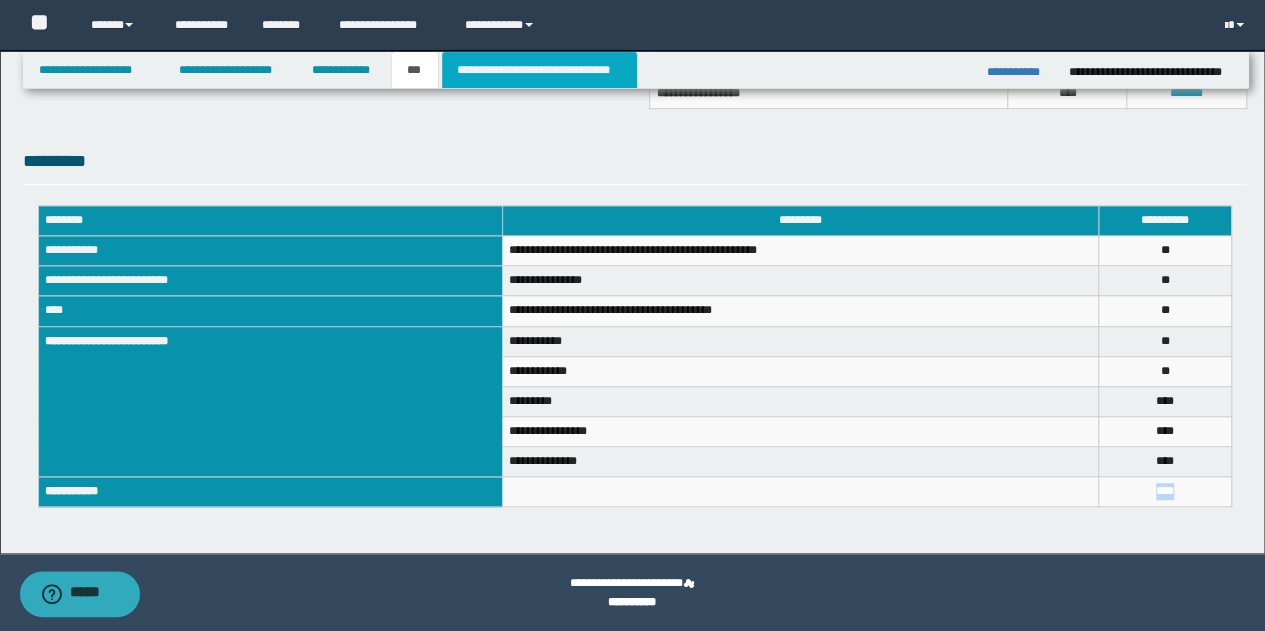 click on "**********" at bounding box center [539, 70] 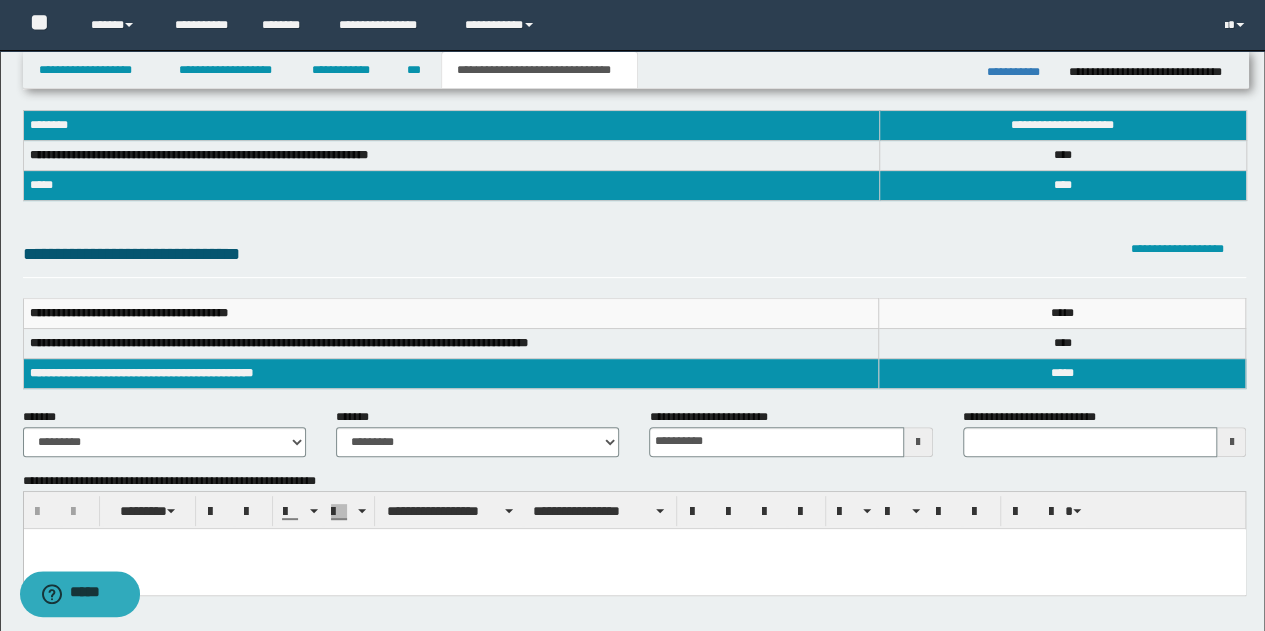 scroll, scrollTop: 0, scrollLeft: 0, axis: both 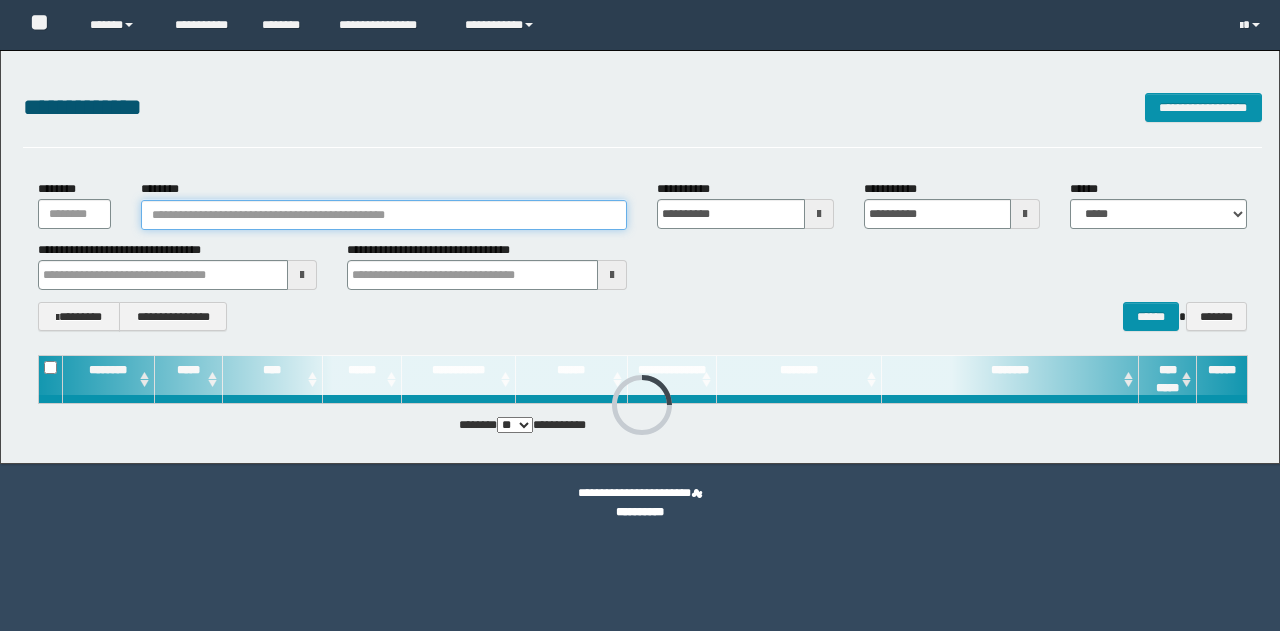 click on "********" at bounding box center [384, 215] 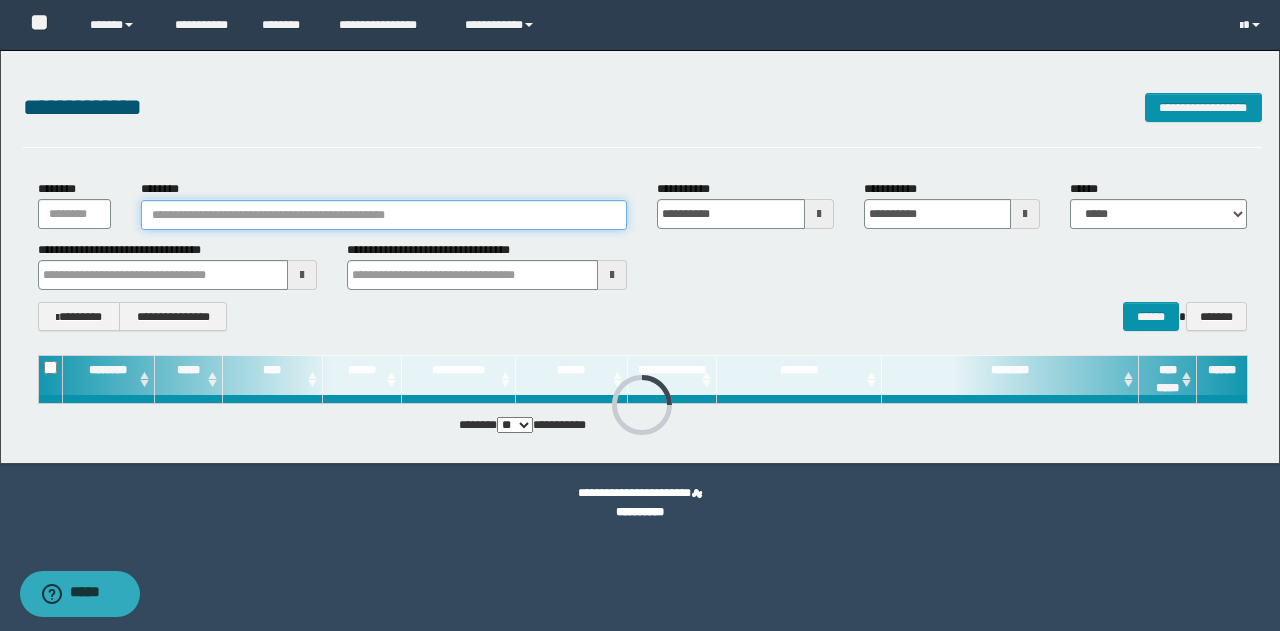 paste on "**********" 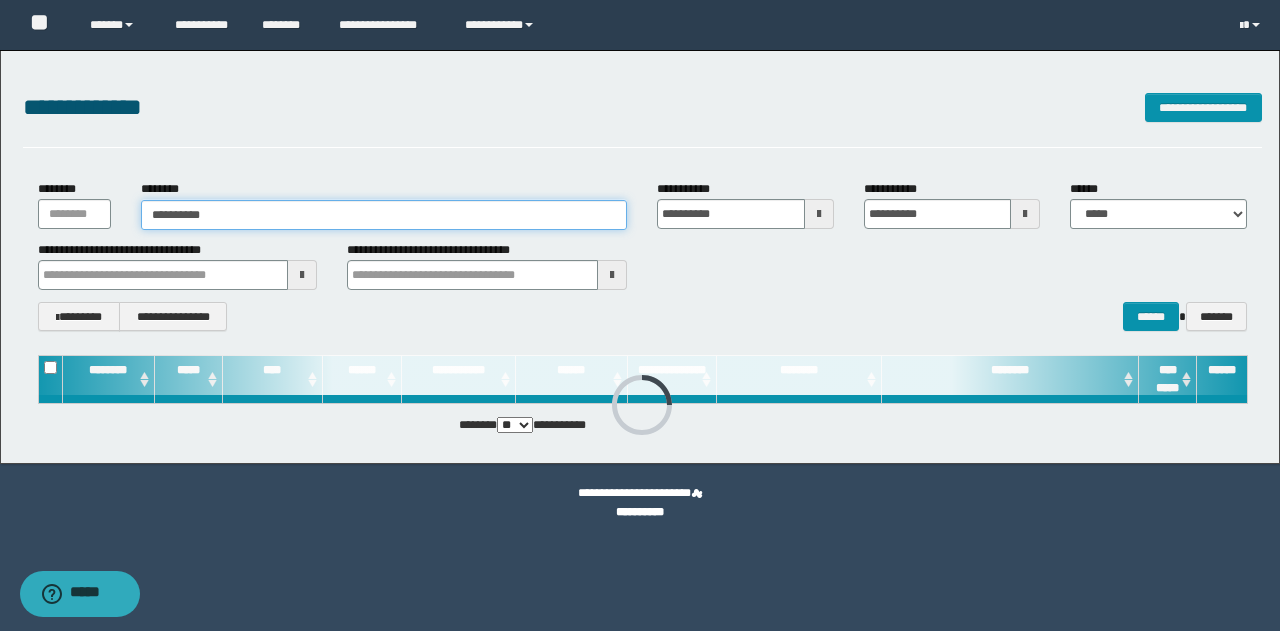type on "**********" 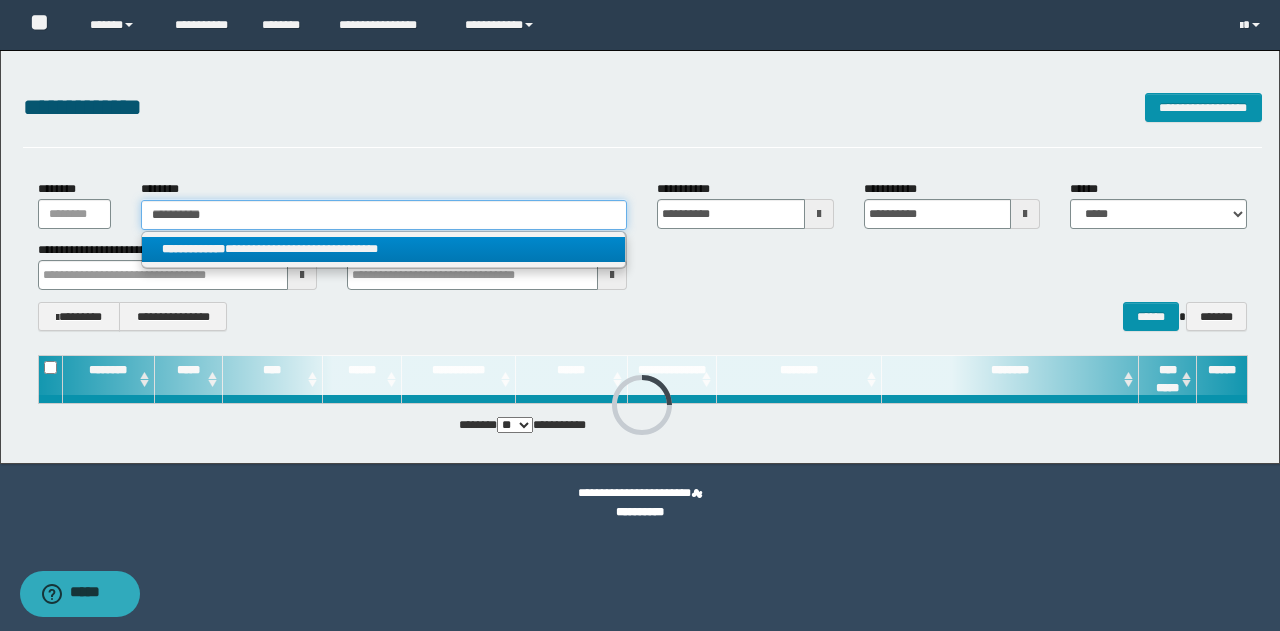 type on "**********" 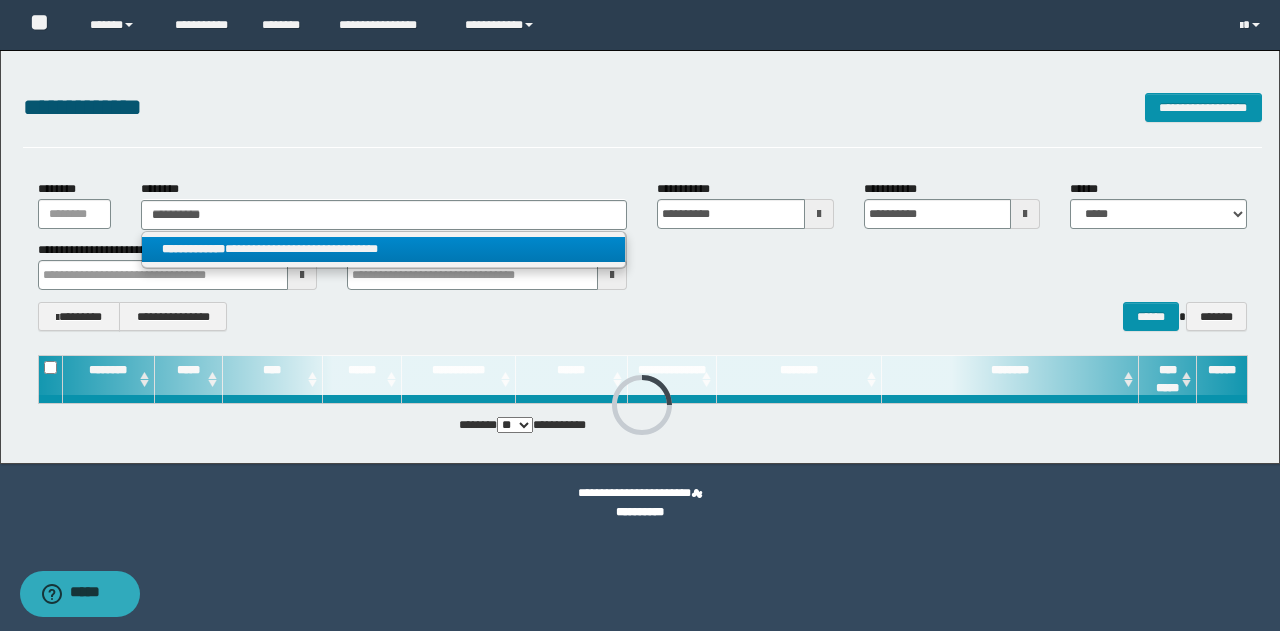 click on "**********" at bounding box center [384, 249] 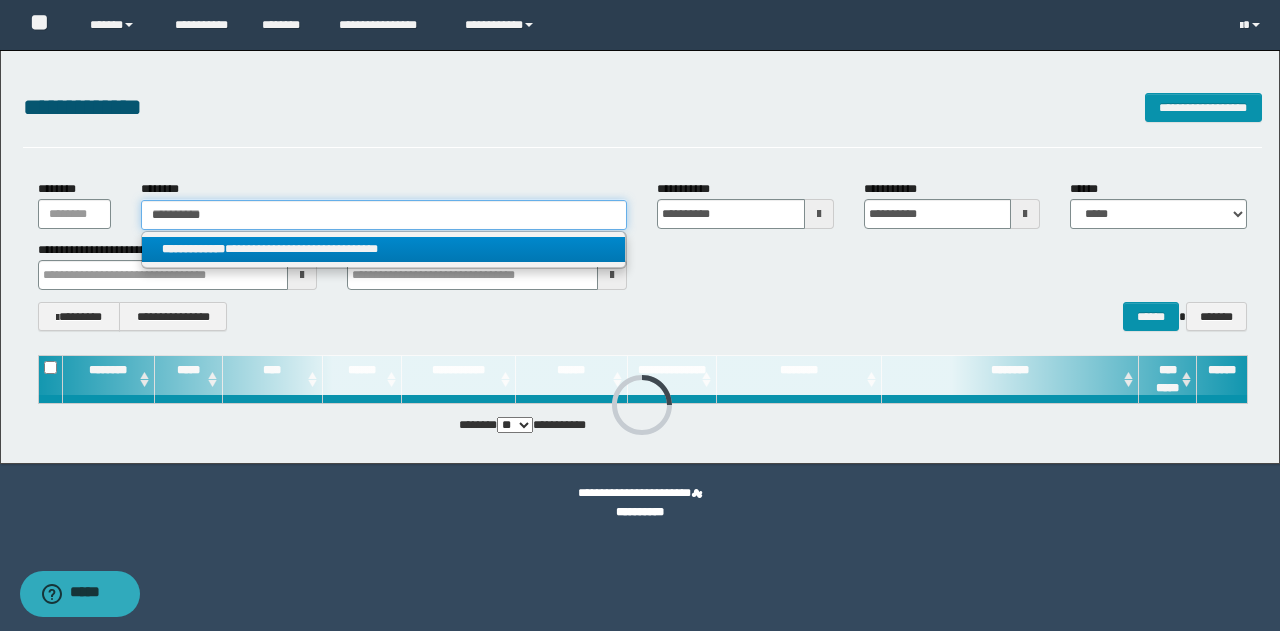 type 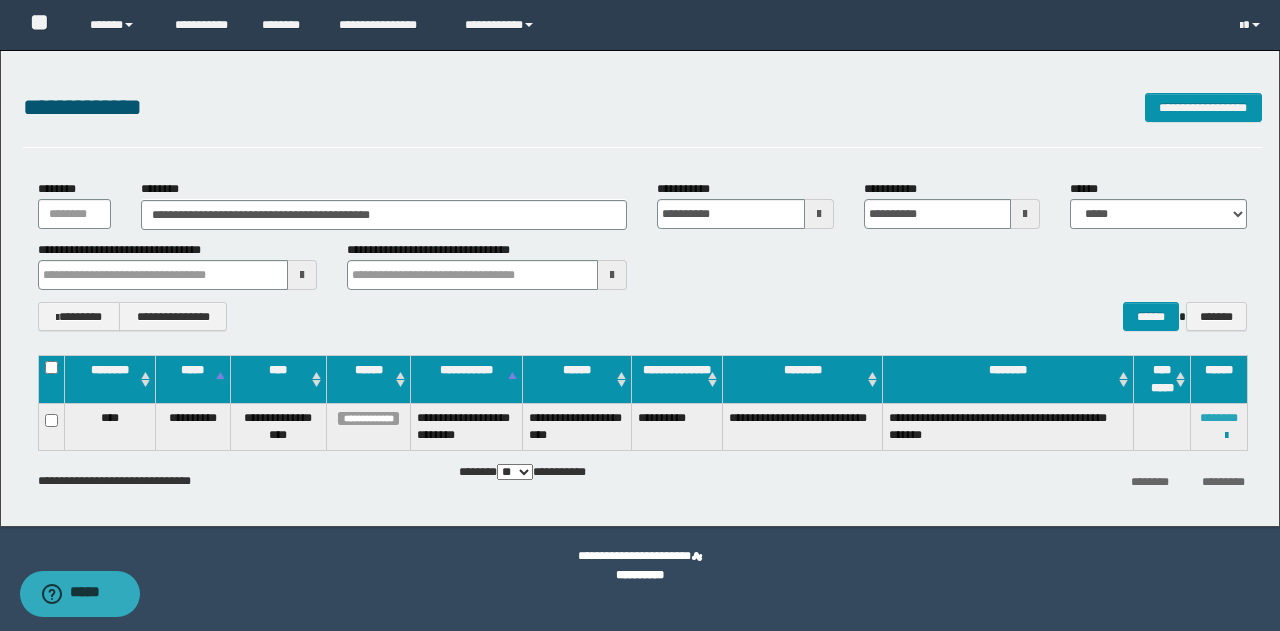click on "********" at bounding box center (1219, 418) 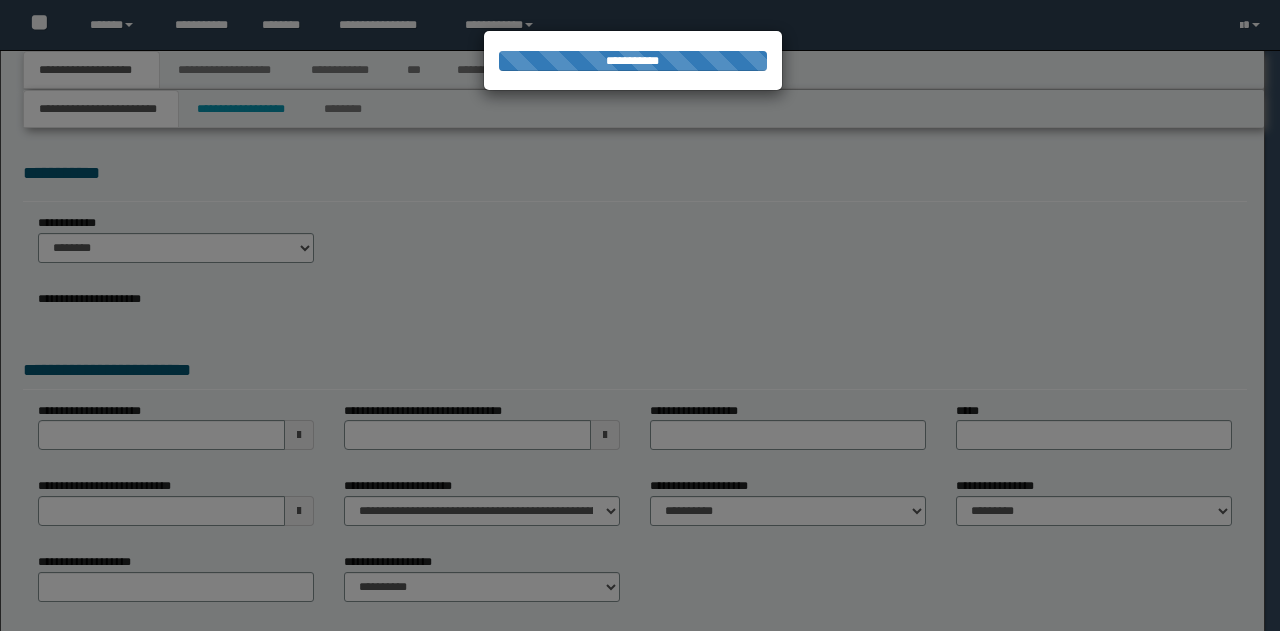 scroll, scrollTop: 0, scrollLeft: 0, axis: both 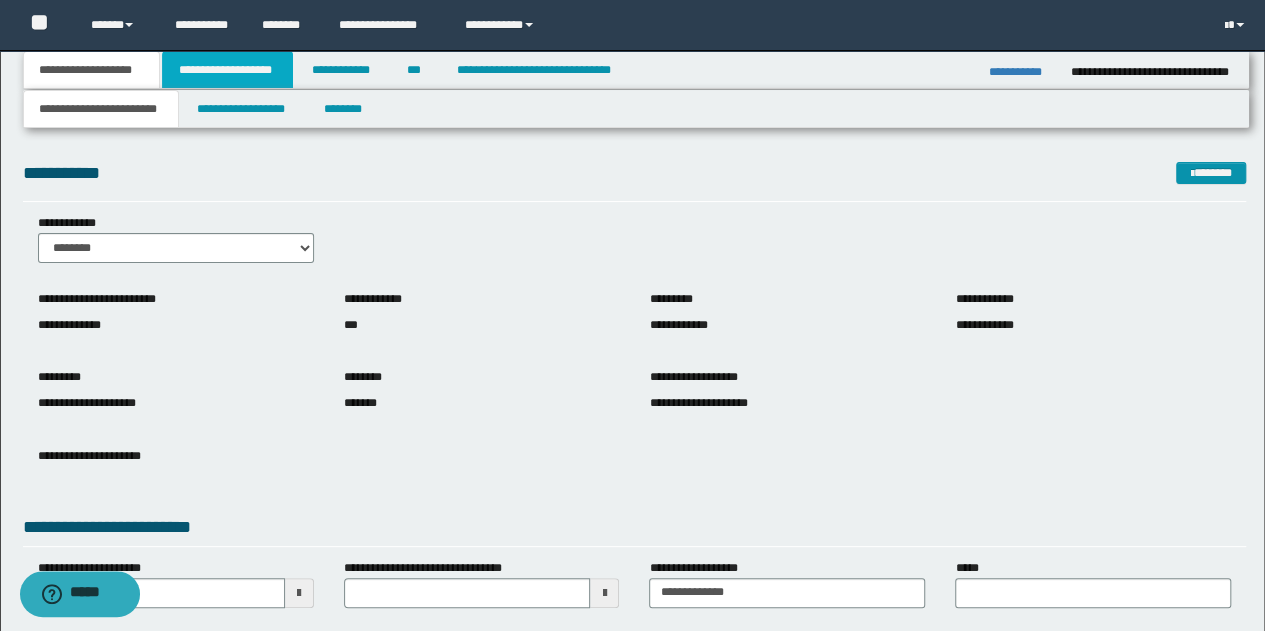 click on "**********" at bounding box center (227, 70) 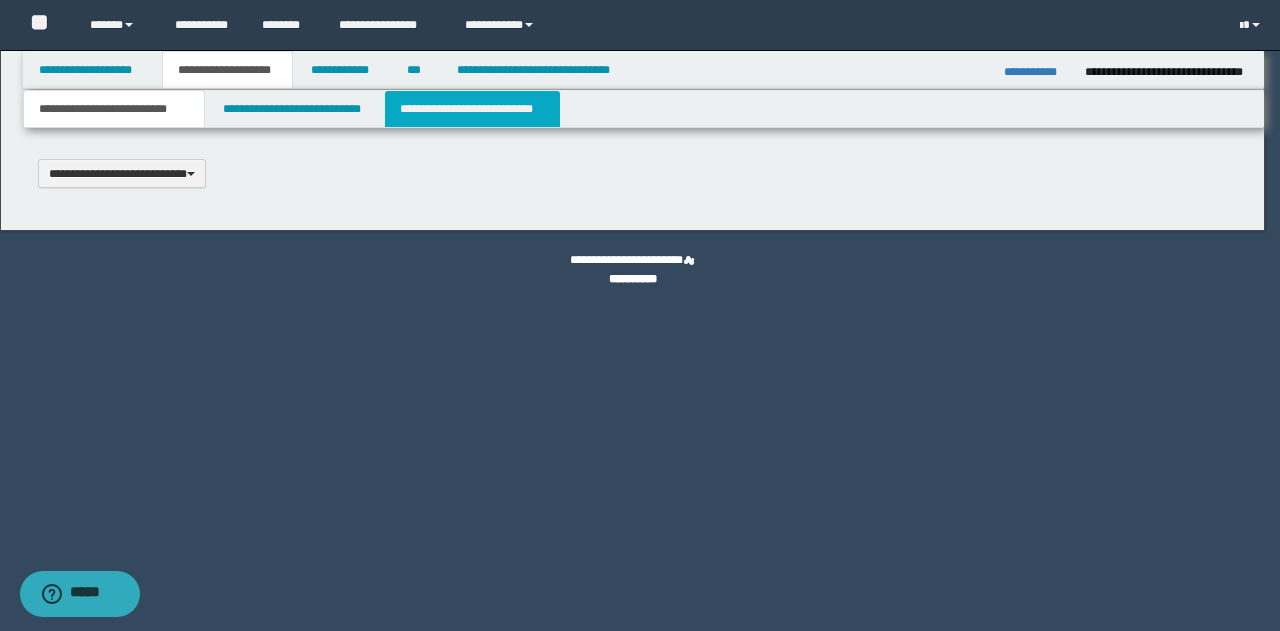 scroll, scrollTop: 0, scrollLeft: 0, axis: both 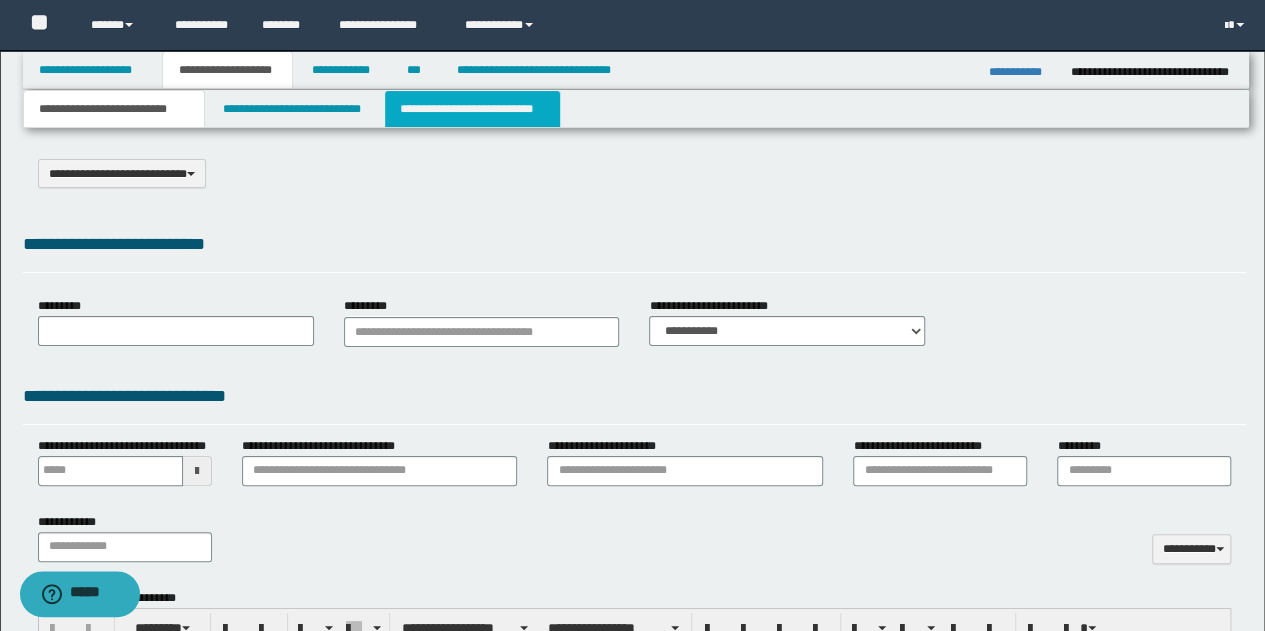 select on "*" 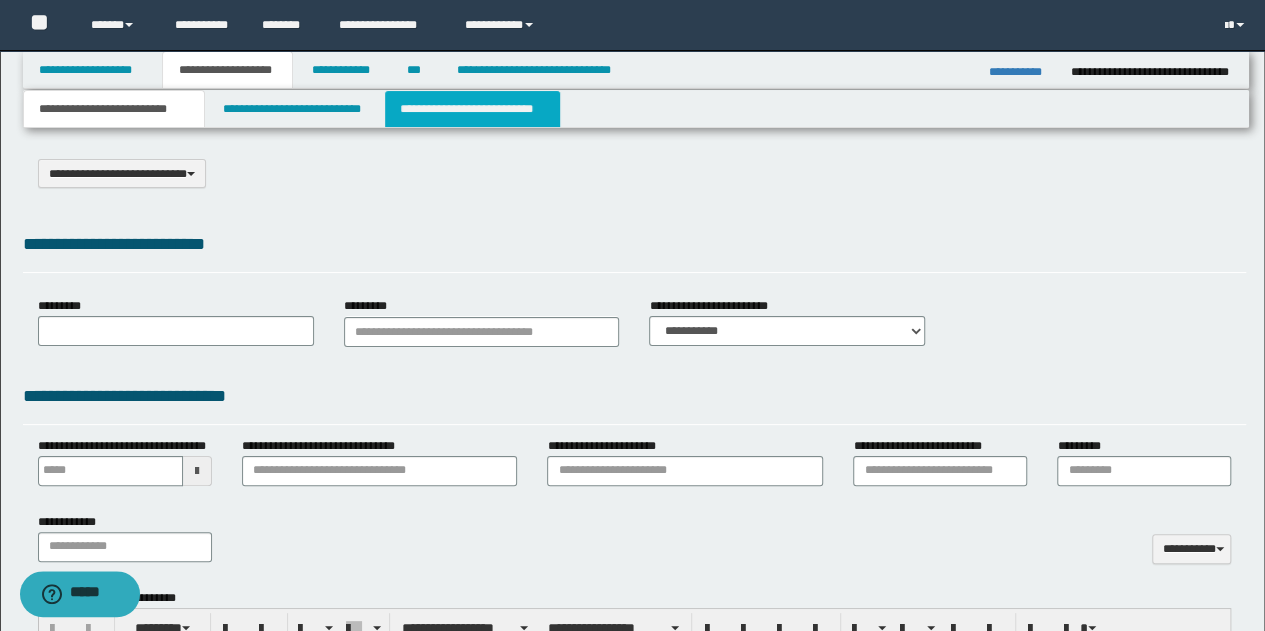 type 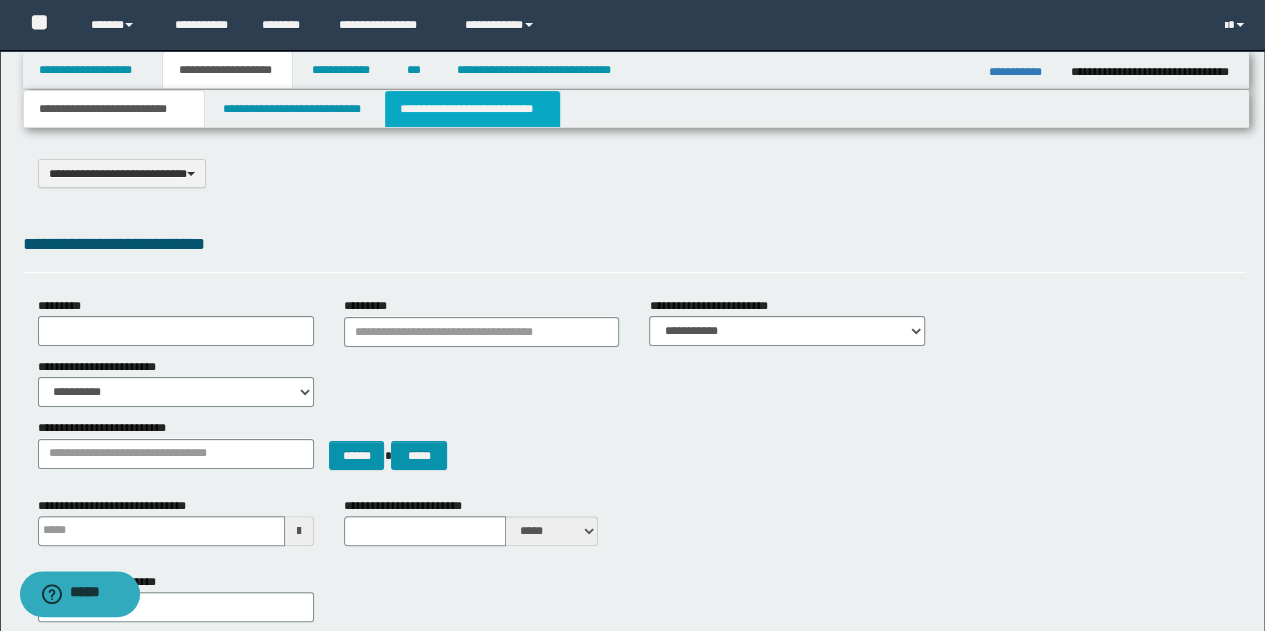 click on "**********" at bounding box center [472, 109] 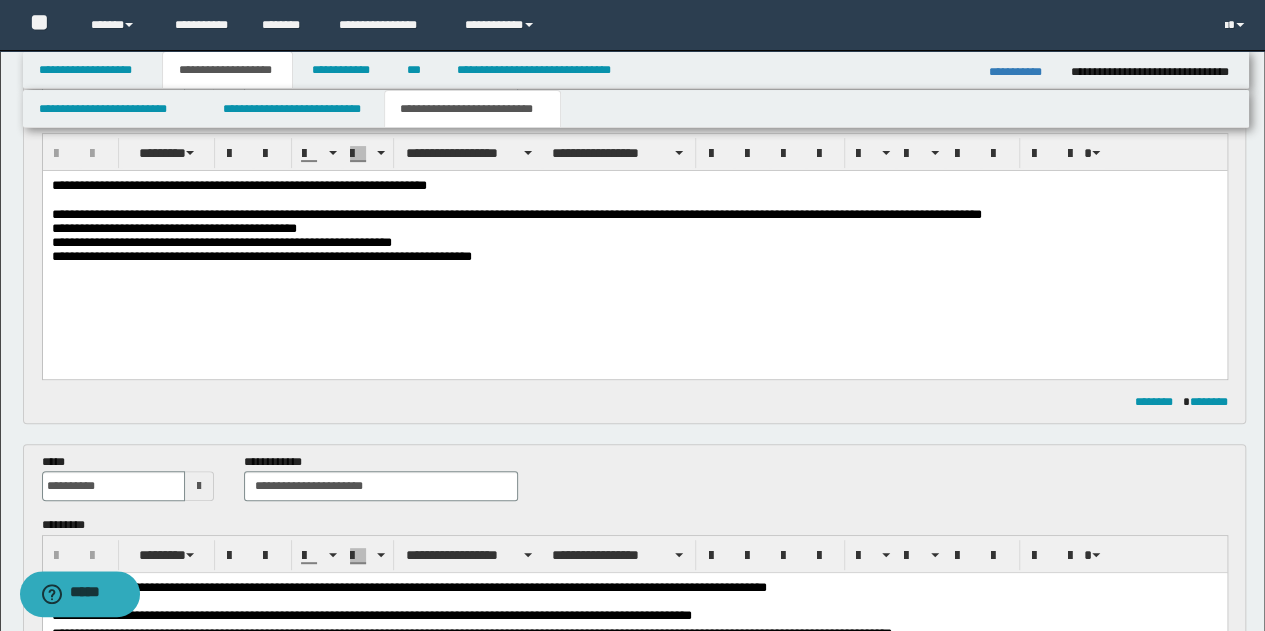 scroll, scrollTop: 200, scrollLeft: 0, axis: vertical 